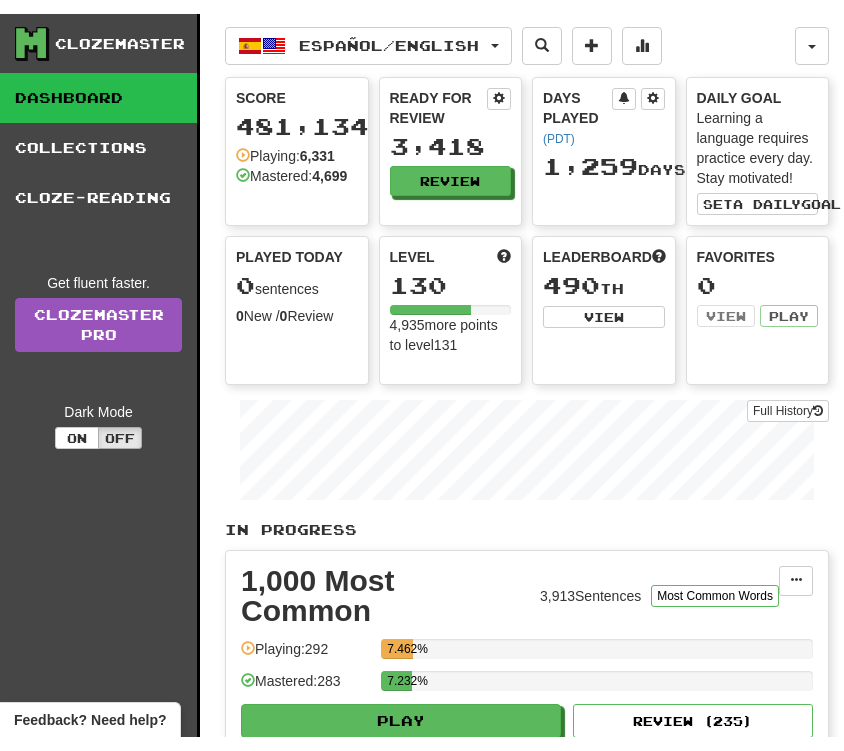scroll, scrollTop: 0, scrollLeft: 0, axis: both 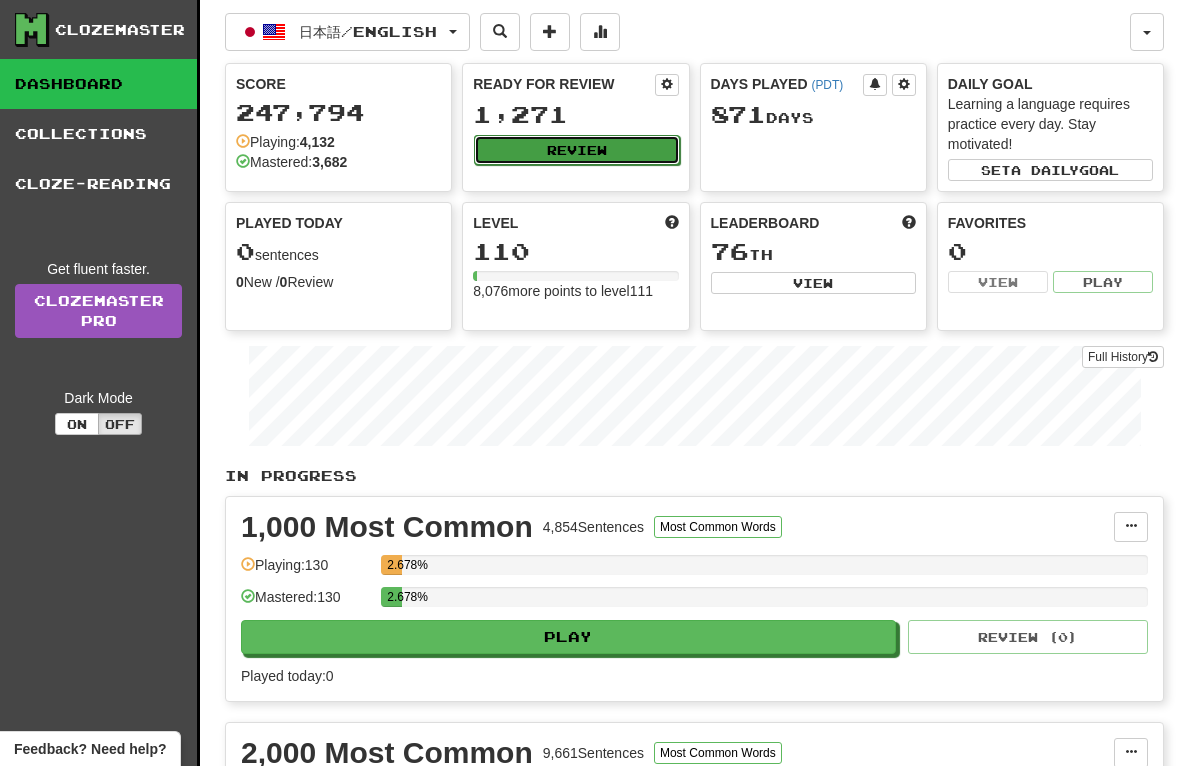 click on "Review" at bounding box center (576, 150) 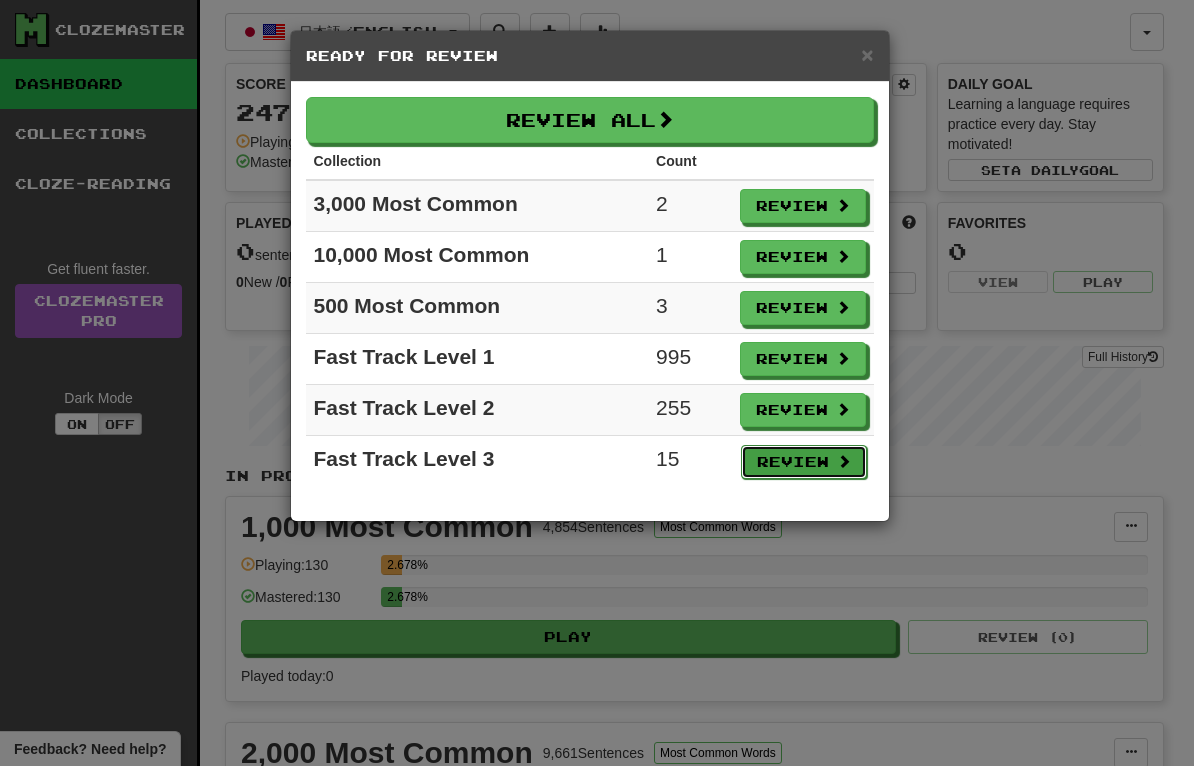 click on "Review" at bounding box center [804, 462] 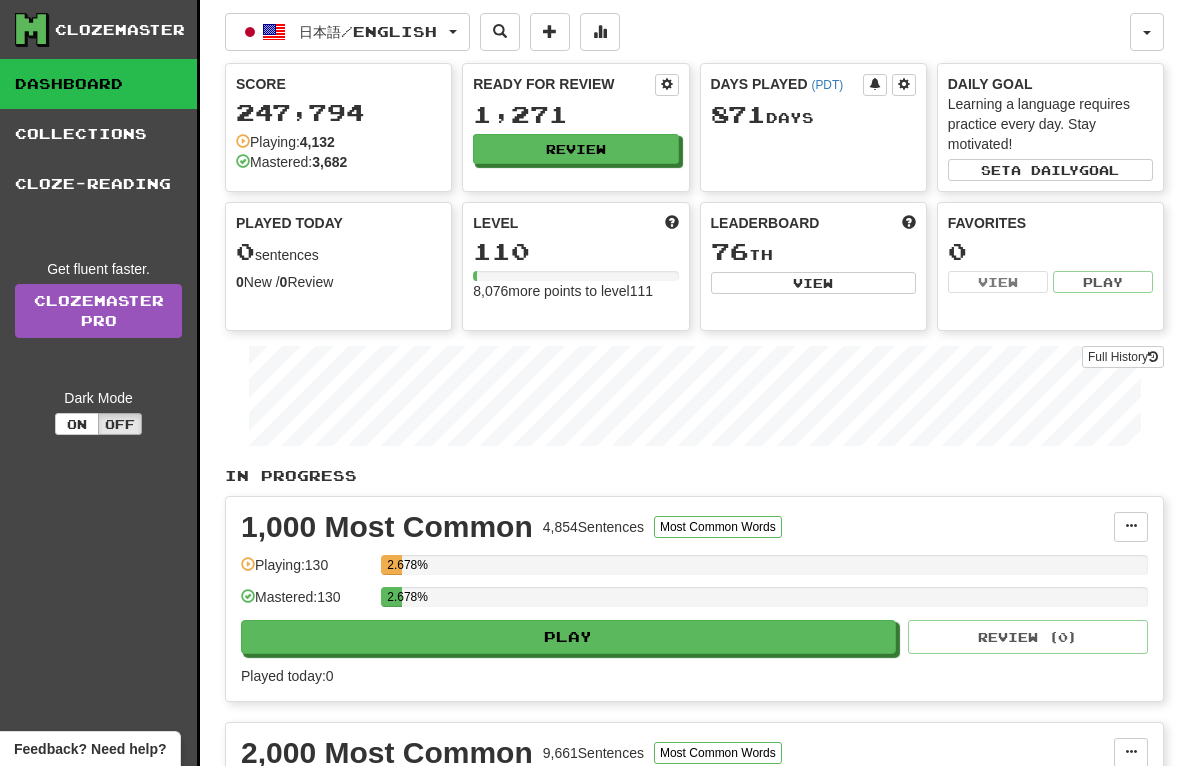select on "**" 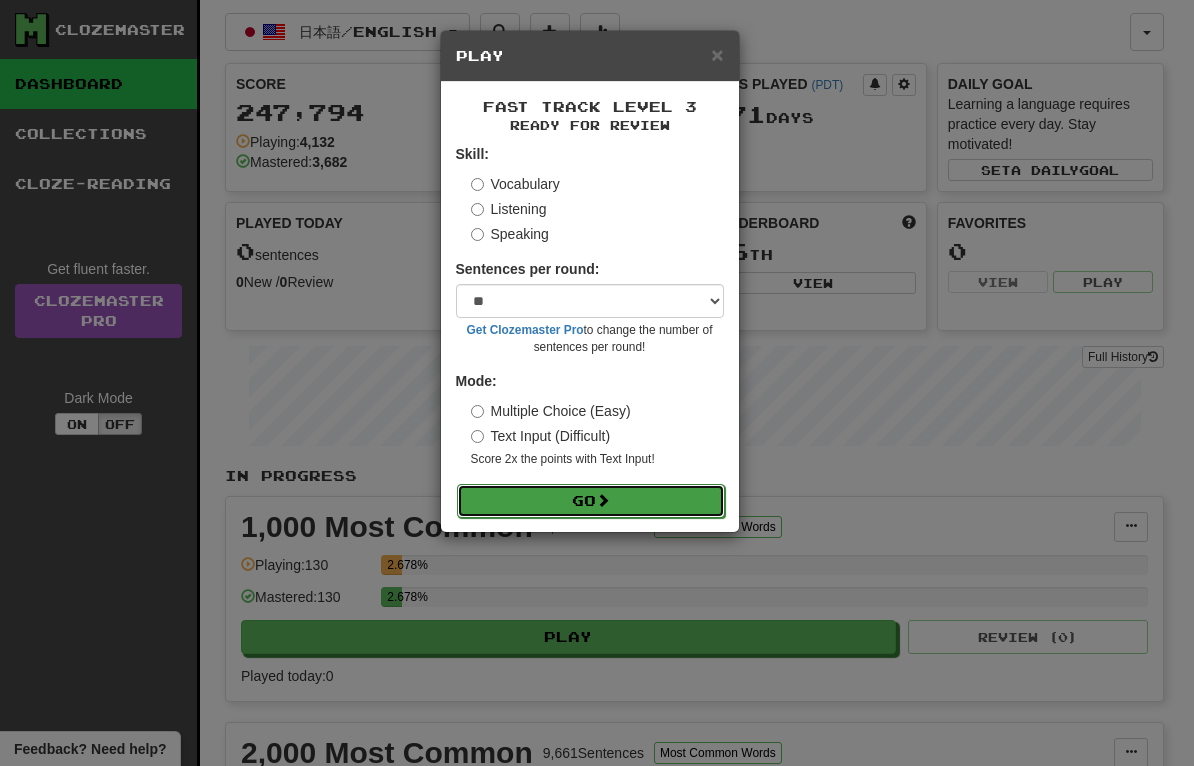 click on "Go" at bounding box center [591, 501] 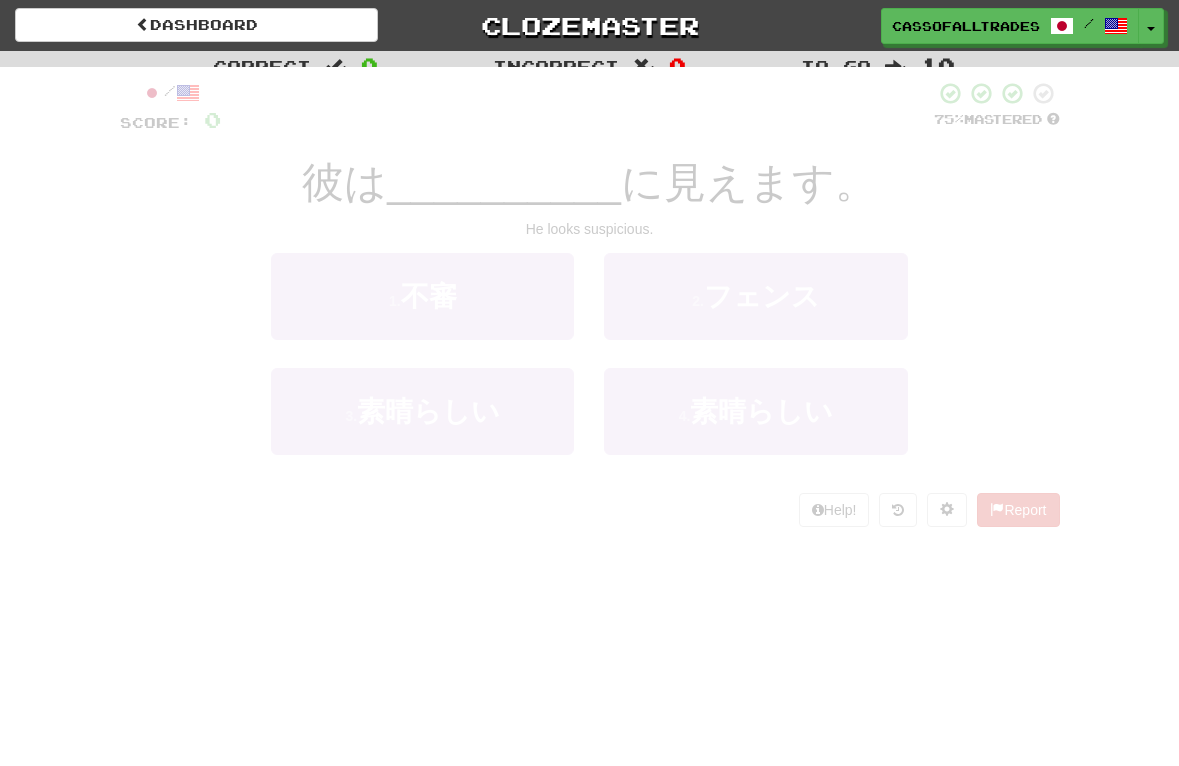 scroll, scrollTop: 0, scrollLeft: 0, axis: both 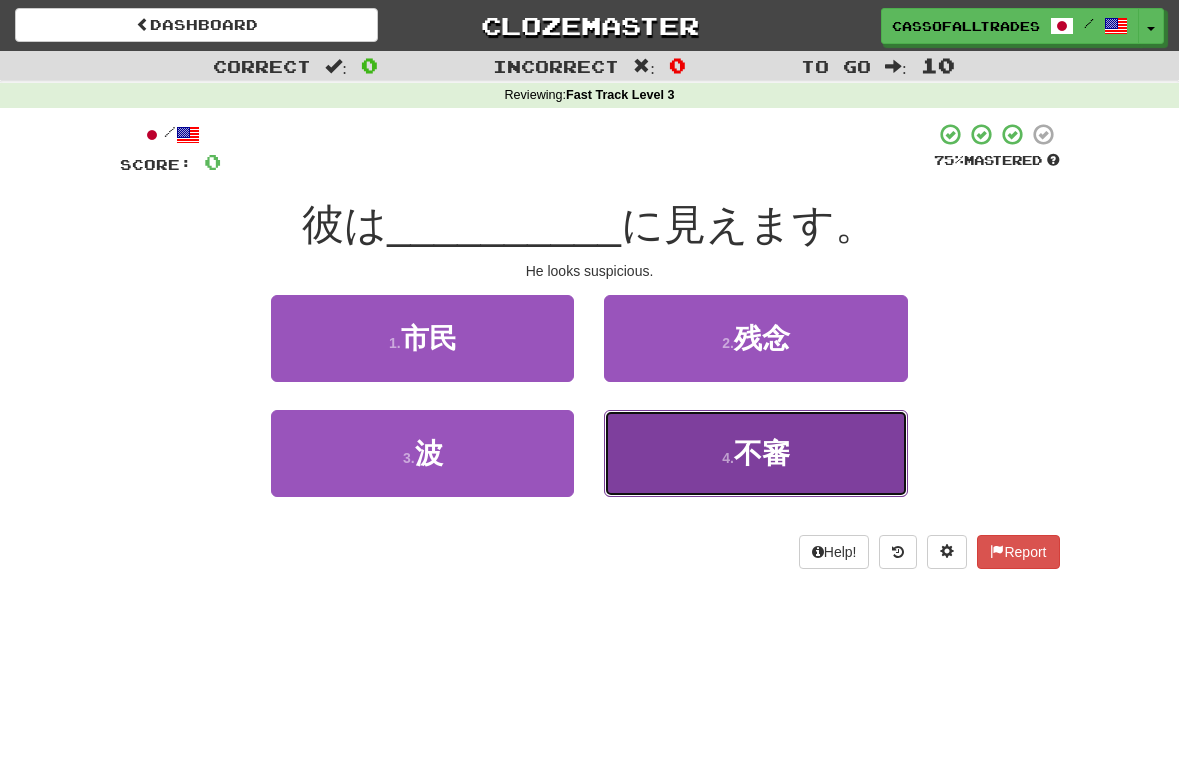 click on "不審" at bounding box center (762, 453) 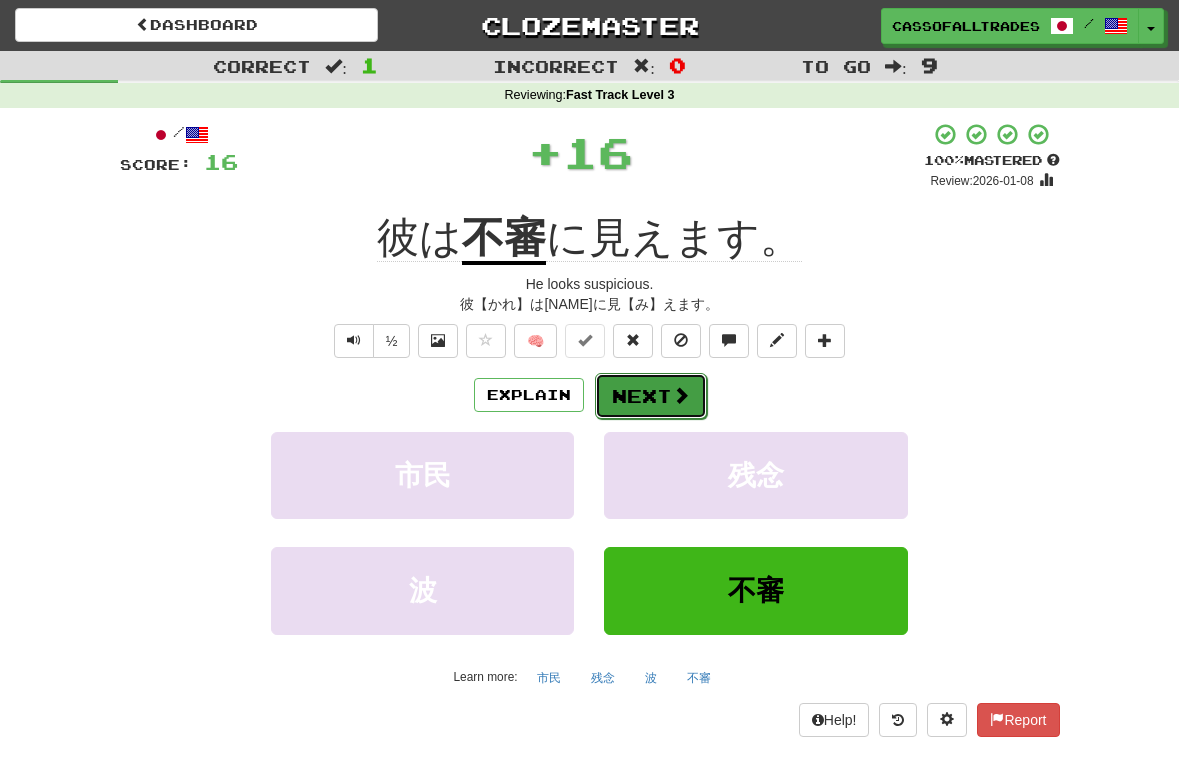 click on "Next" at bounding box center (651, 396) 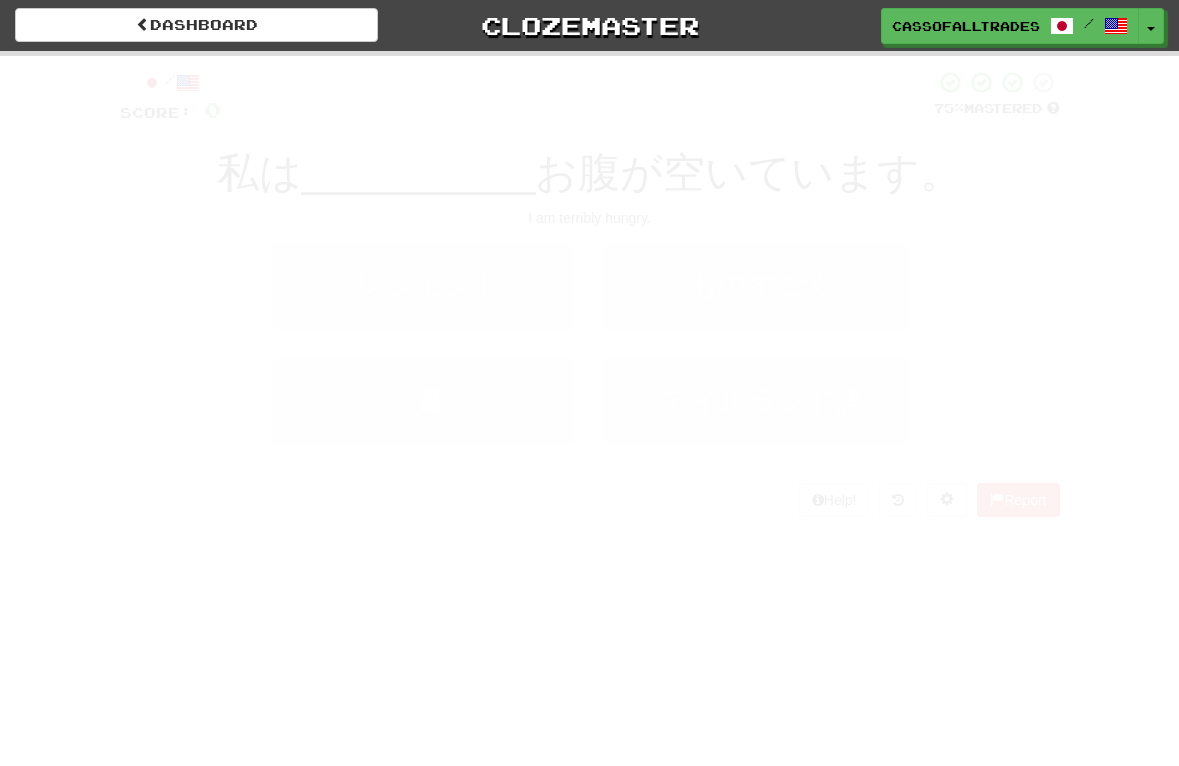 scroll, scrollTop: 0, scrollLeft: 0, axis: both 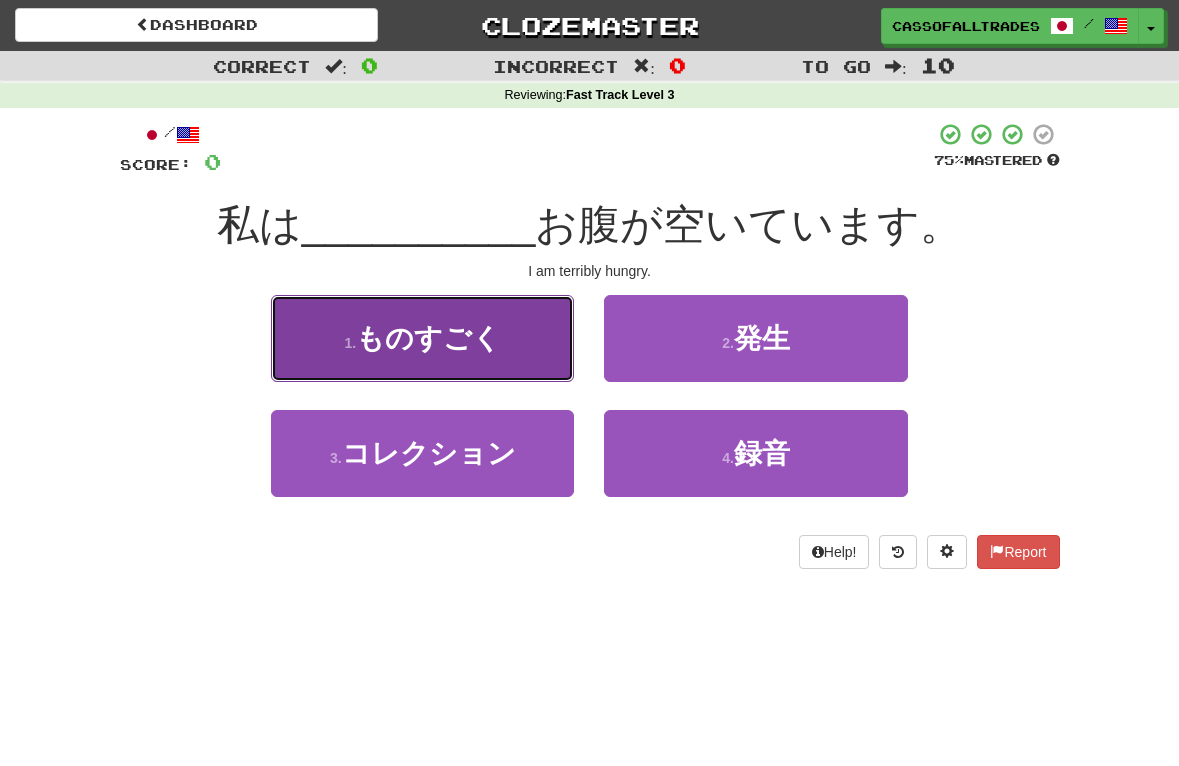 click on "ものすごく" at bounding box center (428, 338) 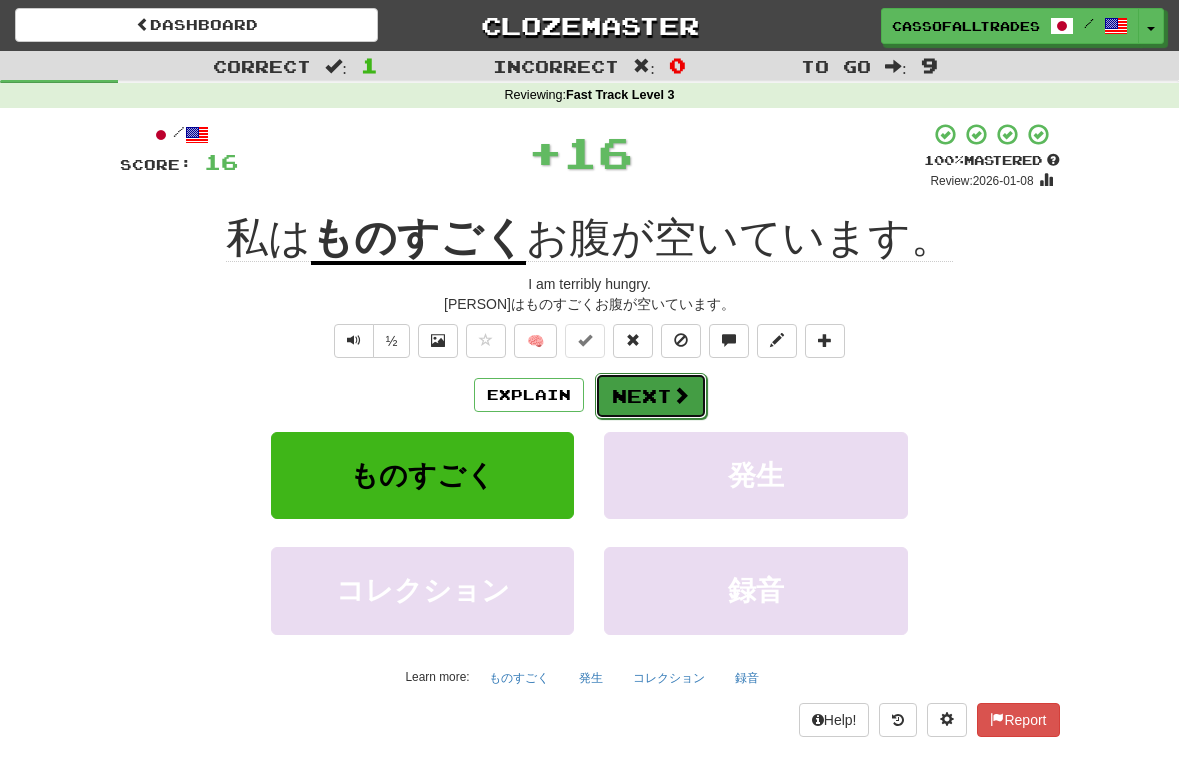 click on "Next" at bounding box center (651, 396) 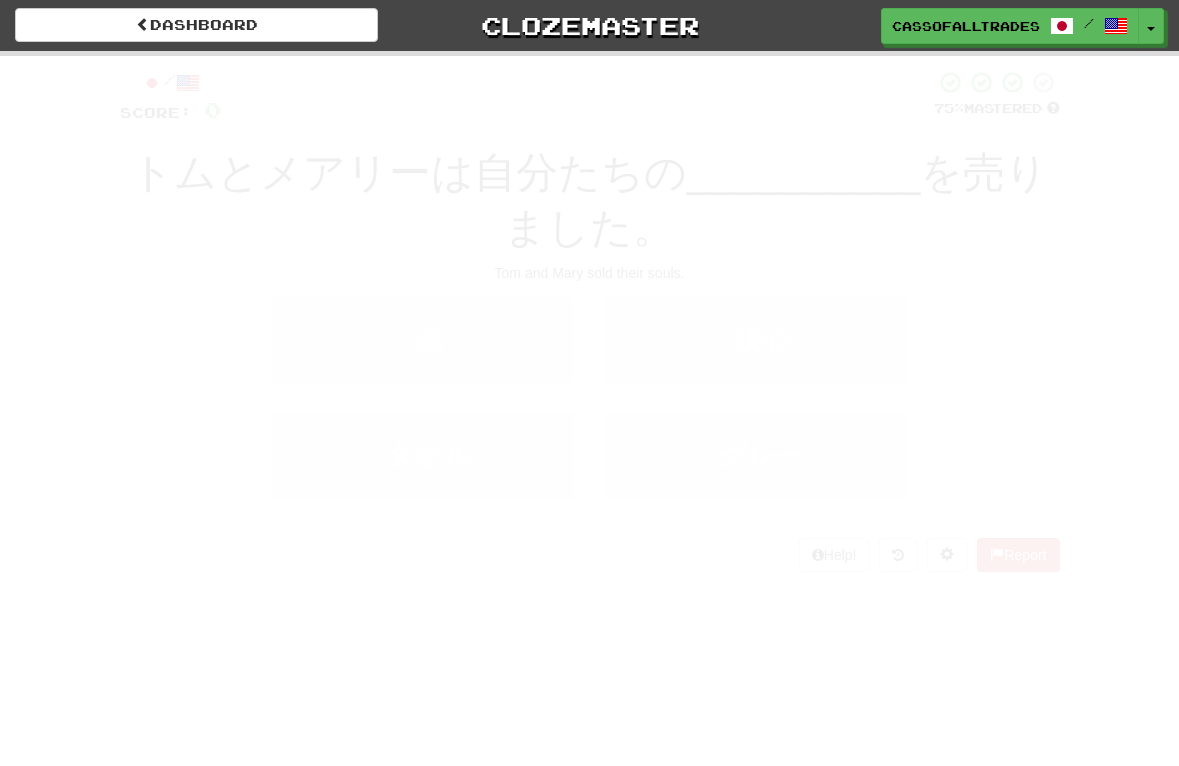 scroll, scrollTop: 0, scrollLeft: 0, axis: both 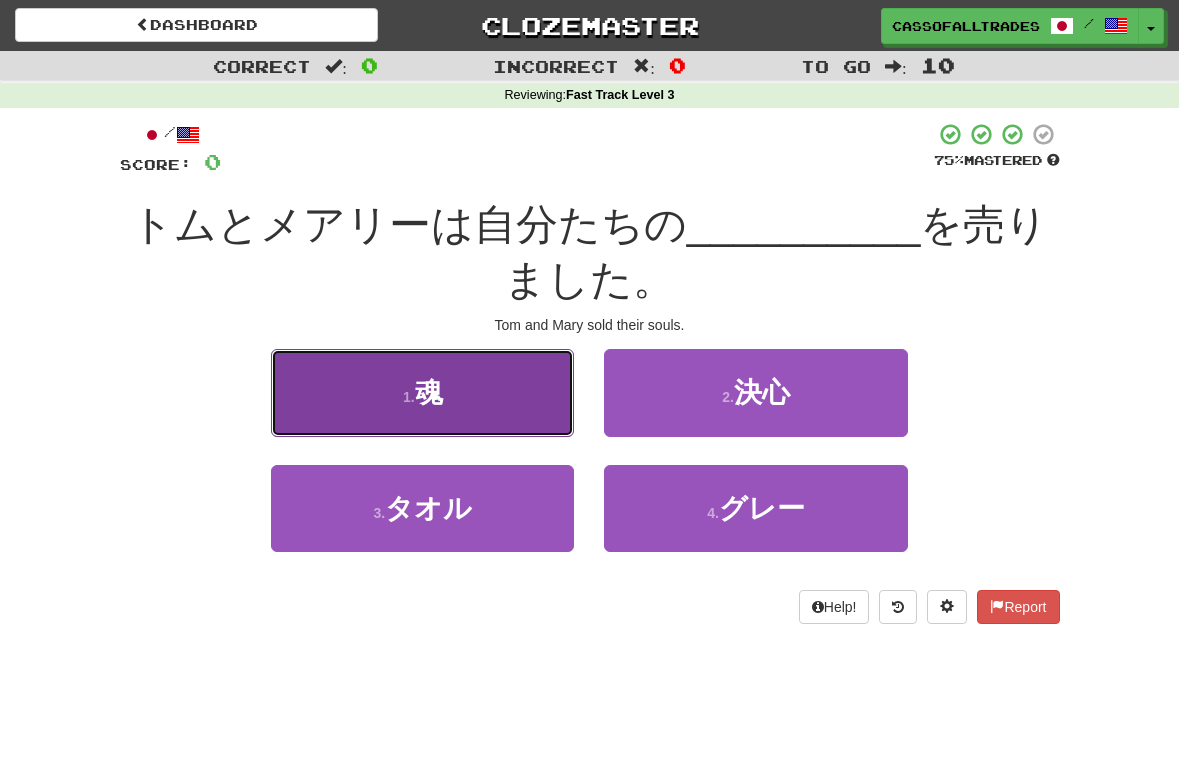 click on "1 .  魂" at bounding box center [422, 392] 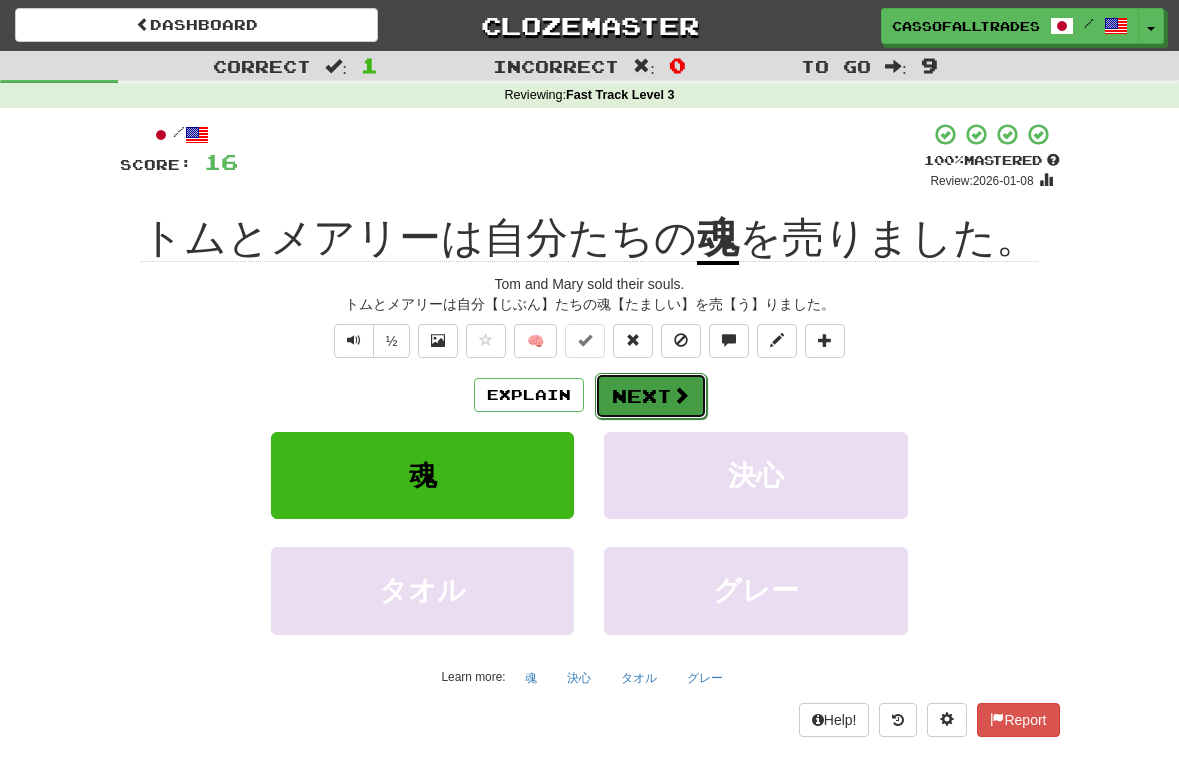 click on "Next" at bounding box center [651, 396] 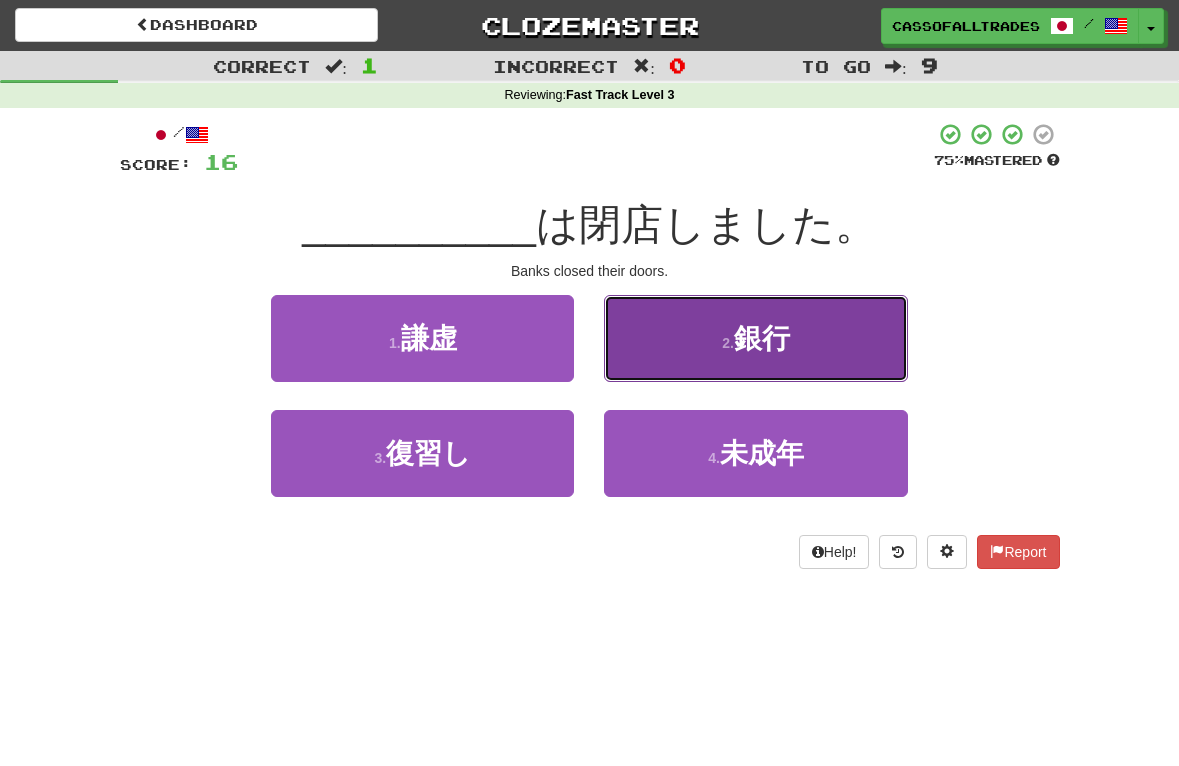 click on "銀行" at bounding box center [762, 338] 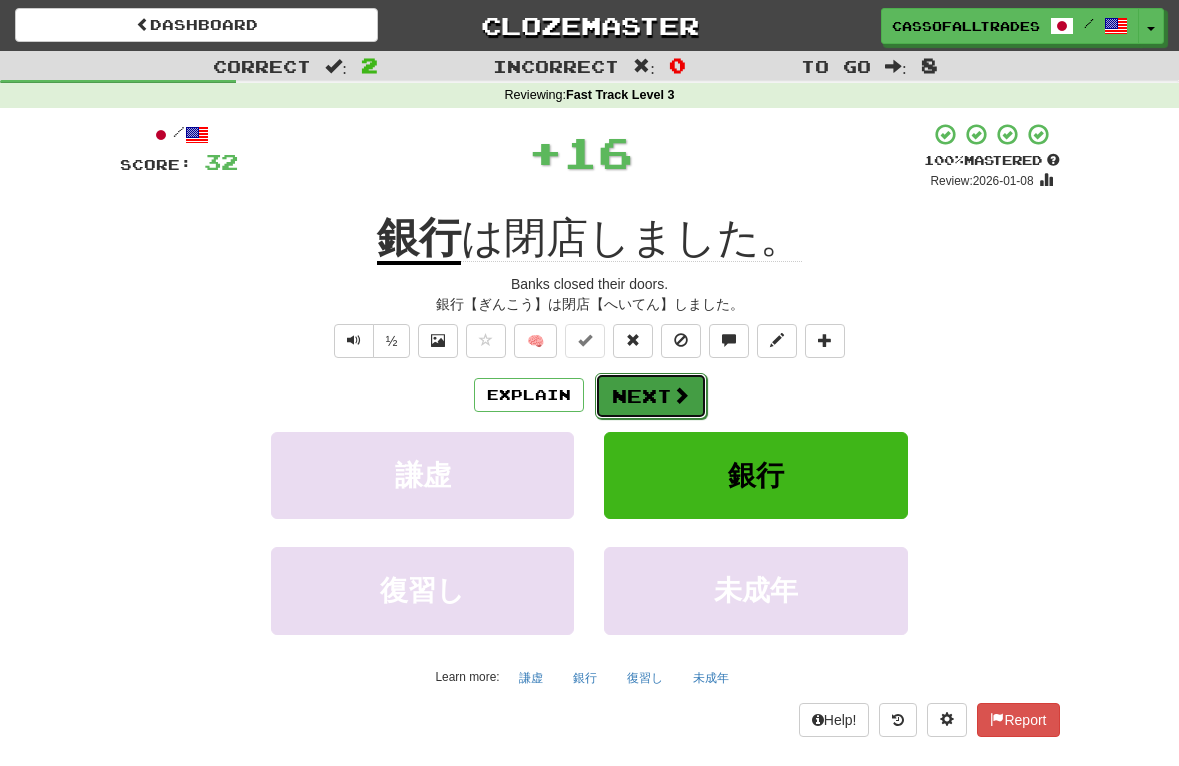 click on "Next" at bounding box center (651, 396) 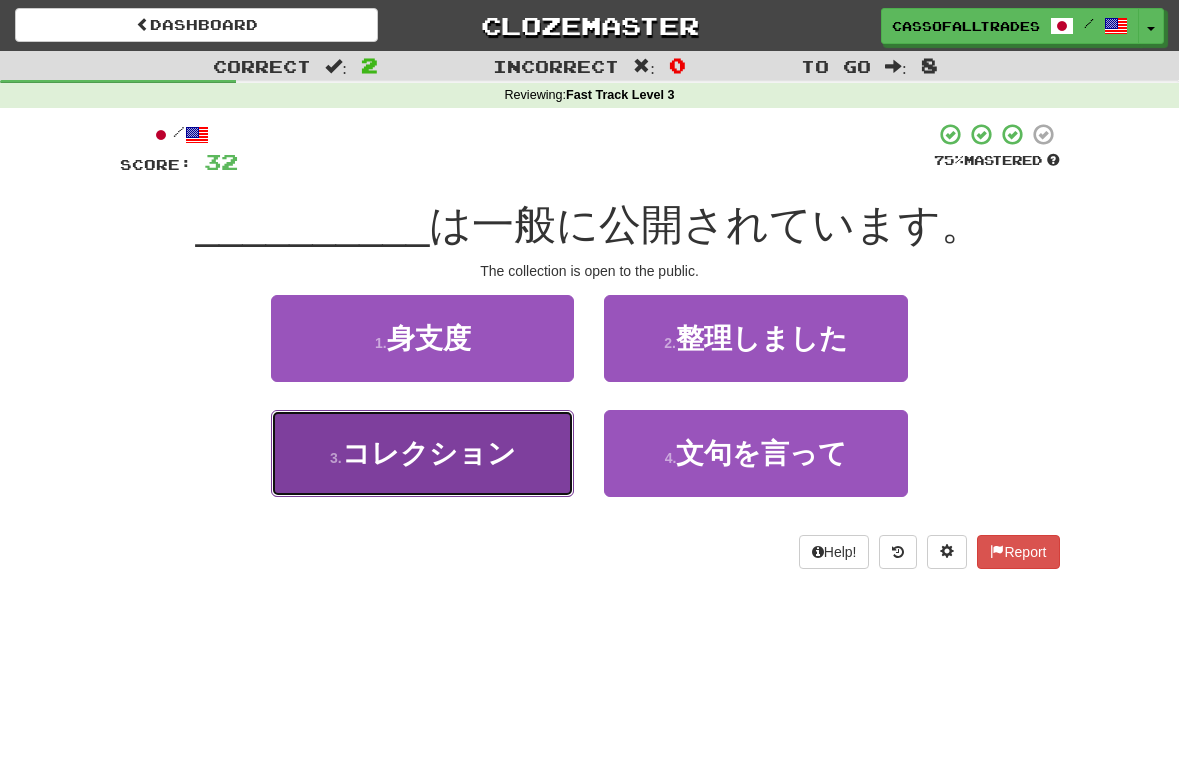 click on "コレクション" at bounding box center [429, 453] 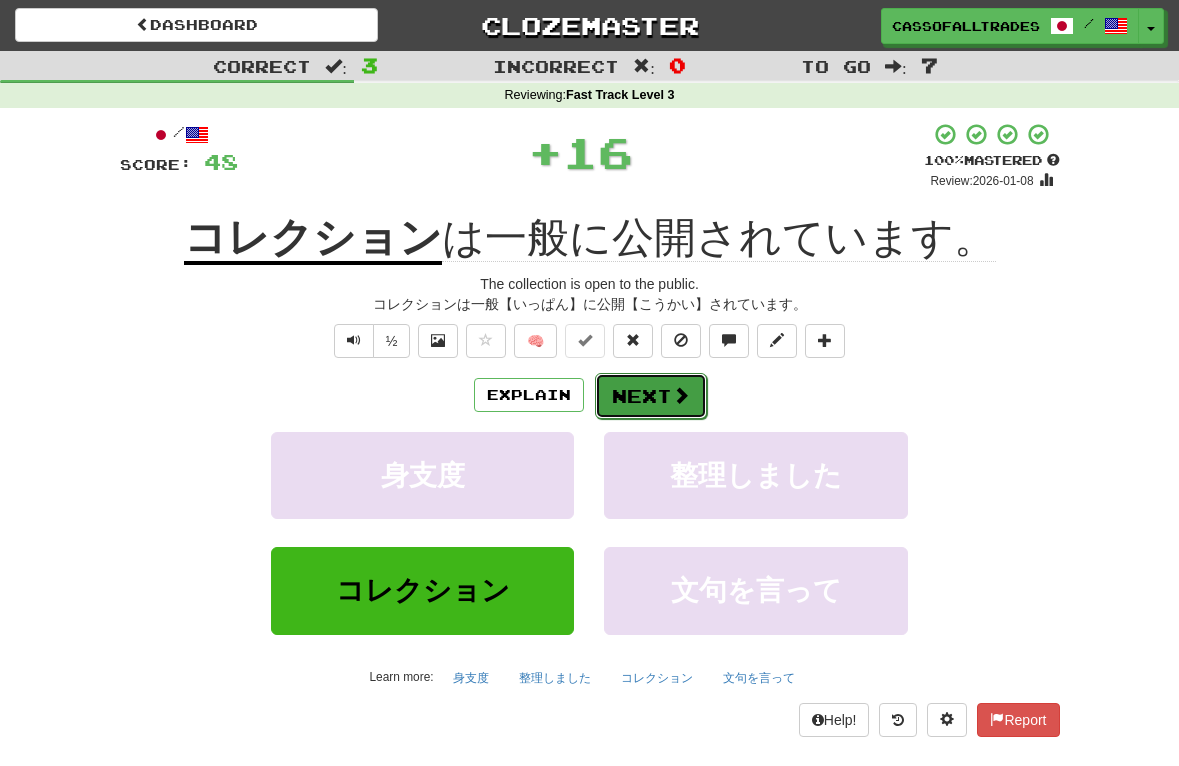 click on "Next" at bounding box center (651, 396) 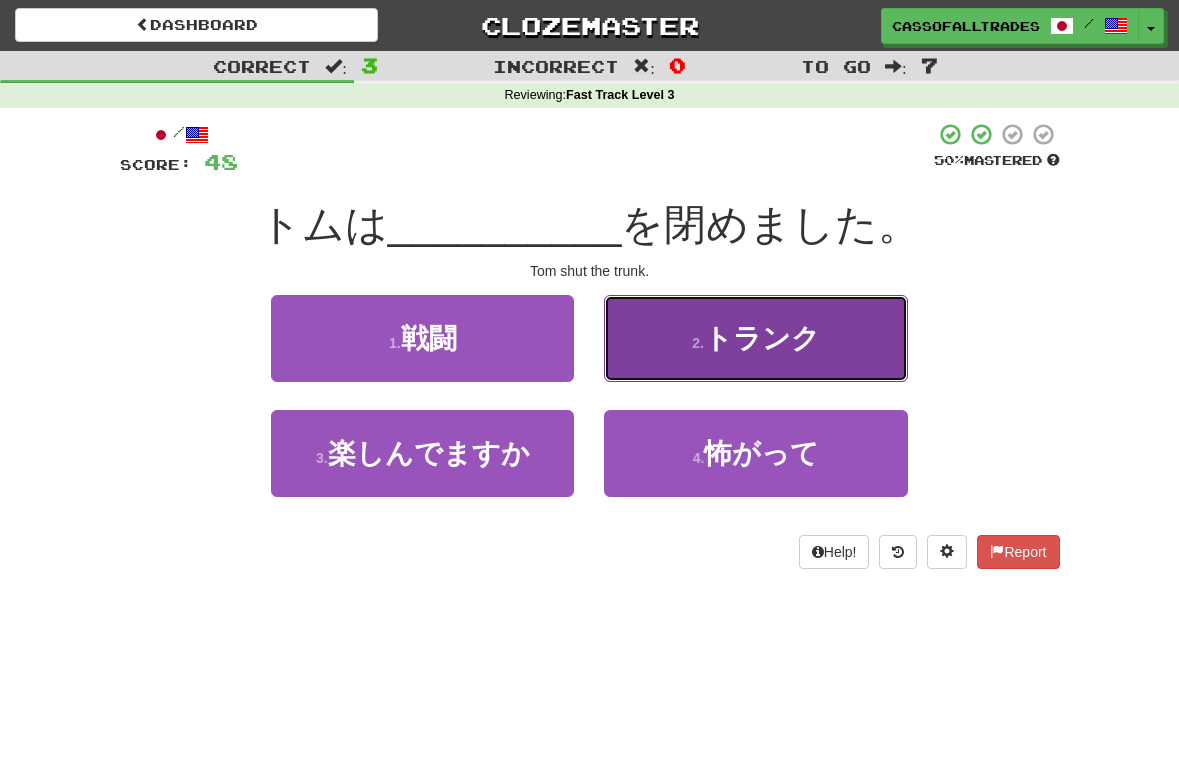 click on "トランク" at bounding box center (762, 338) 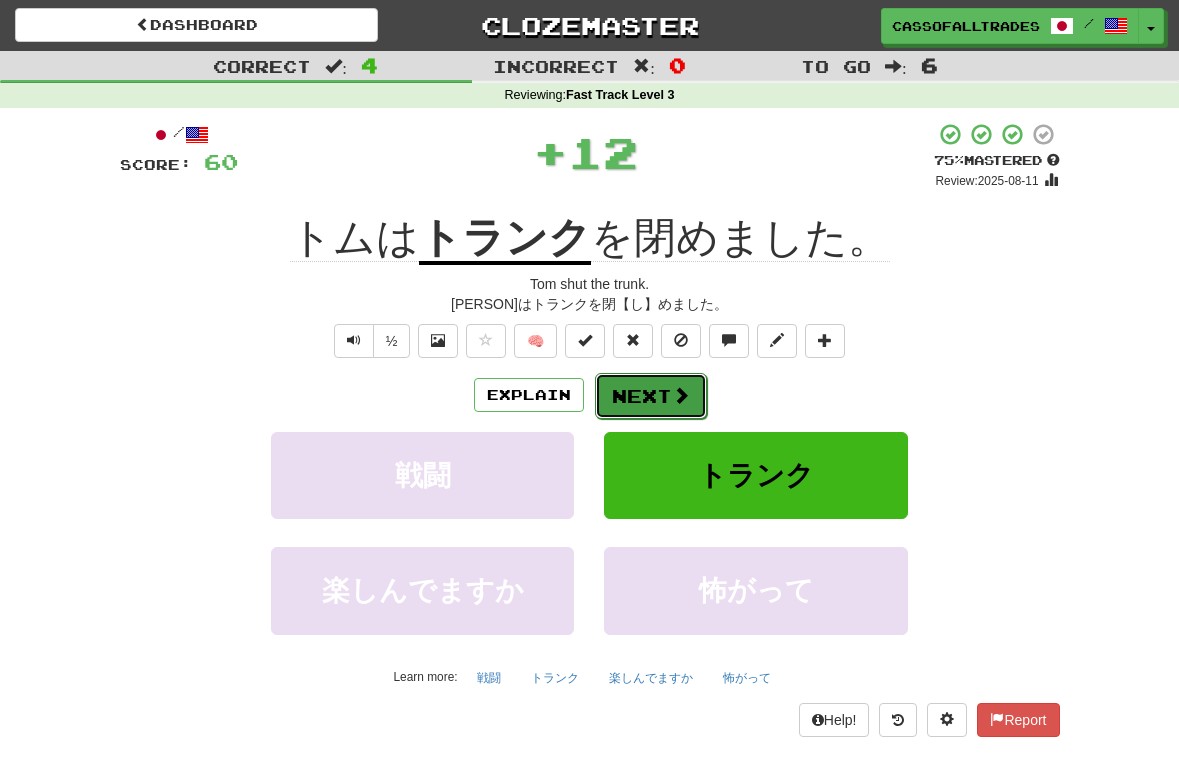 click on "Next" at bounding box center [651, 396] 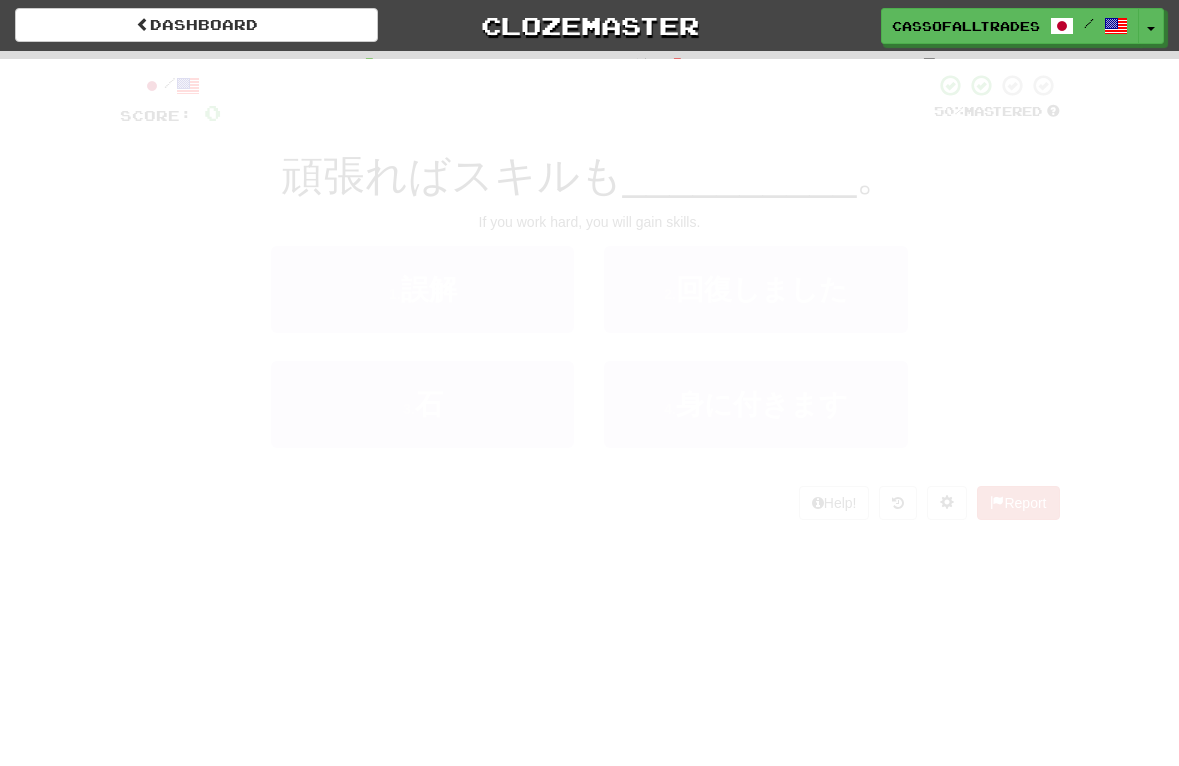 scroll, scrollTop: 0, scrollLeft: 0, axis: both 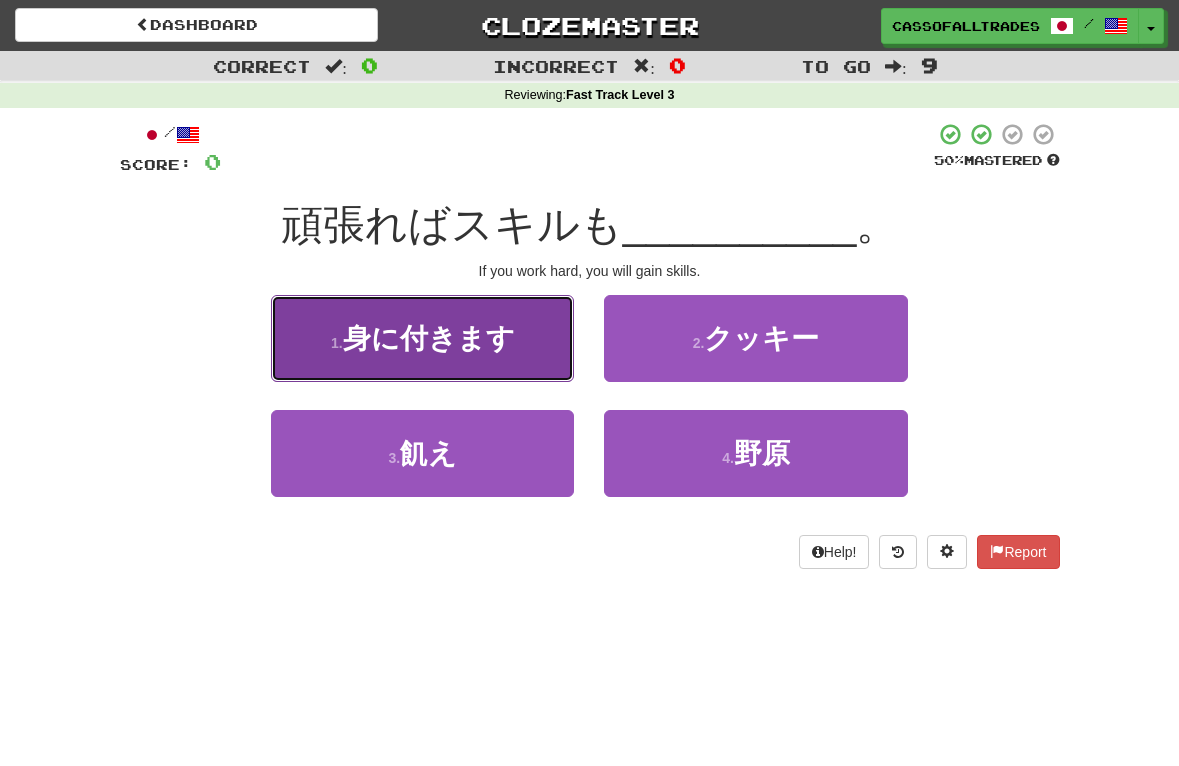 click on "身に付きます" at bounding box center [429, 338] 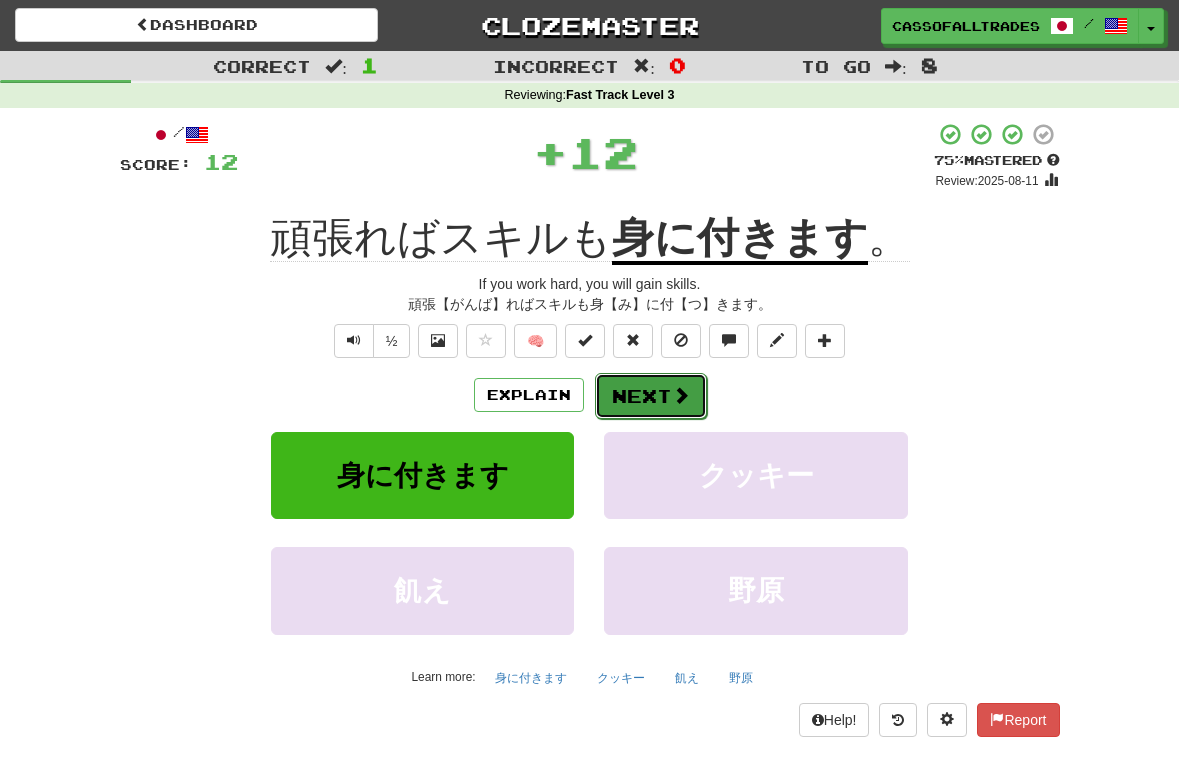 click on "Next" at bounding box center (651, 396) 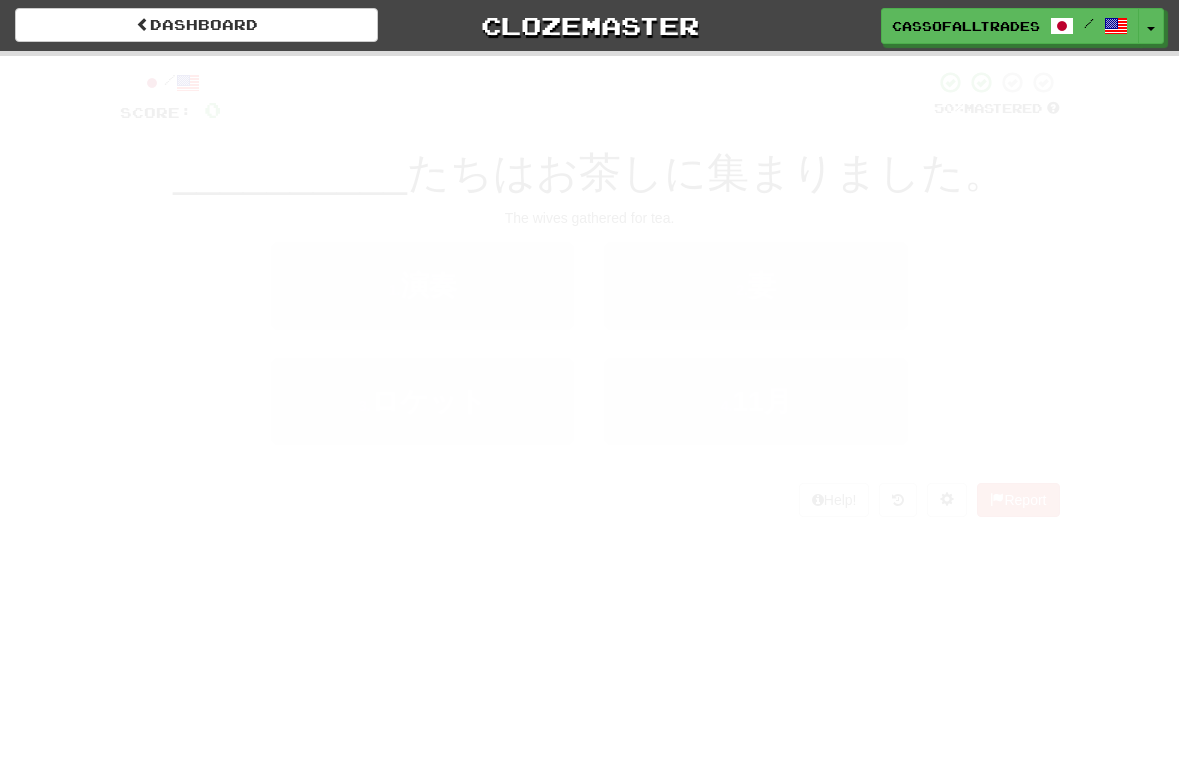 scroll, scrollTop: 0, scrollLeft: 0, axis: both 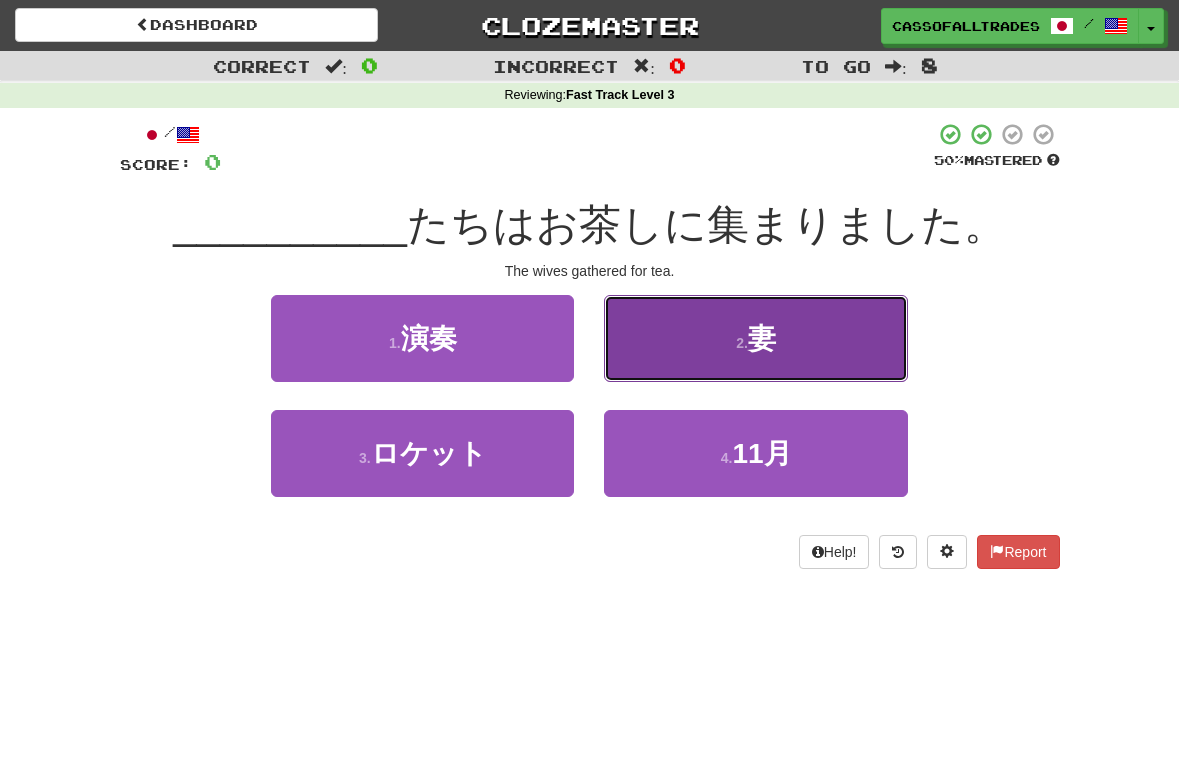 click on "2 ." at bounding box center [742, 343] 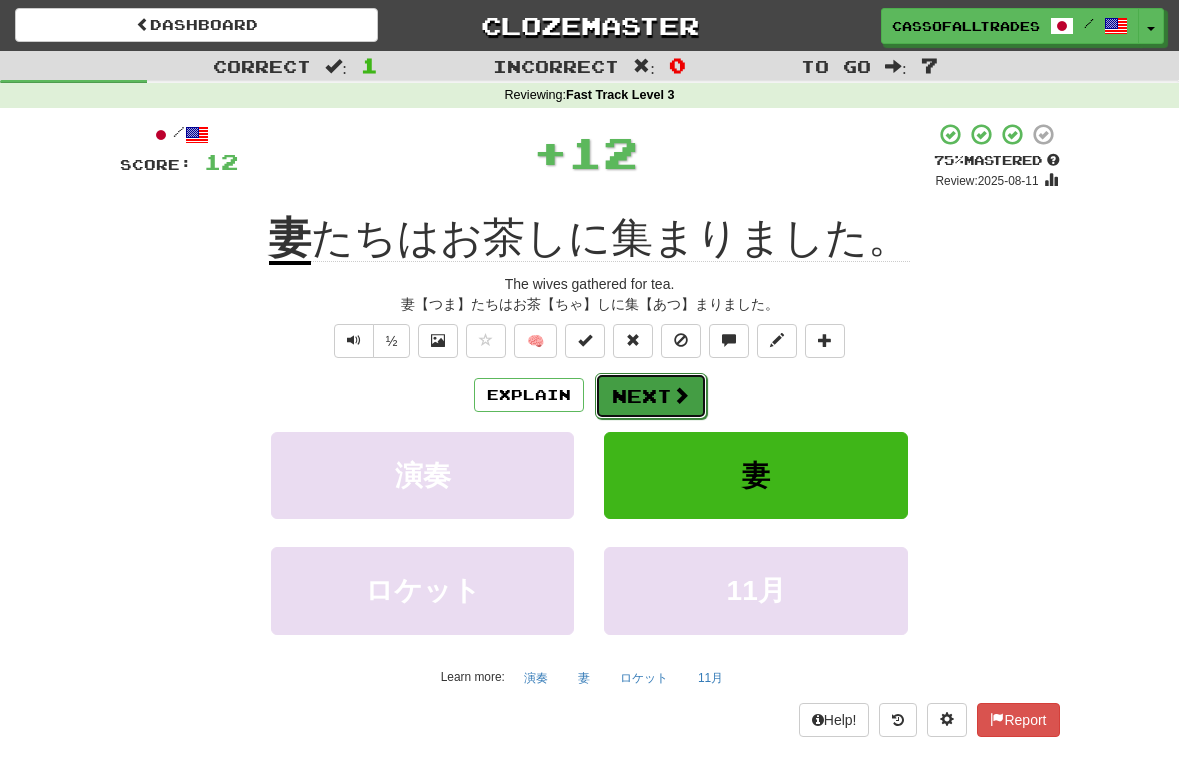 click on "Next" at bounding box center [651, 396] 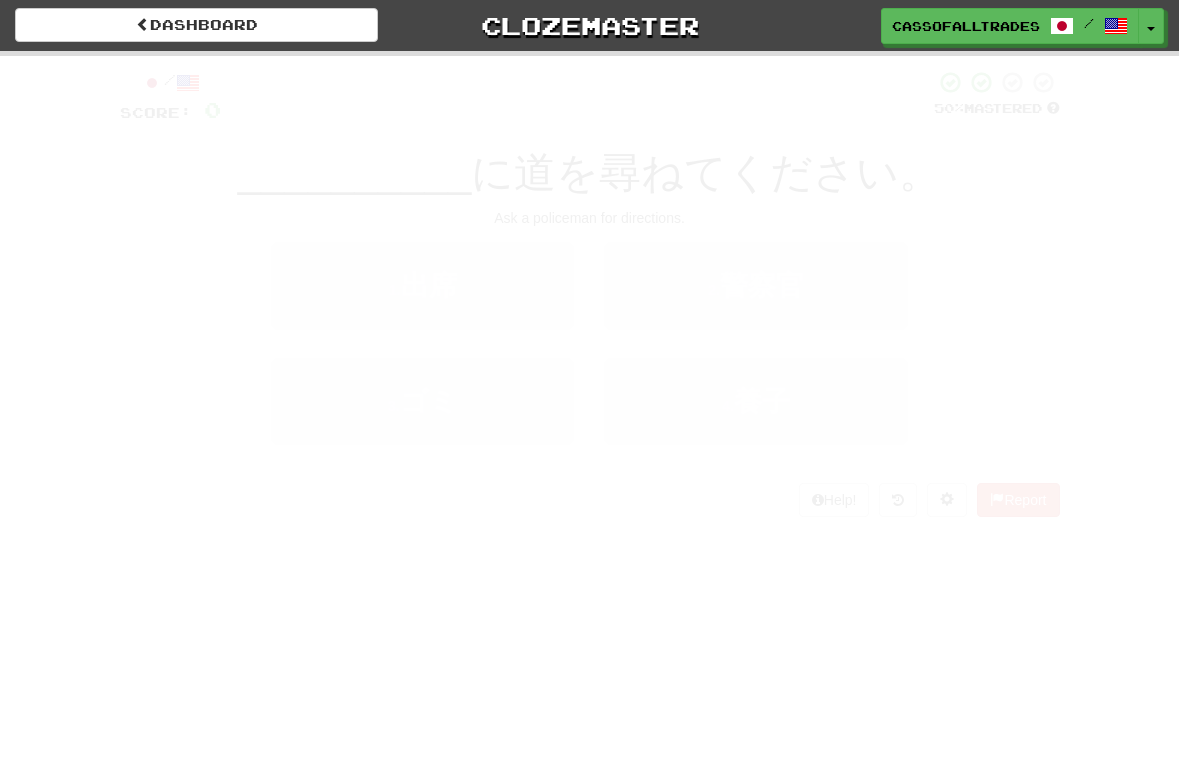 scroll, scrollTop: 0, scrollLeft: 0, axis: both 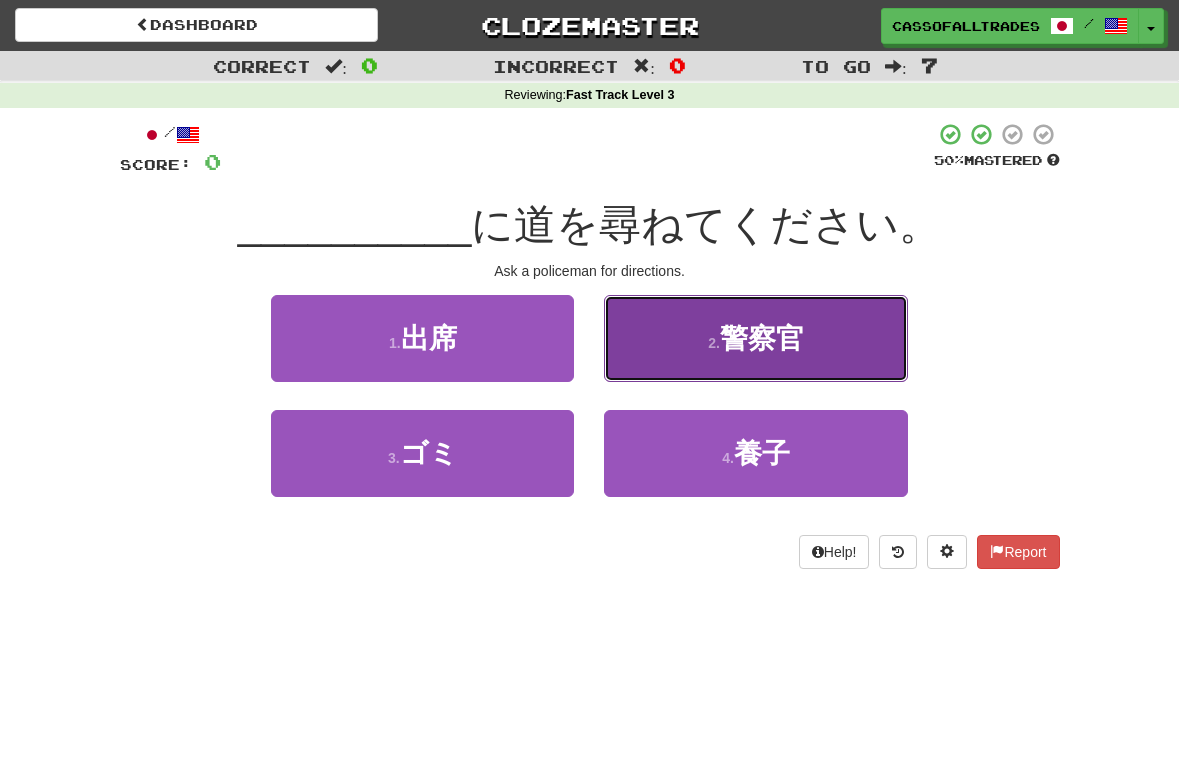 click on "警察官" at bounding box center [762, 338] 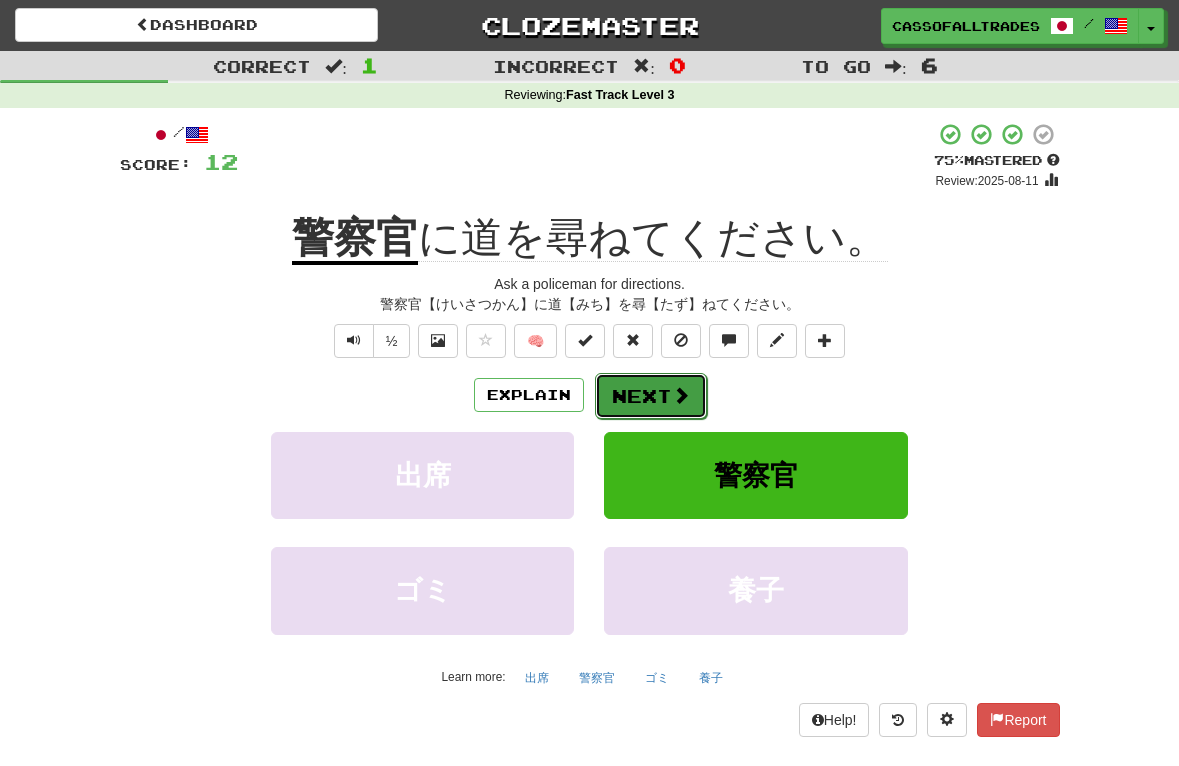 click on "Next" at bounding box center [651, 396] 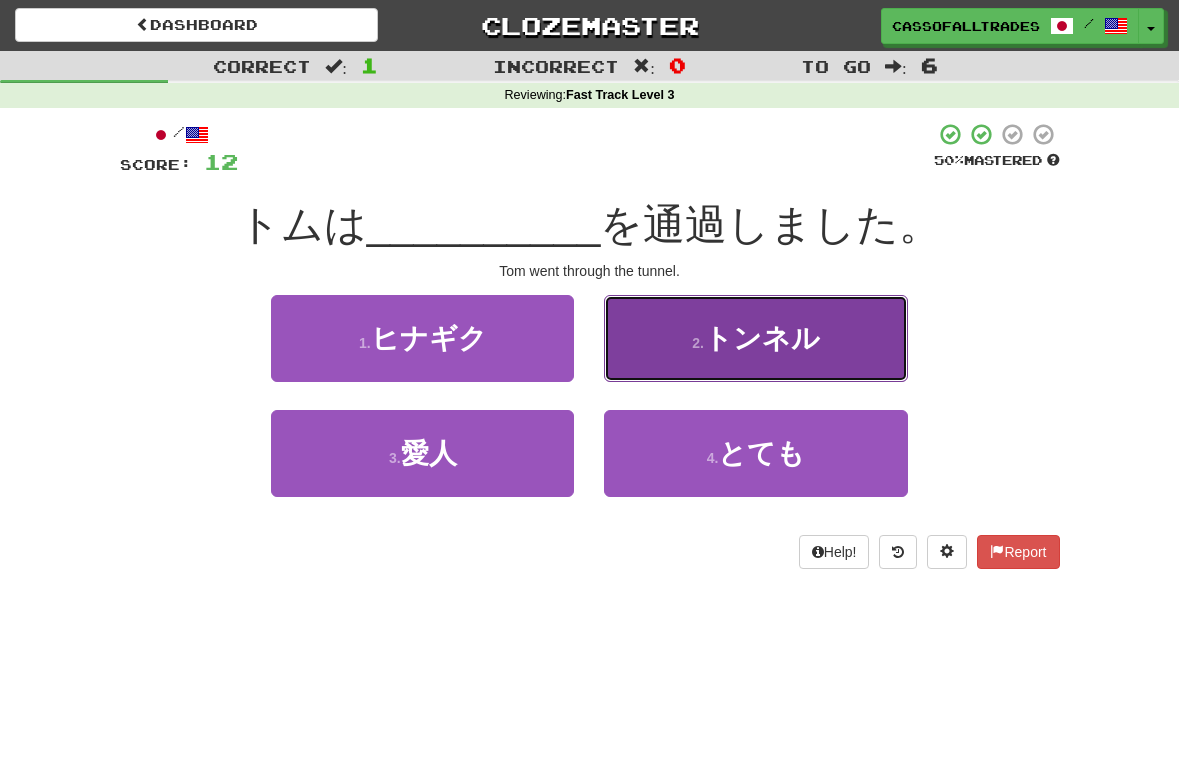 click on "トンネル" at bounding box center (762, 338) 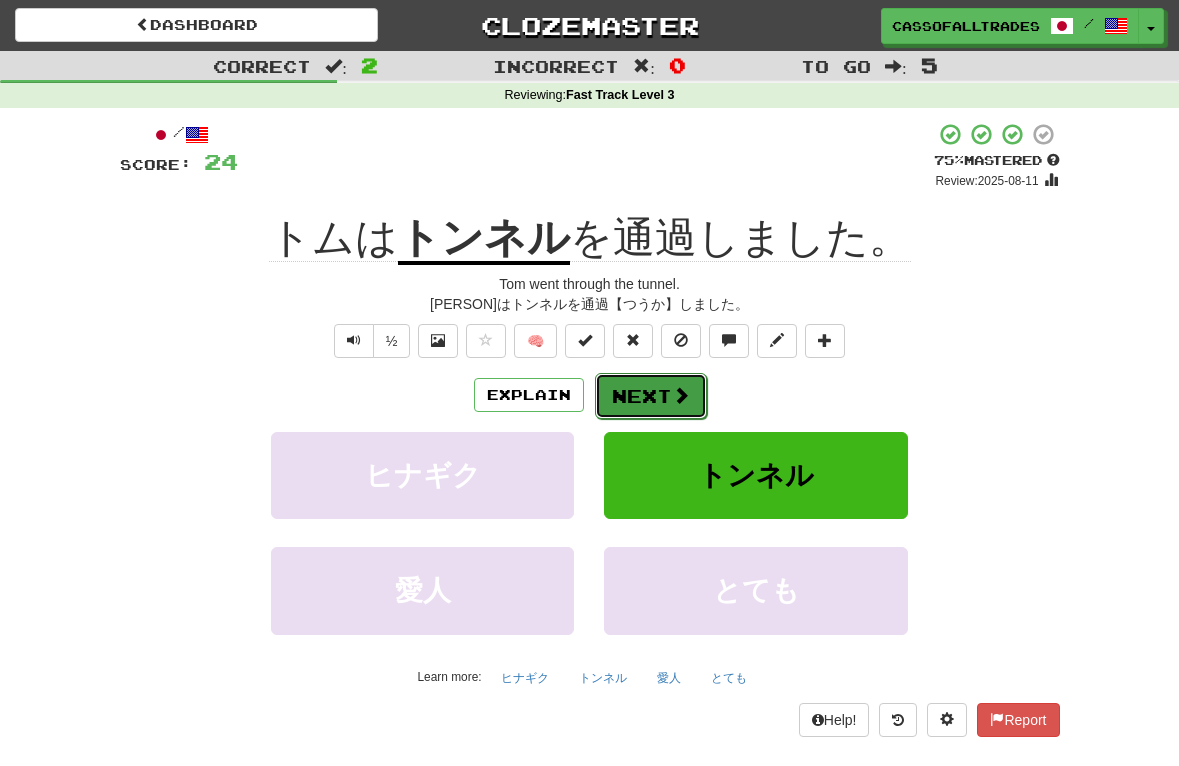 click on "Next" at bounding box center [651, 396] 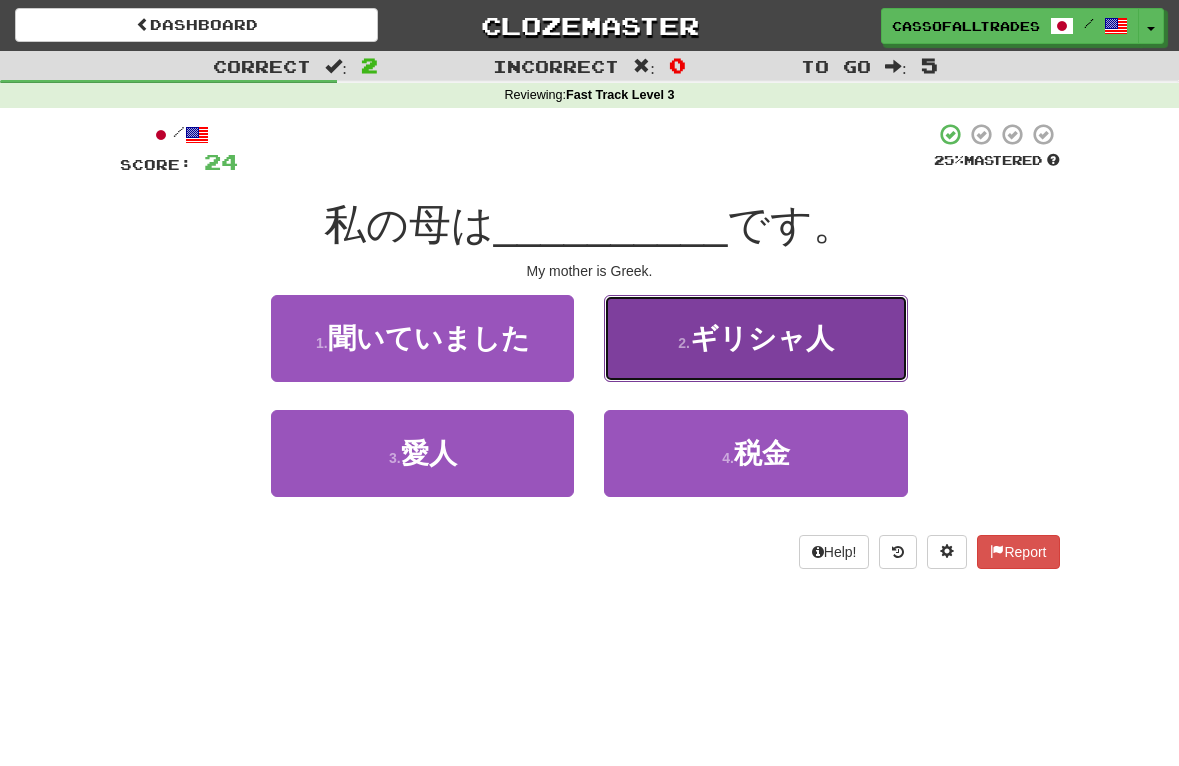 click on "2 .  ギリシャ人" at bounding box center [755, 338] 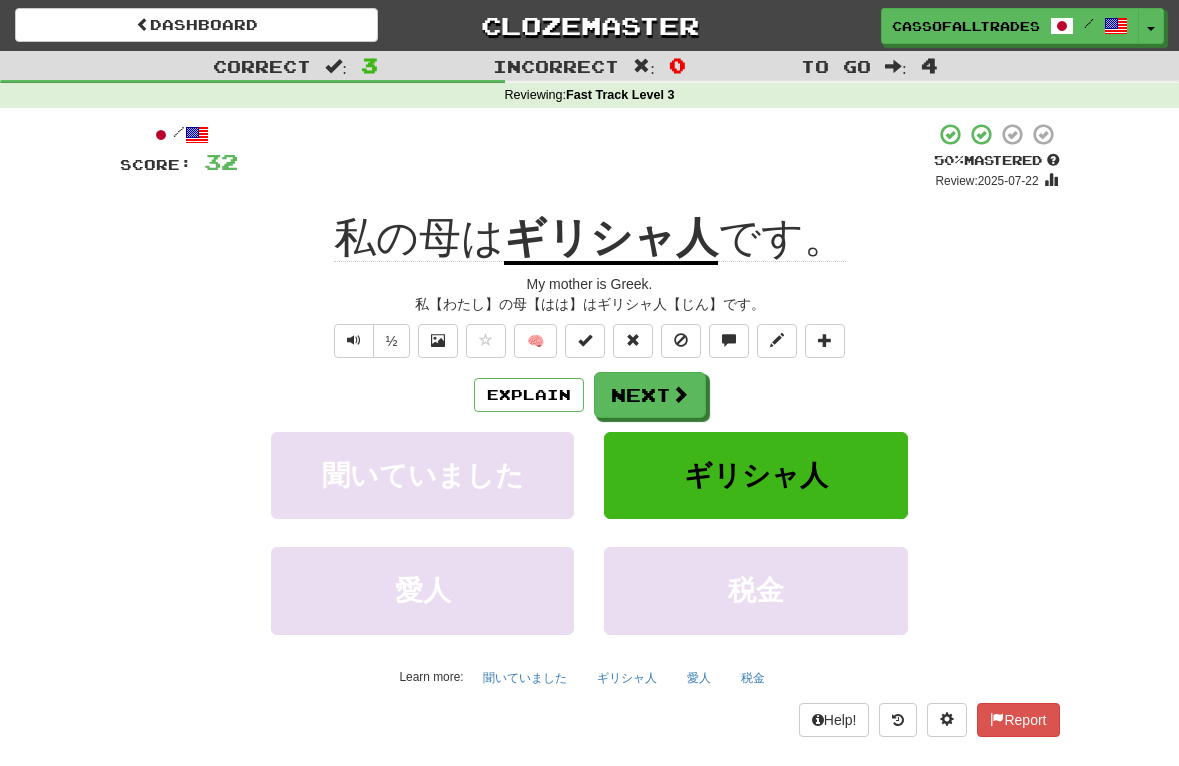click on "Correct   :   3 Incorrect   :   0 To go   :   4 Reviewing :  Fast Track Level 3  /  Score:   32 + 8 50 %  Mastered Review:  2025-07-22 私の母は ギリシャ人 です。 My mother is Greek. 私【わたし】の母【はは】はギリシャ人【じん】です。 ½ 🧠 Explain Next 聞いていました ギリシャ人 愛人 税金 Learn more: 聞いていました ギリシャ人 愛人 税金  Help!  Report" at bounding box center (589, 408) 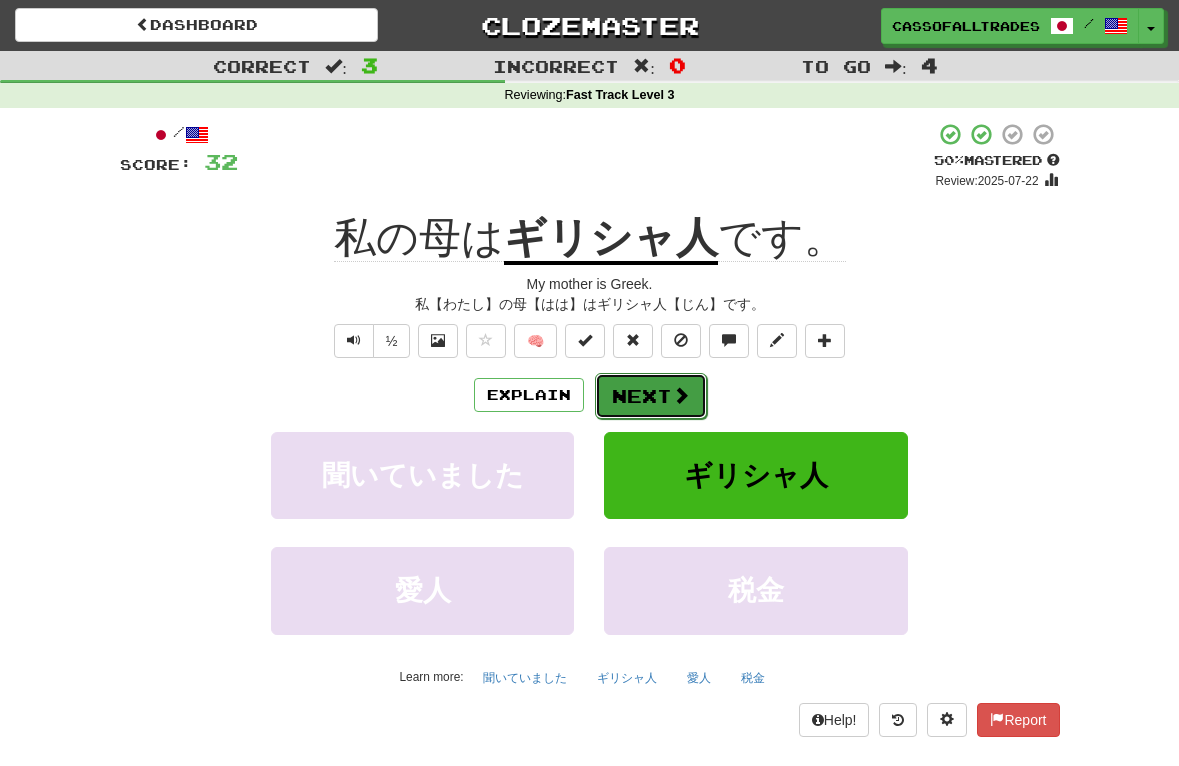 click on "Next" at bounding box center (651, 396) 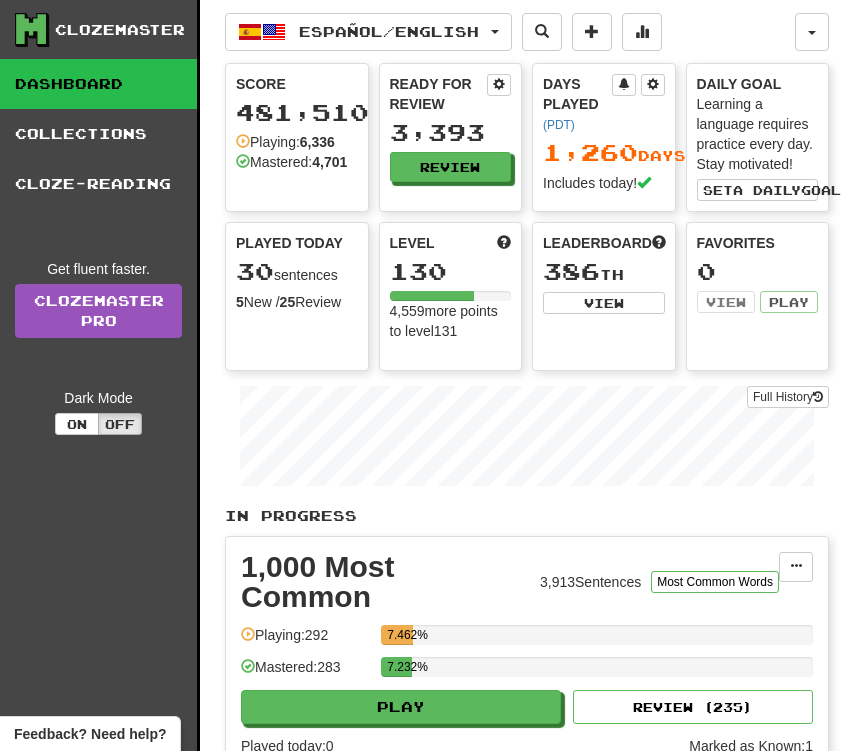 scroll, scrollTop: 0, scrollLeft: 0, axis: both 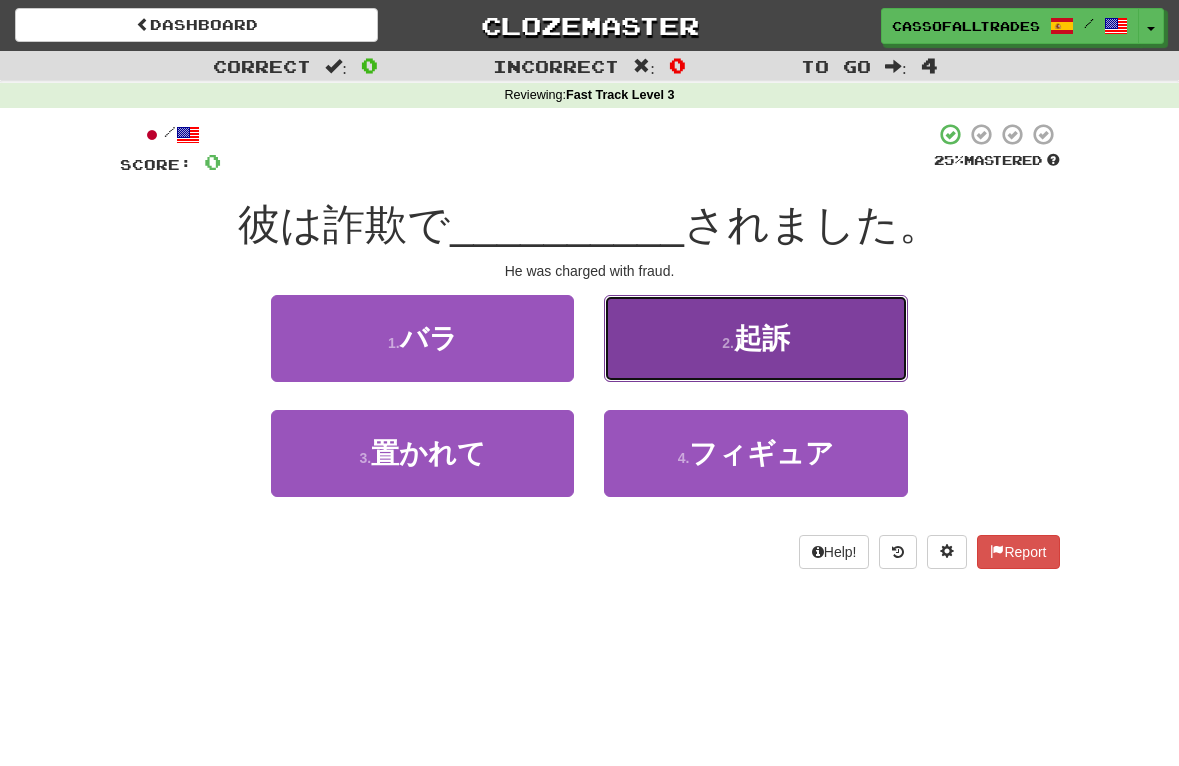click on "起訴" at bounding box center [762, 338] 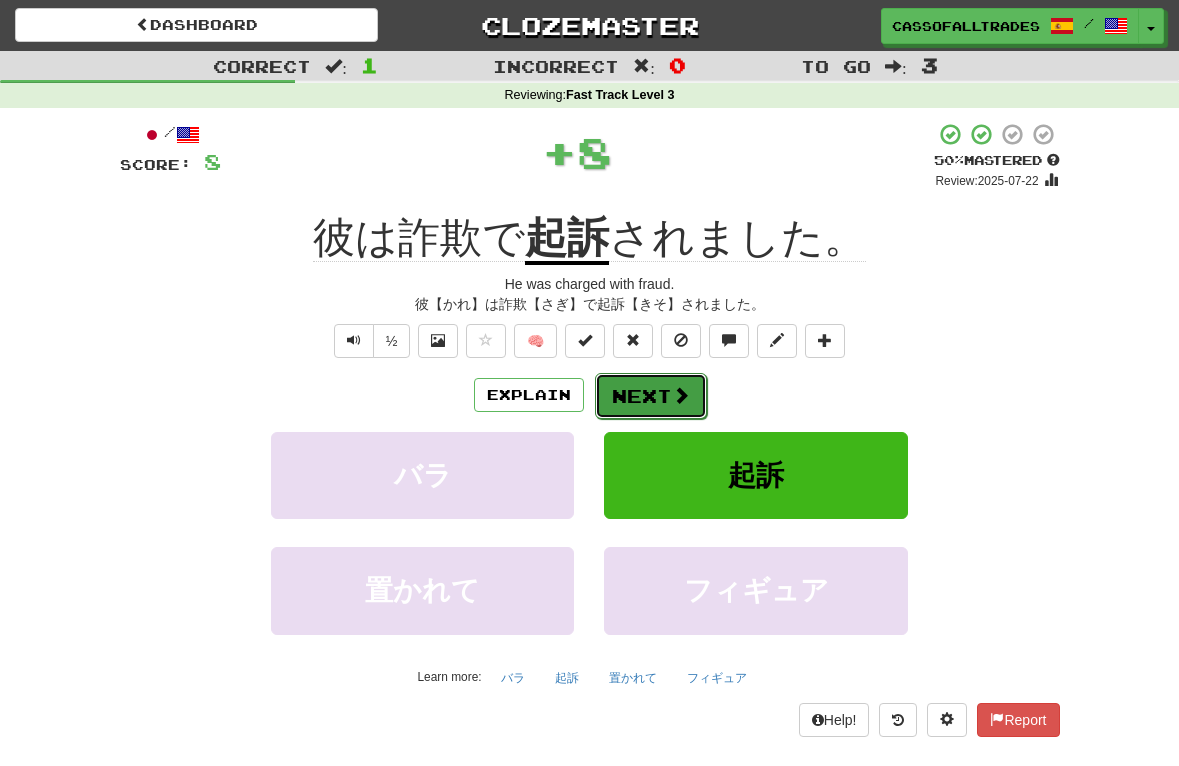 click at bounding box center (681, 395) 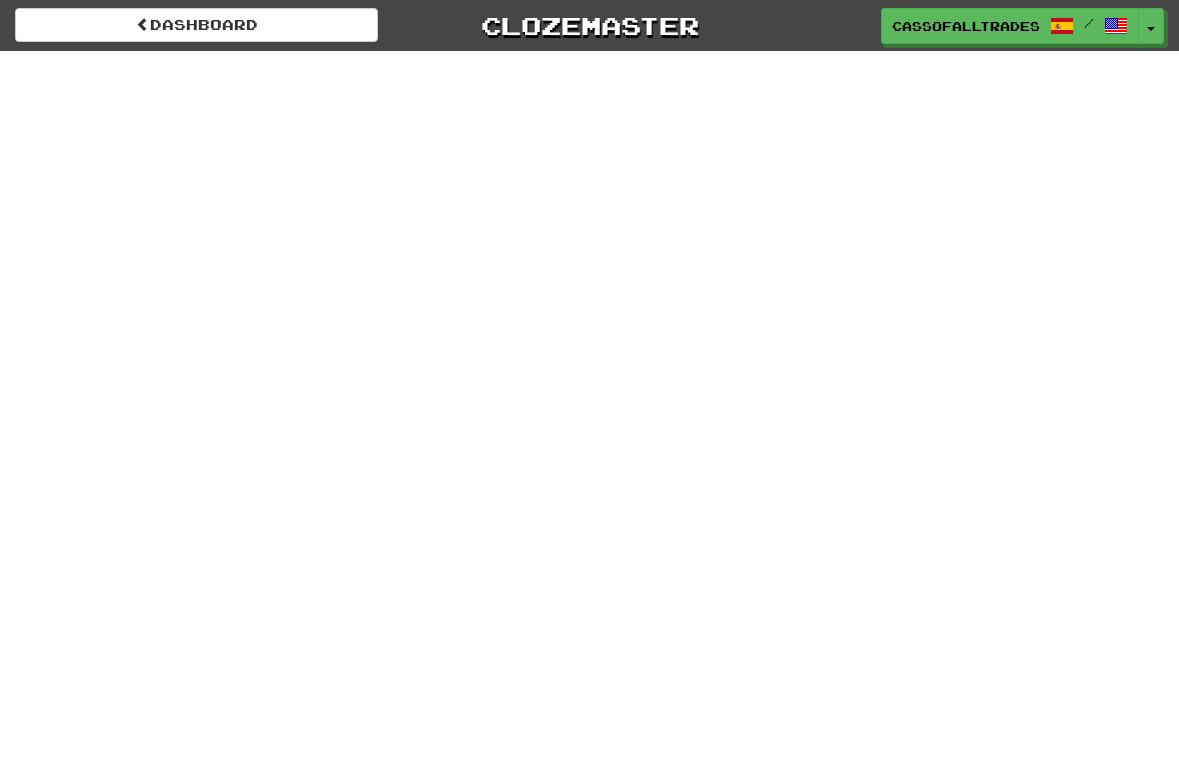 scroll, scrollTop: 0, scrollLeft: 0, axis: both 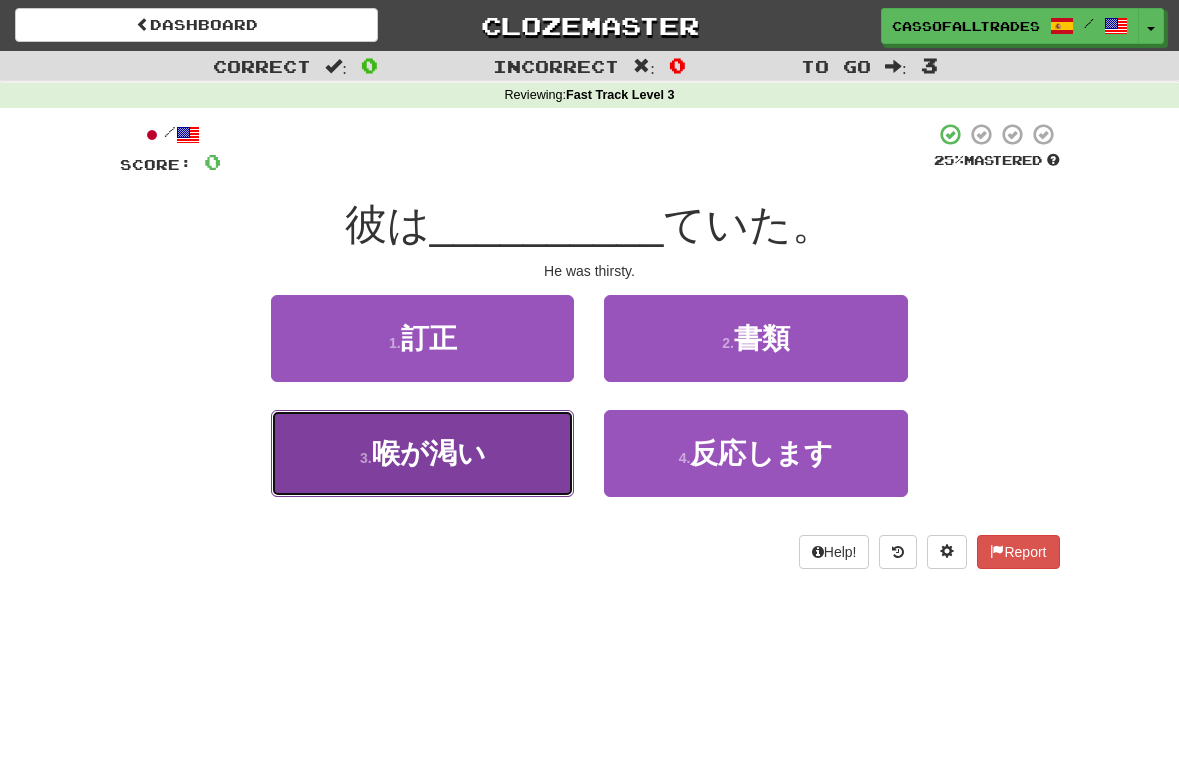 click on "3 .  喉が渇い" at bounding box center [422, 453] 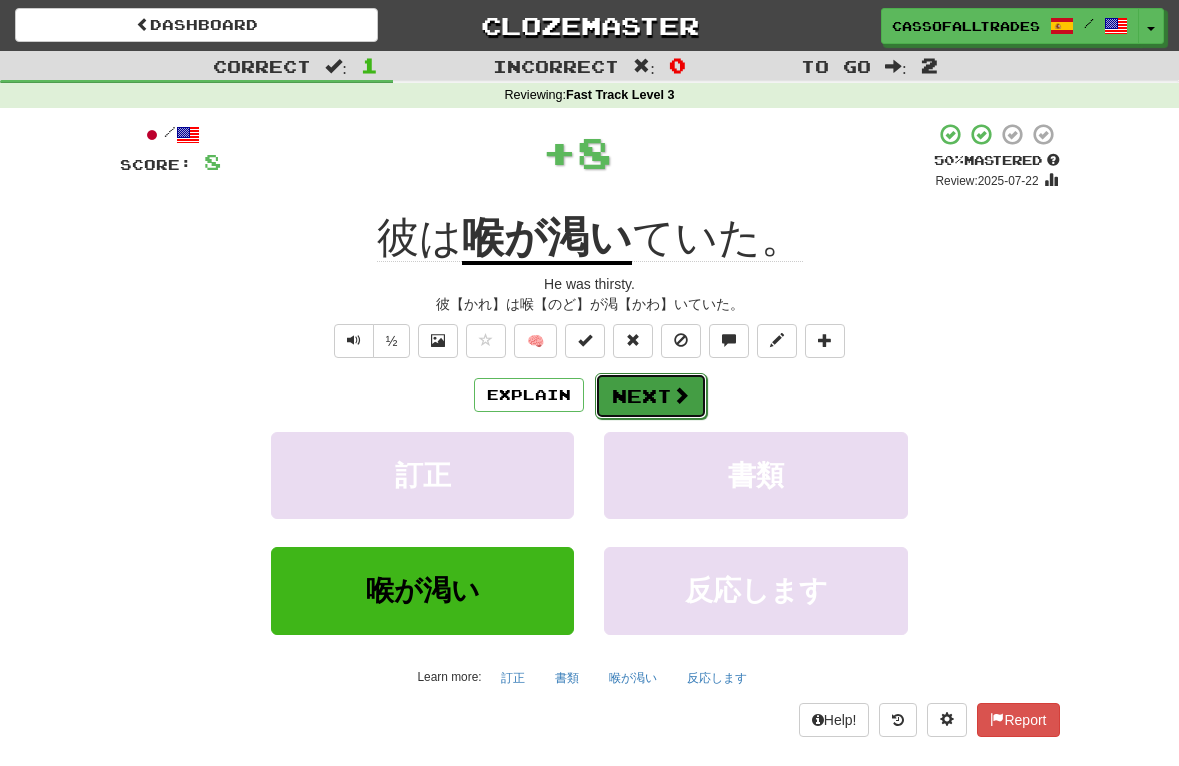 click on "Next" at bounding box center (651, 396) 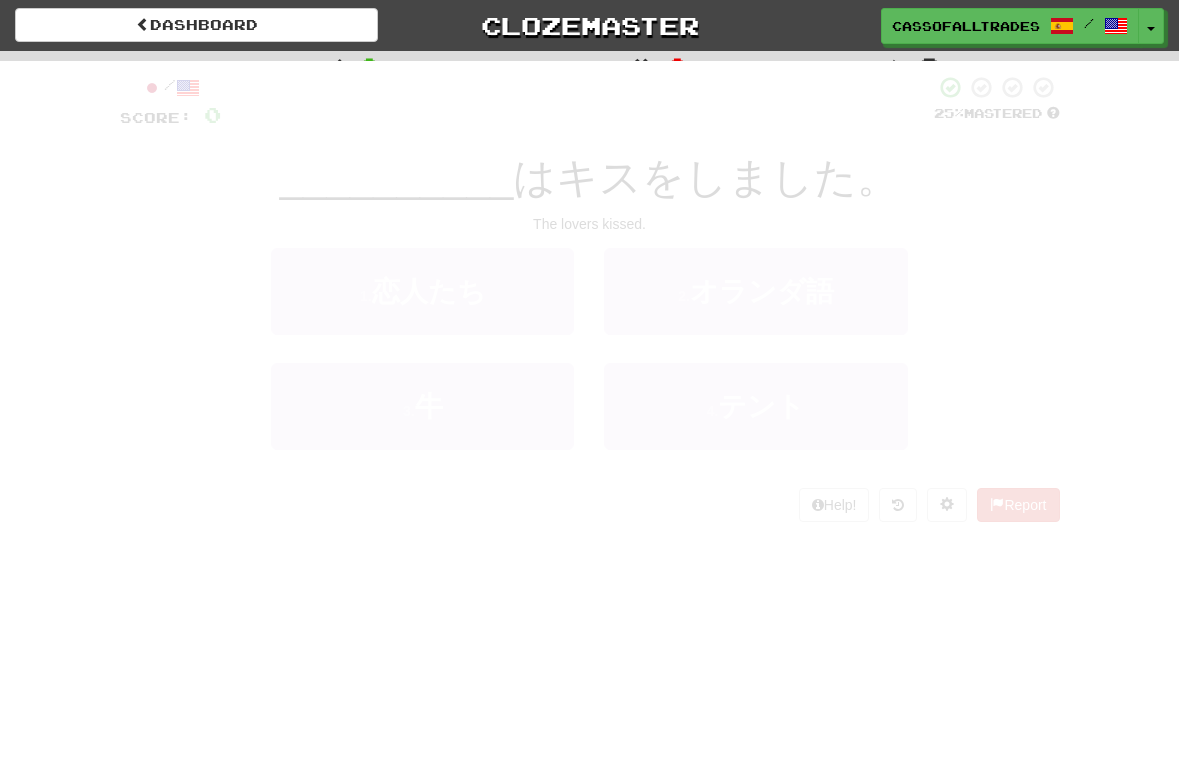 scroll, scrollTop: 0, scrollLeft: 0, axis: both 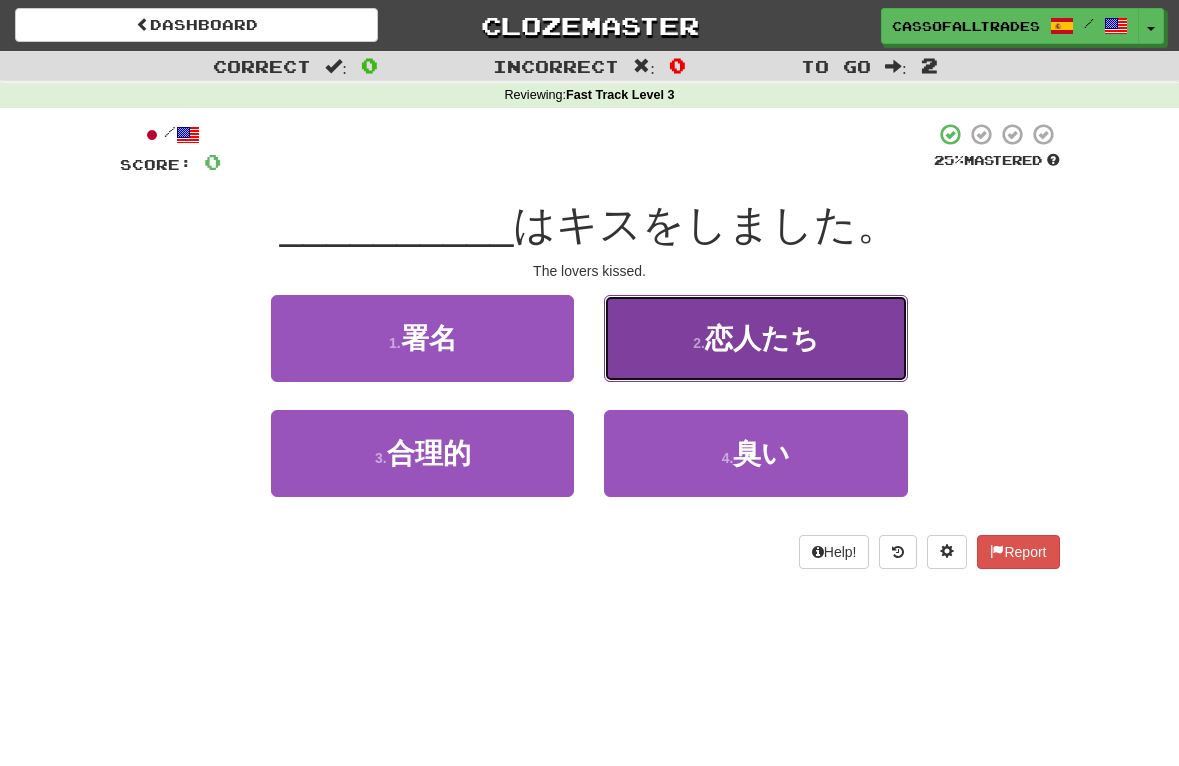 click on "恋人たち" at bounding box center [762, 338] 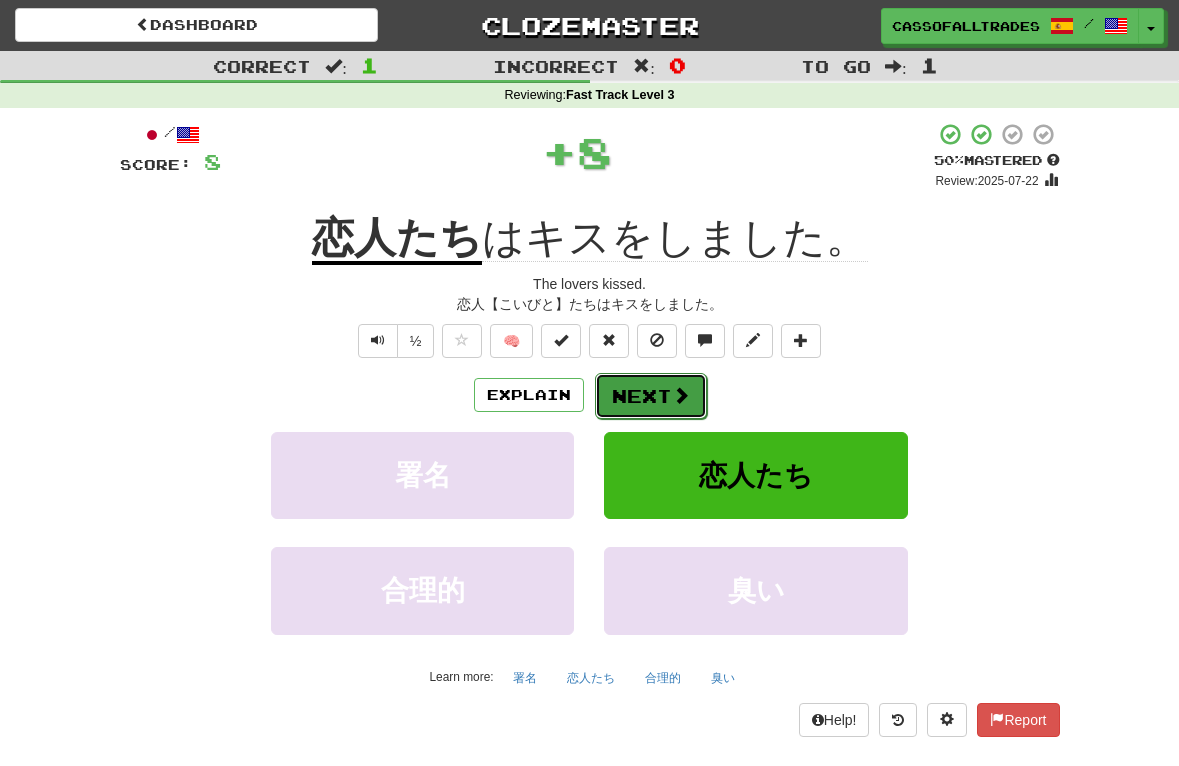 click on "Next" at bounding box center (651, 396) 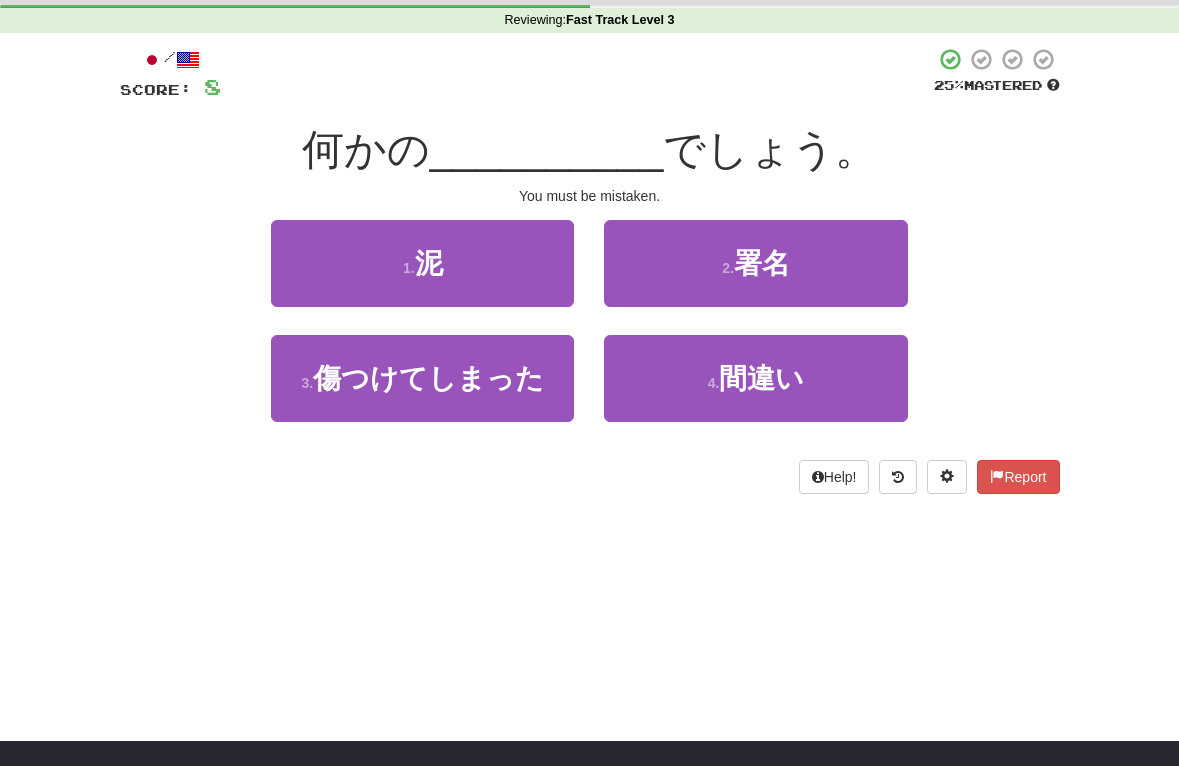 scroll, scrollTop: 0, scrollLeft: 0, axis: both 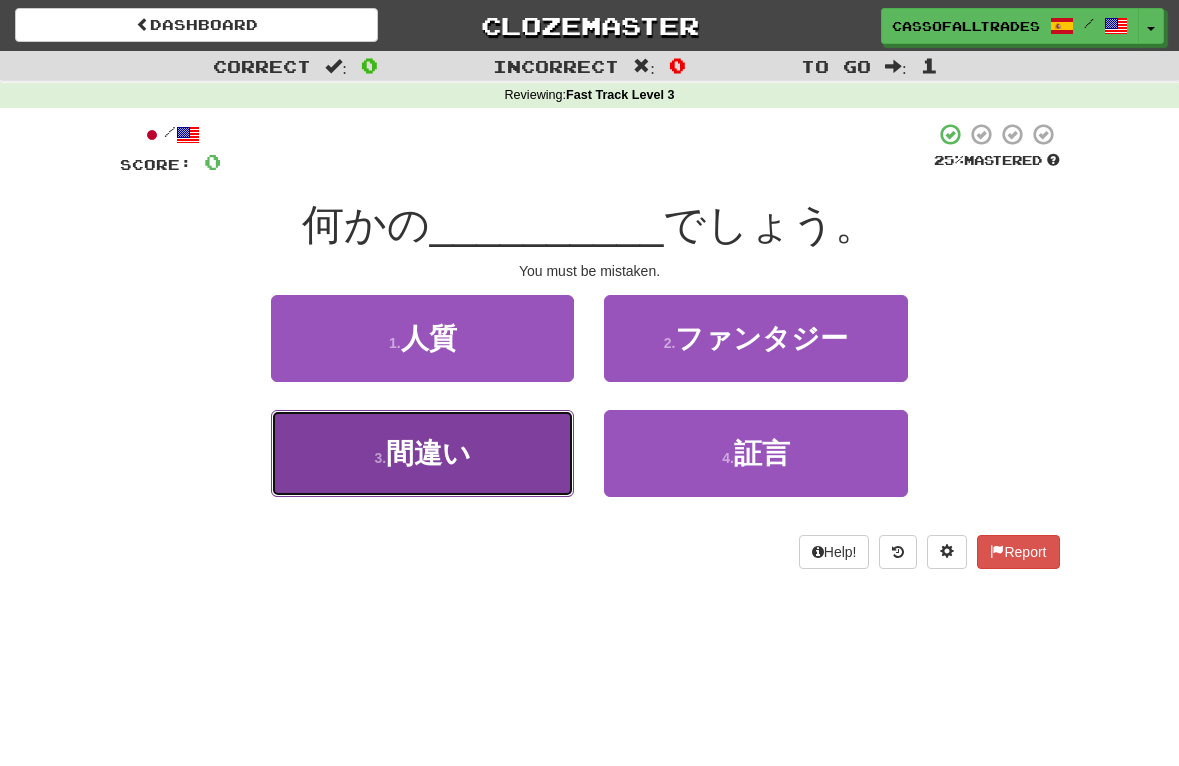 click on "3 .  間違い" at bounding box center [422, 453] 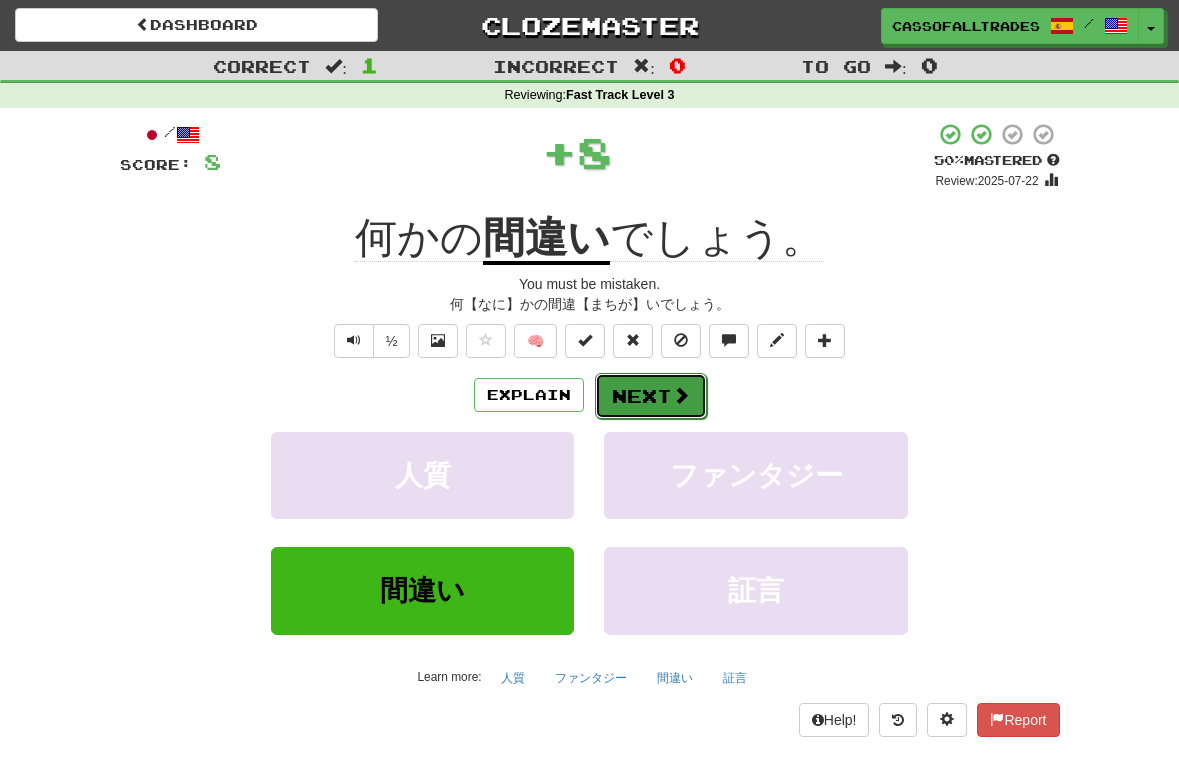 click on "Next" at bounding box center (651, 396) 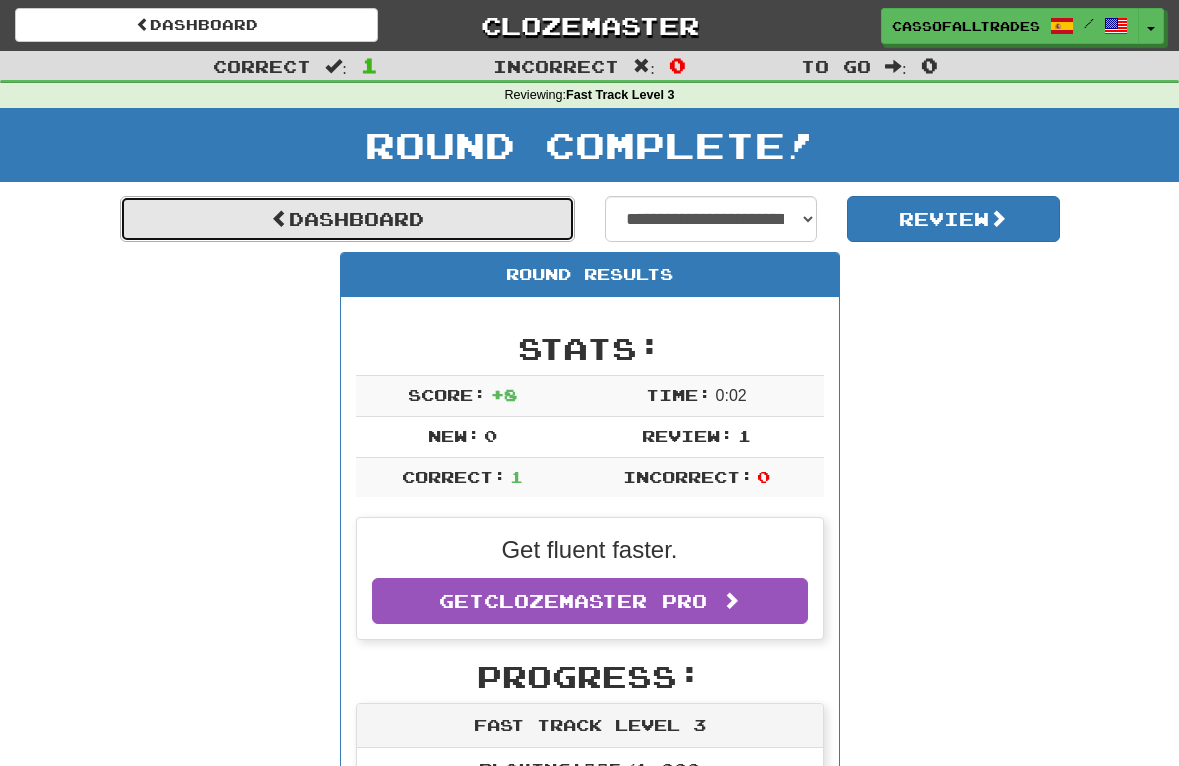 click on "Dashboard" at bounding box center [347, 219] 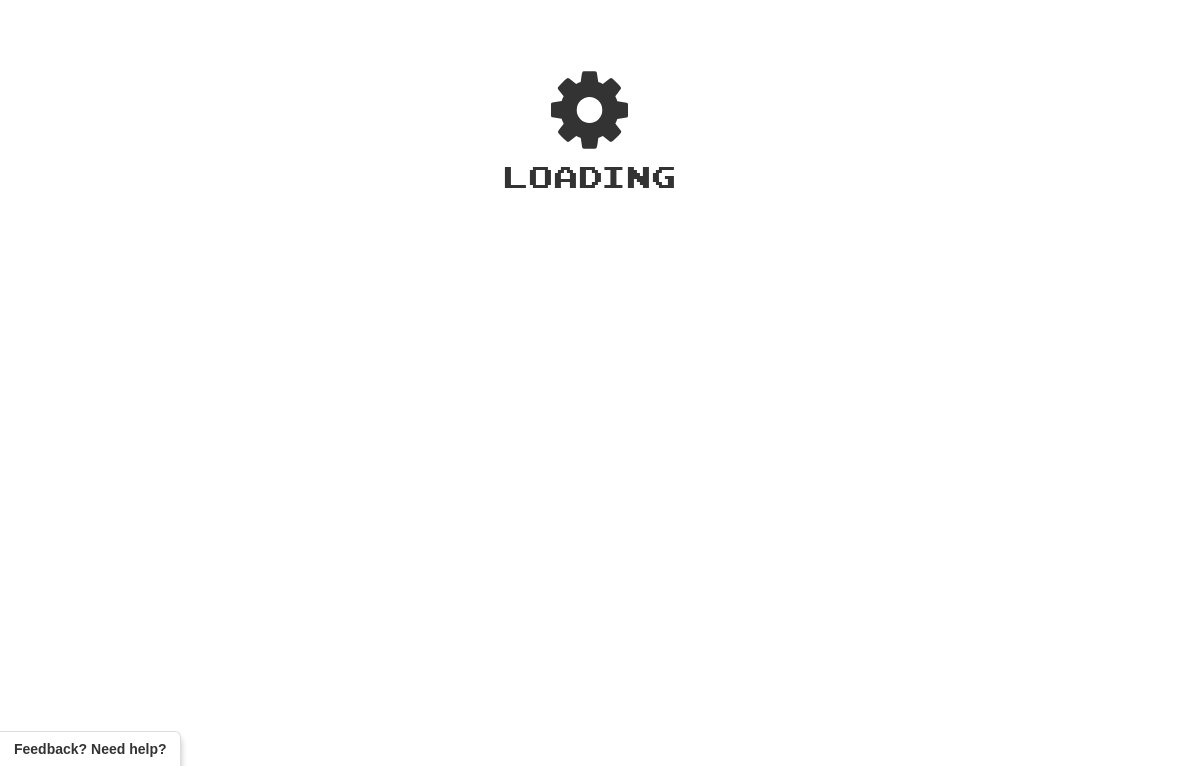 scroll, scrollTop: 0, scrollLeft: 0, axis: both 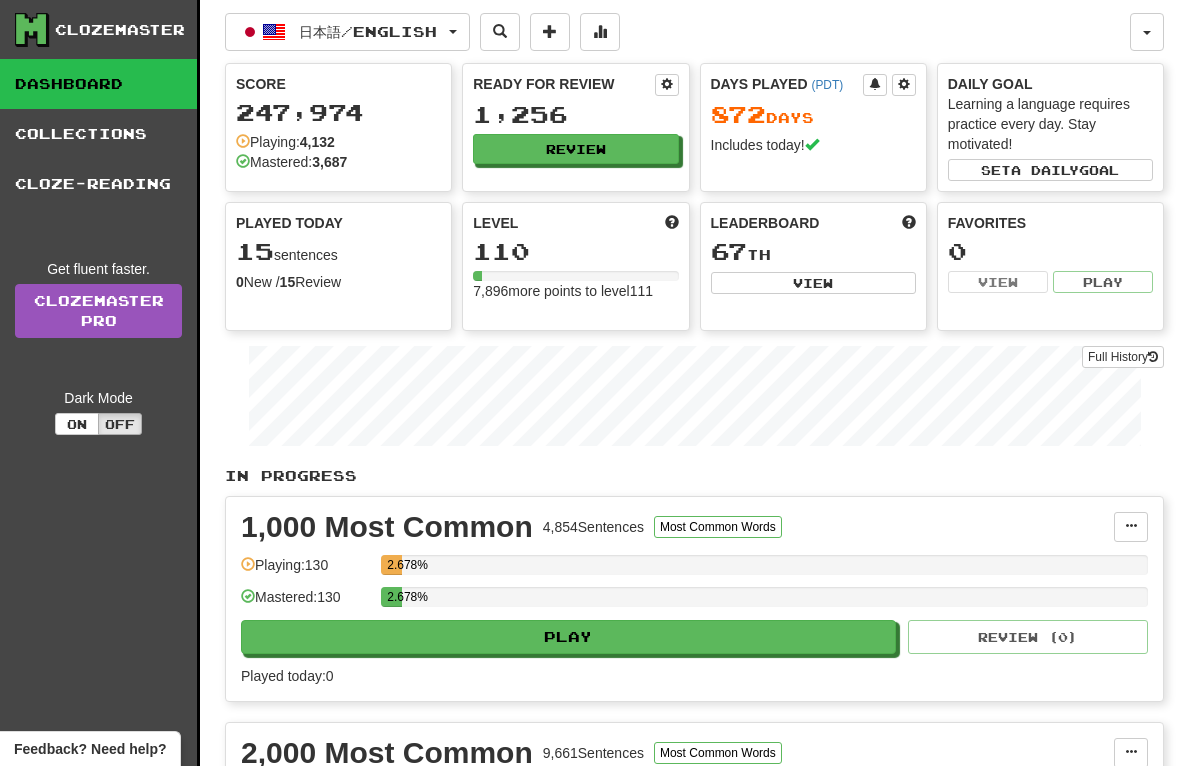 click on "Clozemaster Dashboard Collections Cloze-Reading Get fluent faster. Clozemaster Pro Dark Mode On Off" at bounding box center (100, 1991) 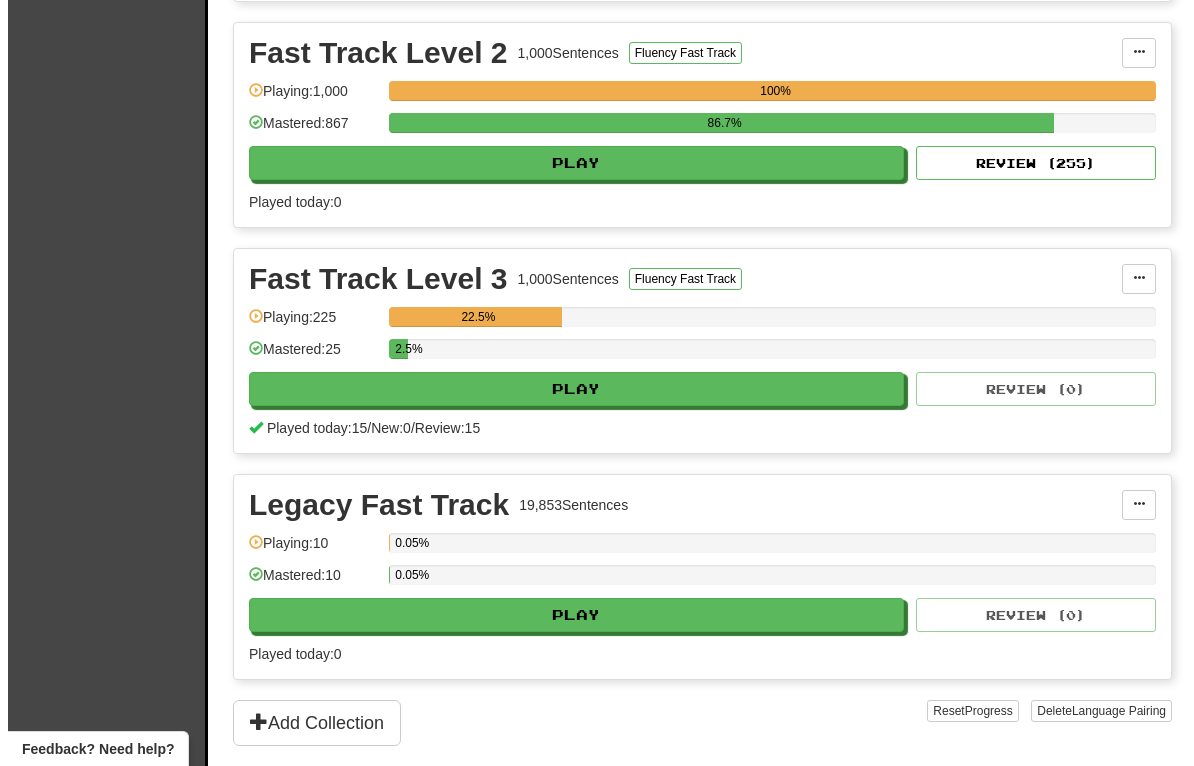 scroll, scrollTop: 3200, scrollLeft: 0, axis: vertical 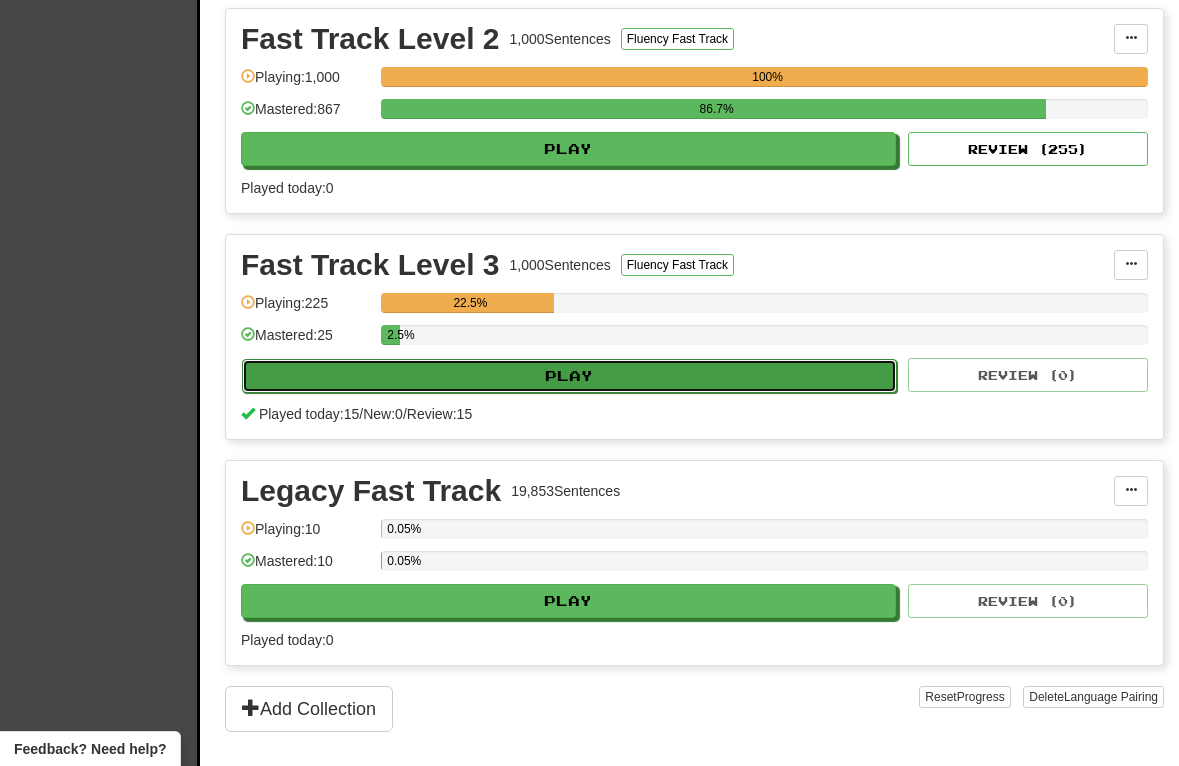 click on "Play" at bounding box center (569, 376) 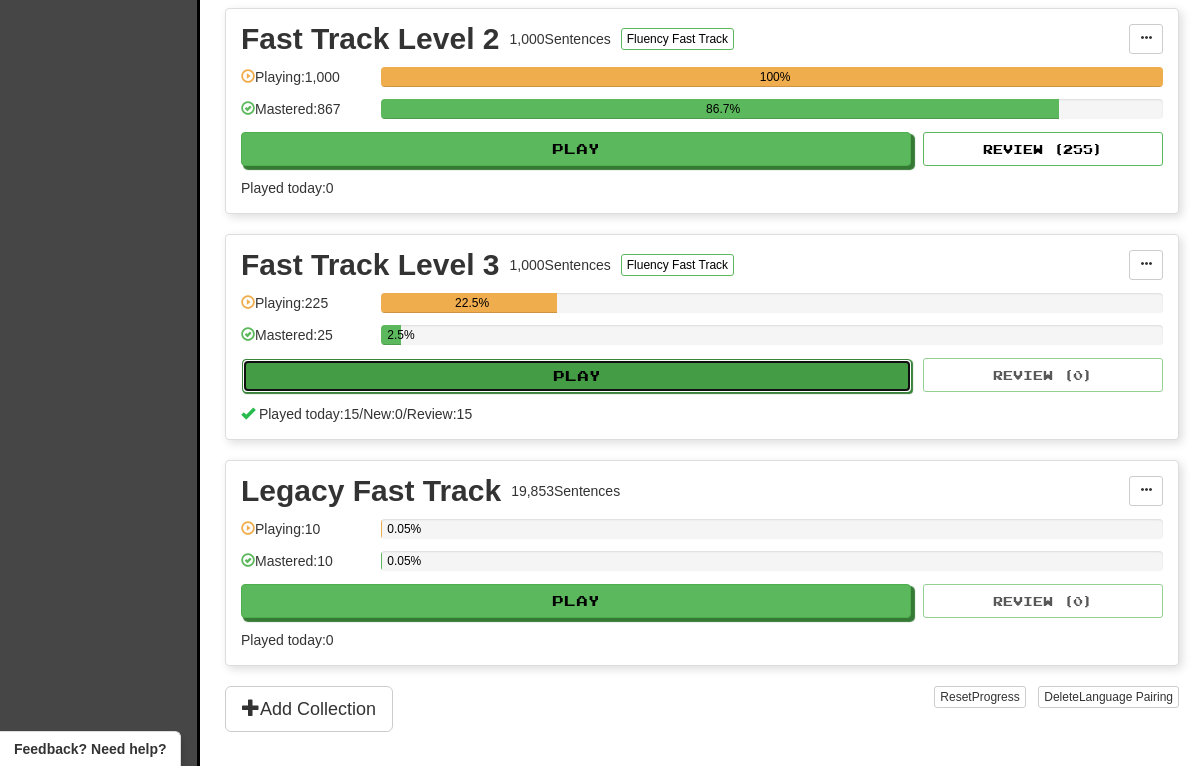 select on "**" 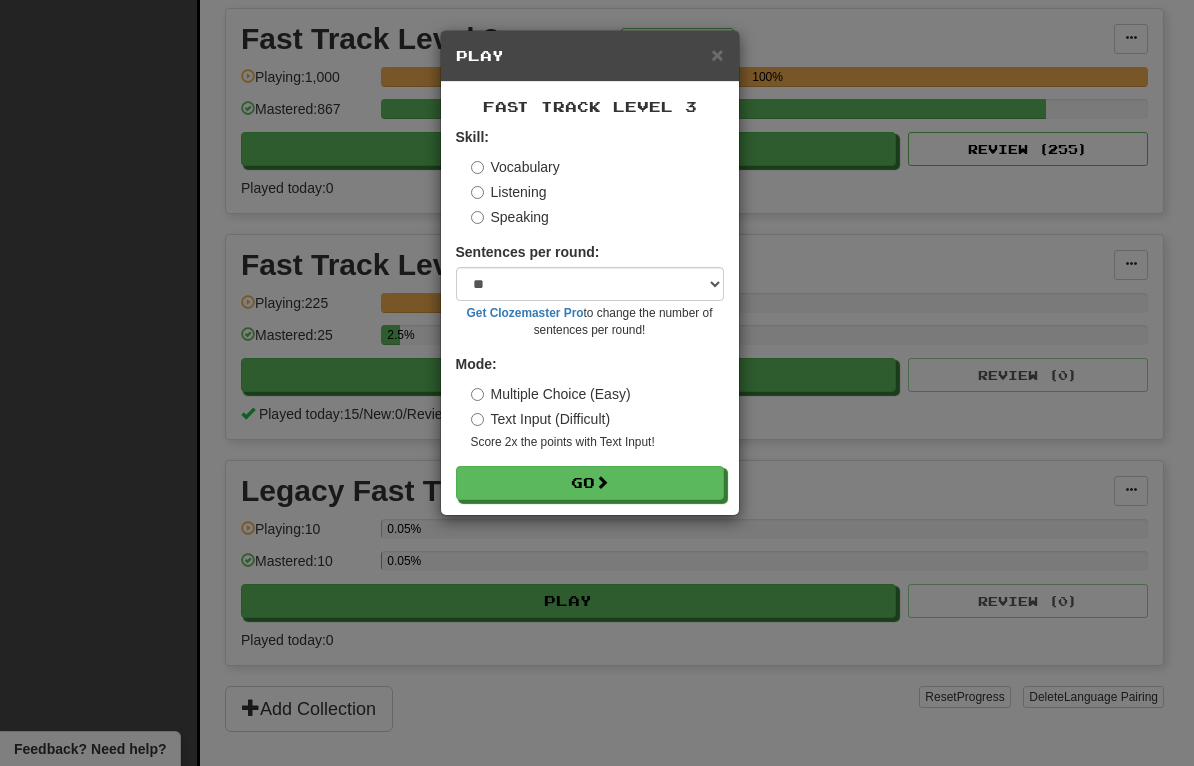click on "Listening" at bounding box center (509, 192) 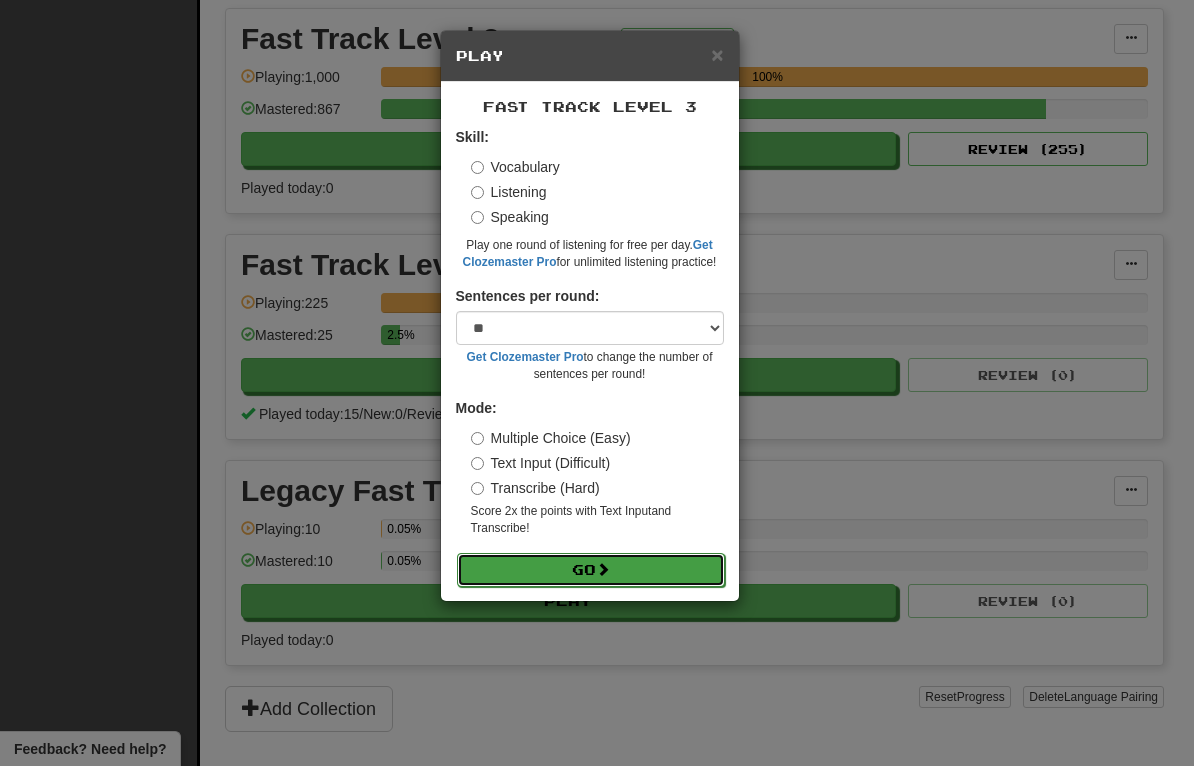 click on "Go" at bounding box center [591, 570] 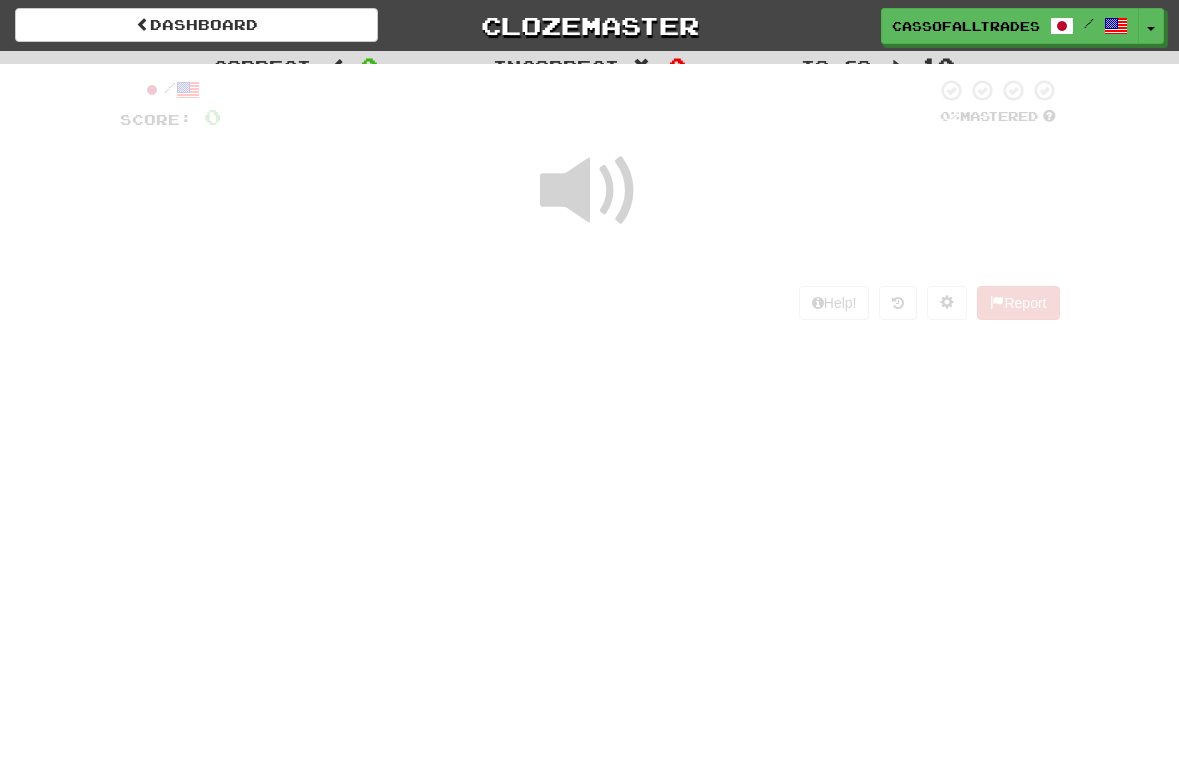 scroll, scrollTop: 0, scrollLeft: 0, axis: both 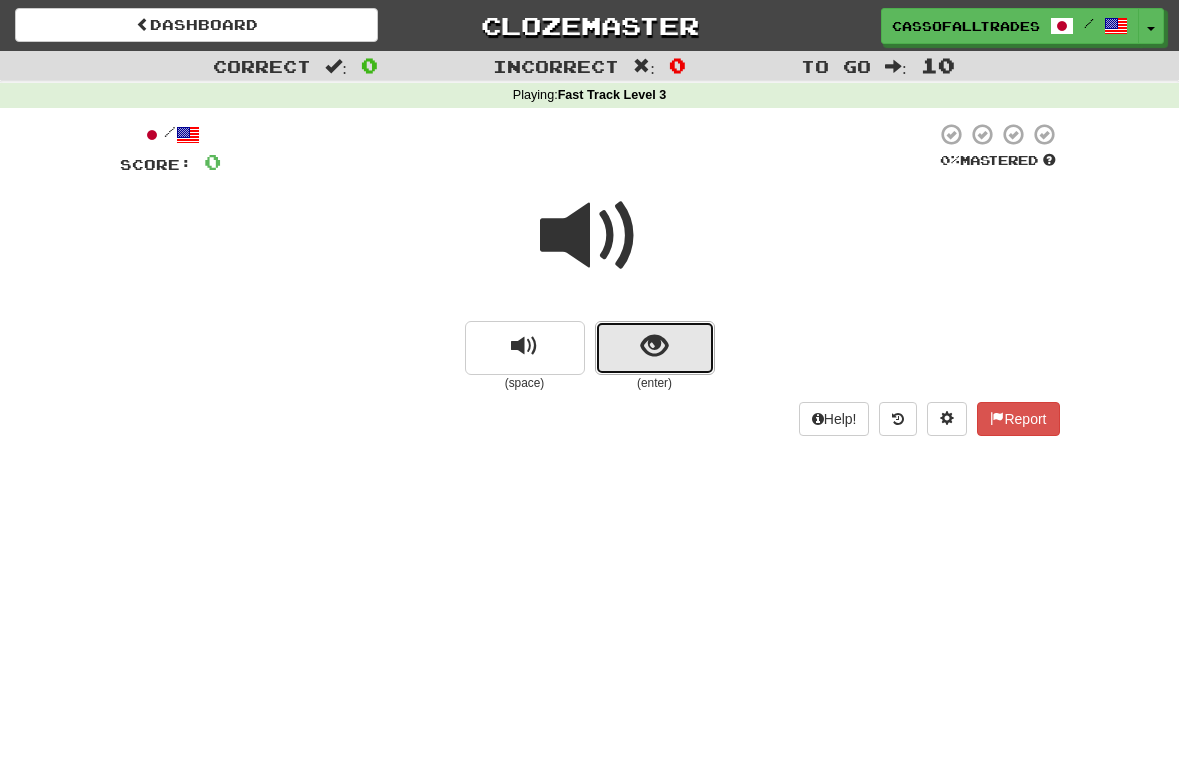 click at bounding box center (654, 346) 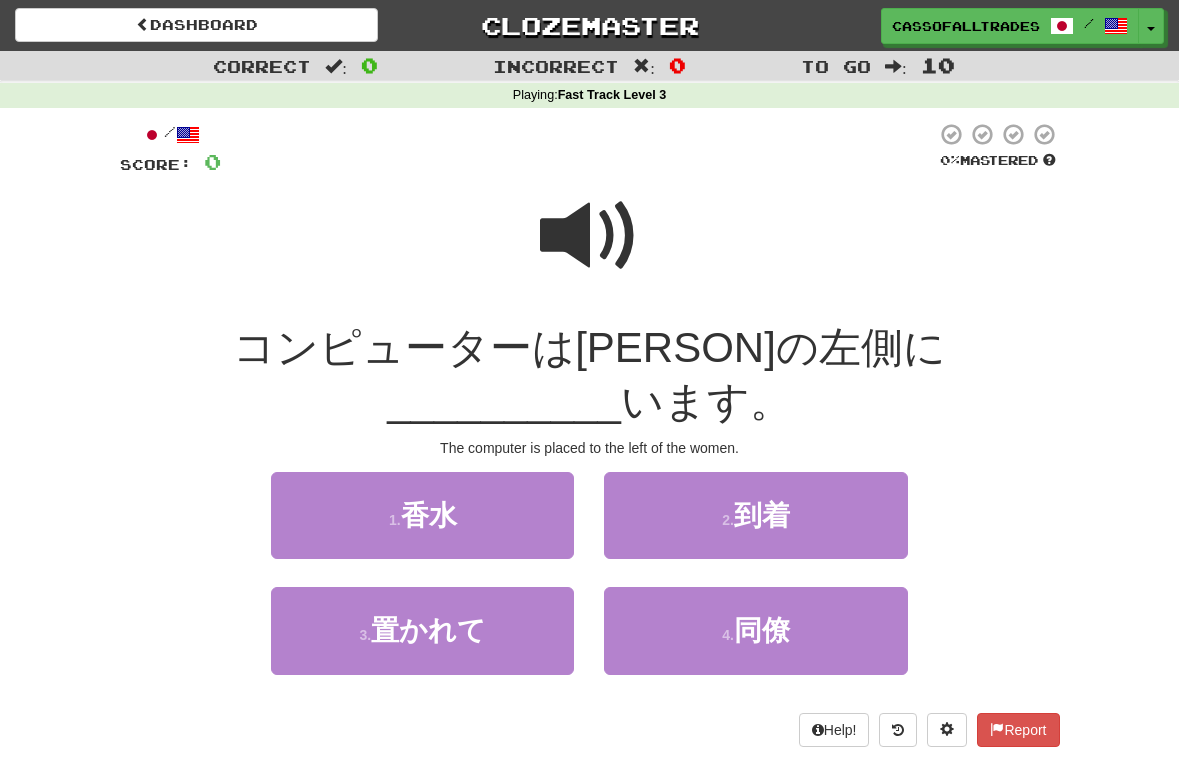 click at bounding box center [590, 236] 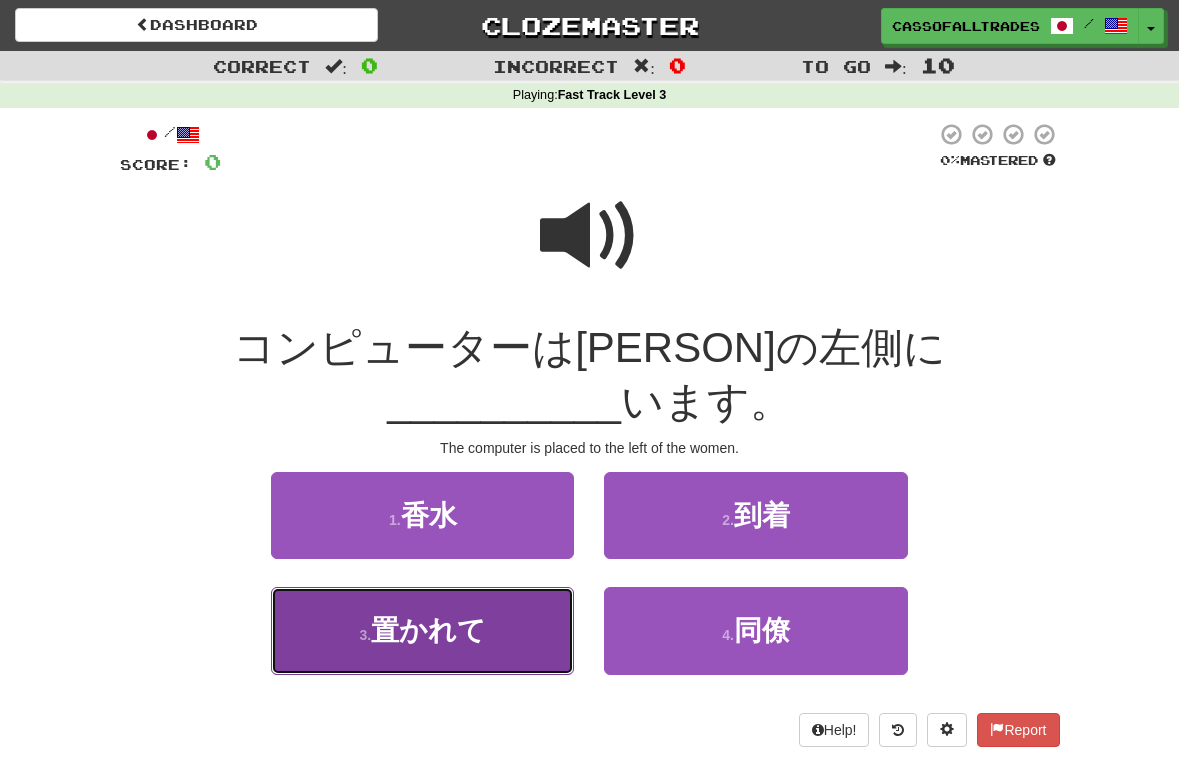 click on "3 .  置かれて" at bounding box center (422, 630) 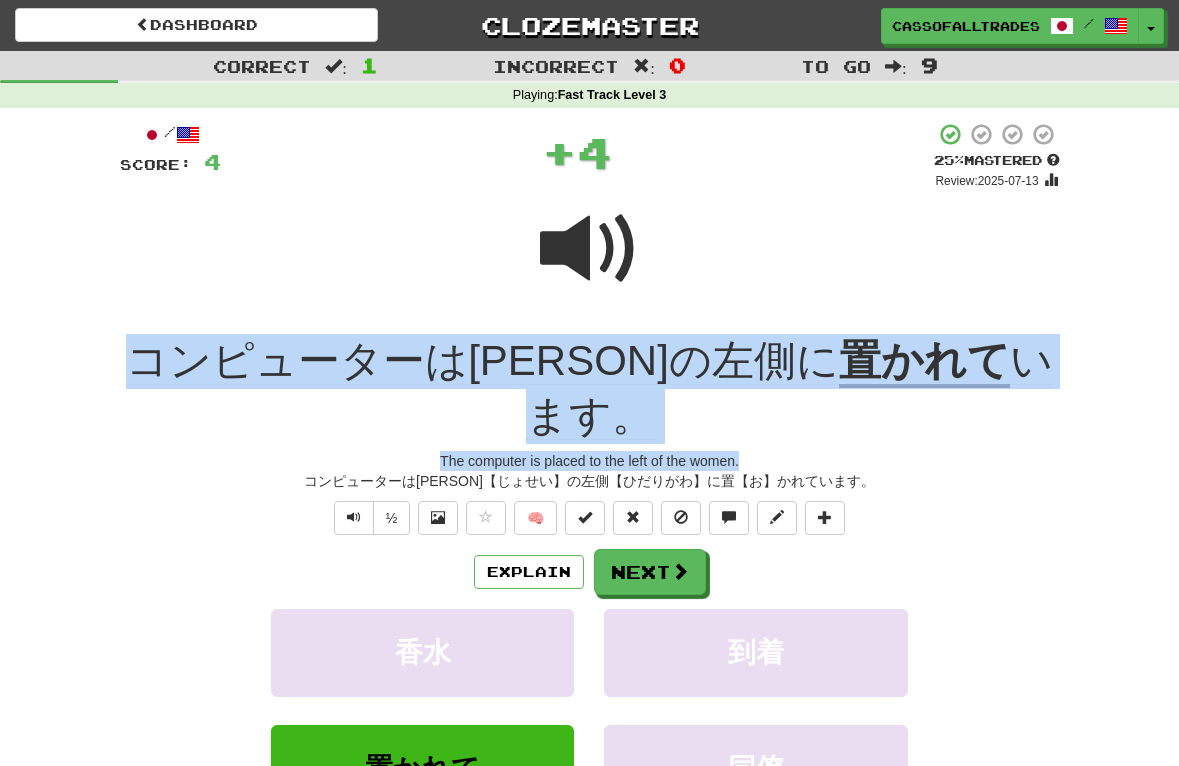 drag, startPoint x: 83, startPoint y: 352, endPoint x: 1107, endPoint y: 394, distance: 1024.861 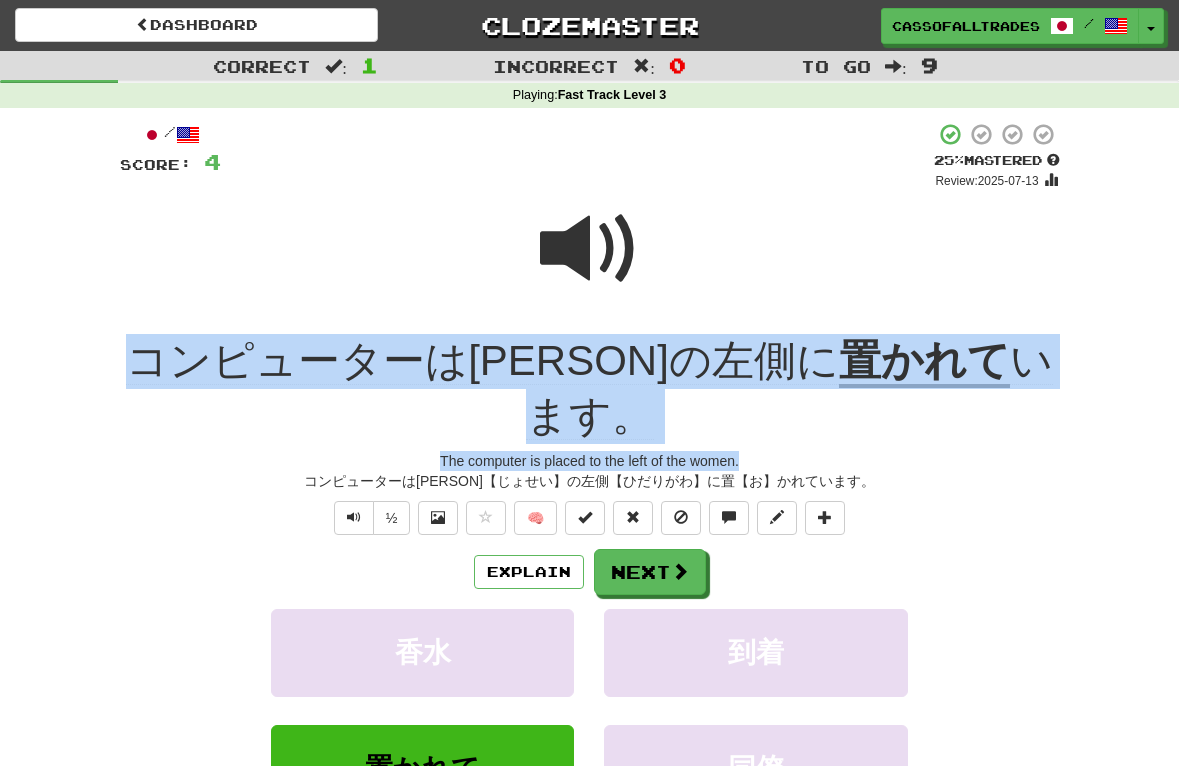 copy on "コンピューターは女性の左側に 置かれて います。 The computer is placed to the left of the women." 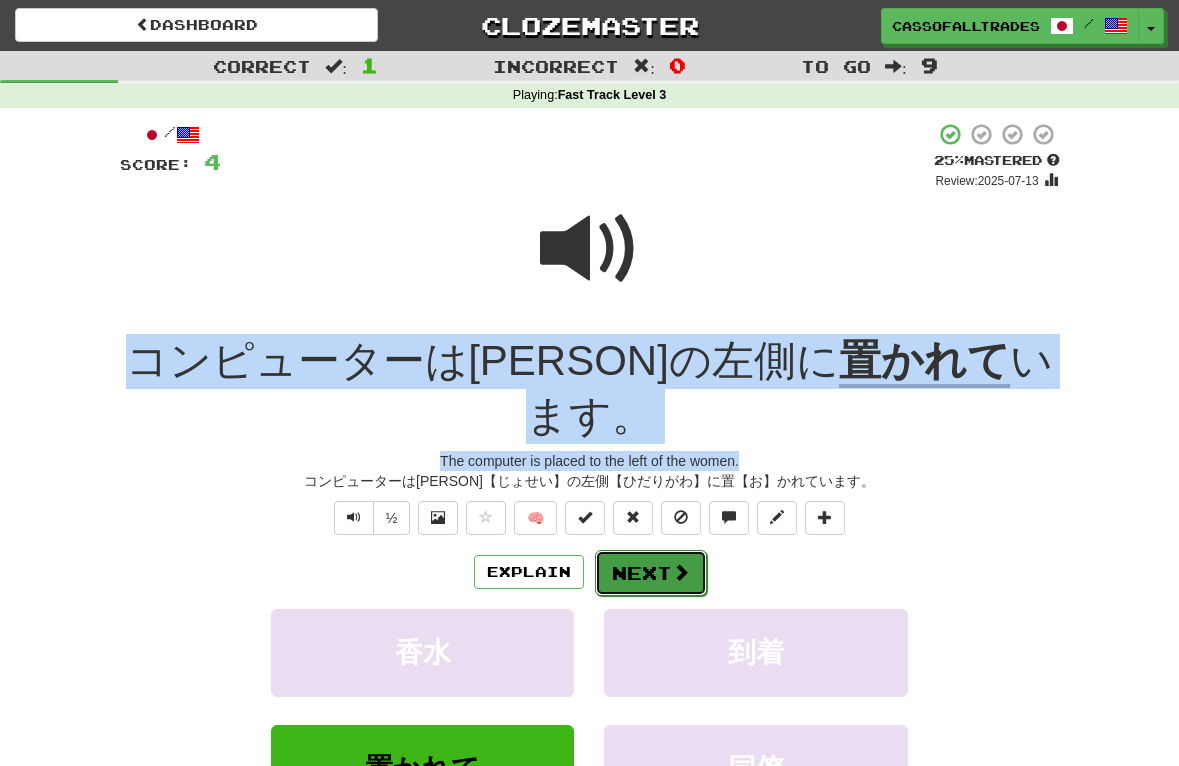 click at bounding box center (681, 572) 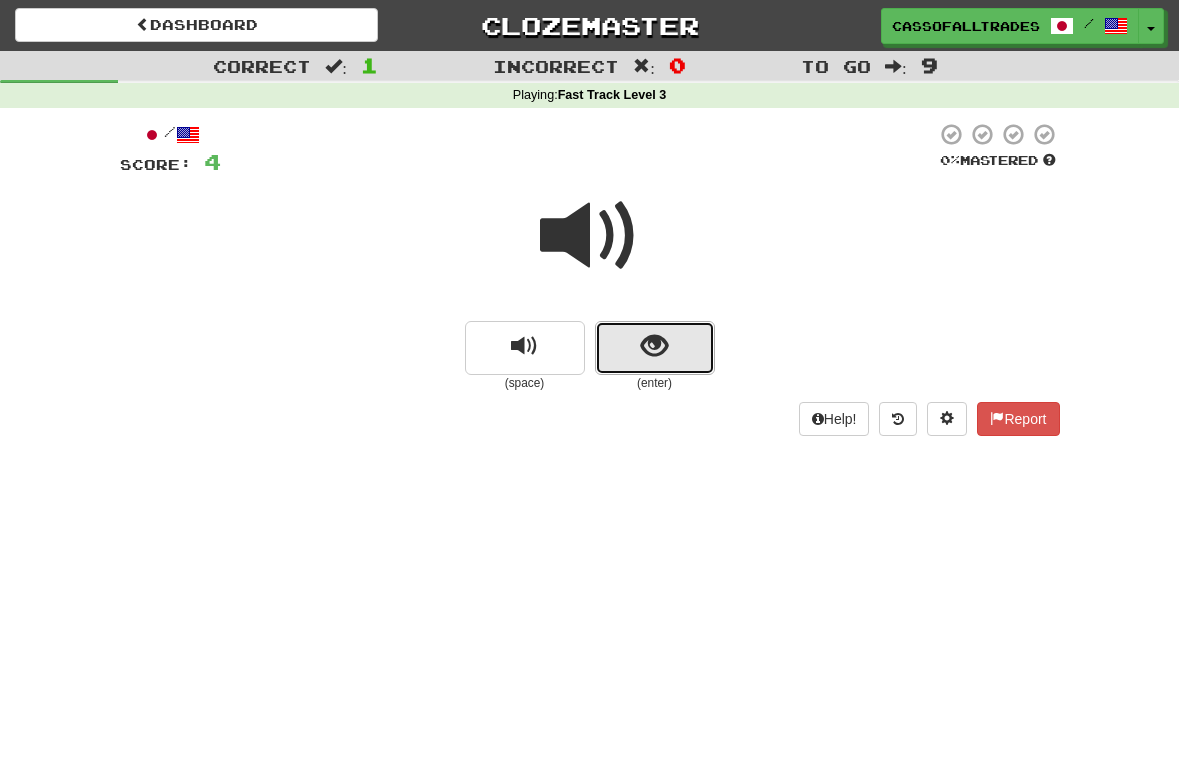 click at bounding box center [654, 346] 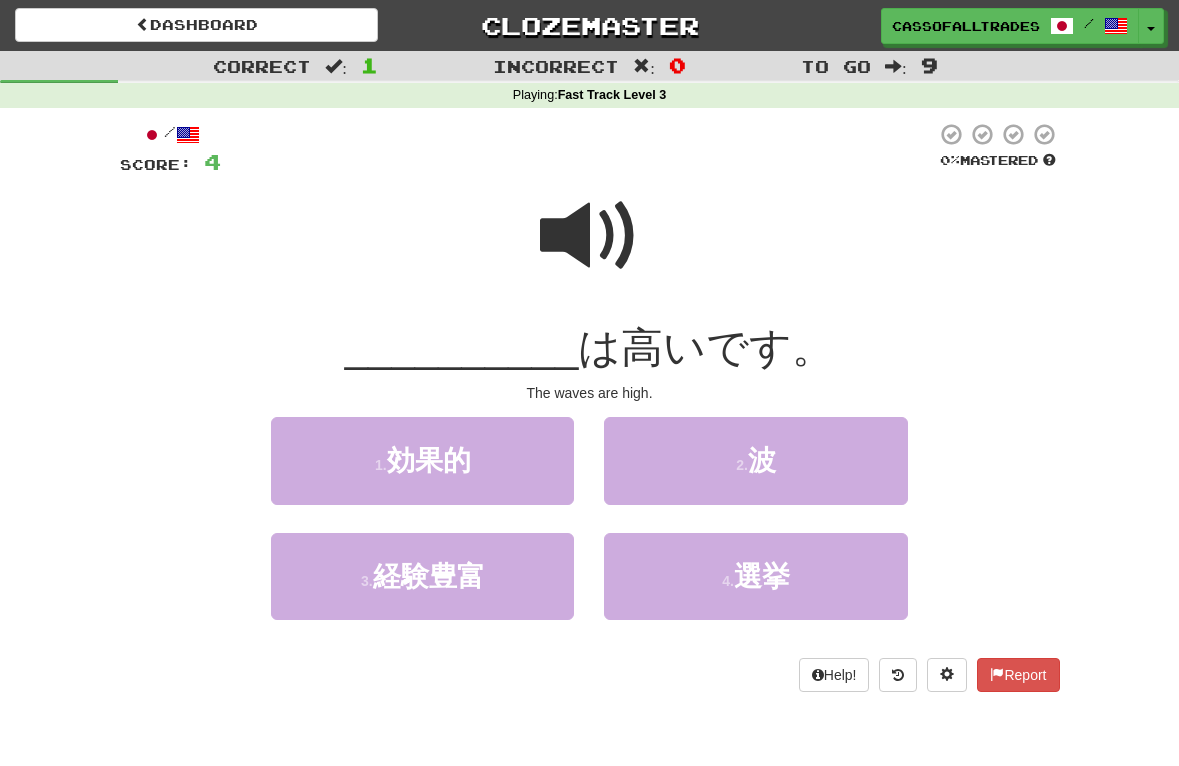 click at bounding box center [590, 236] 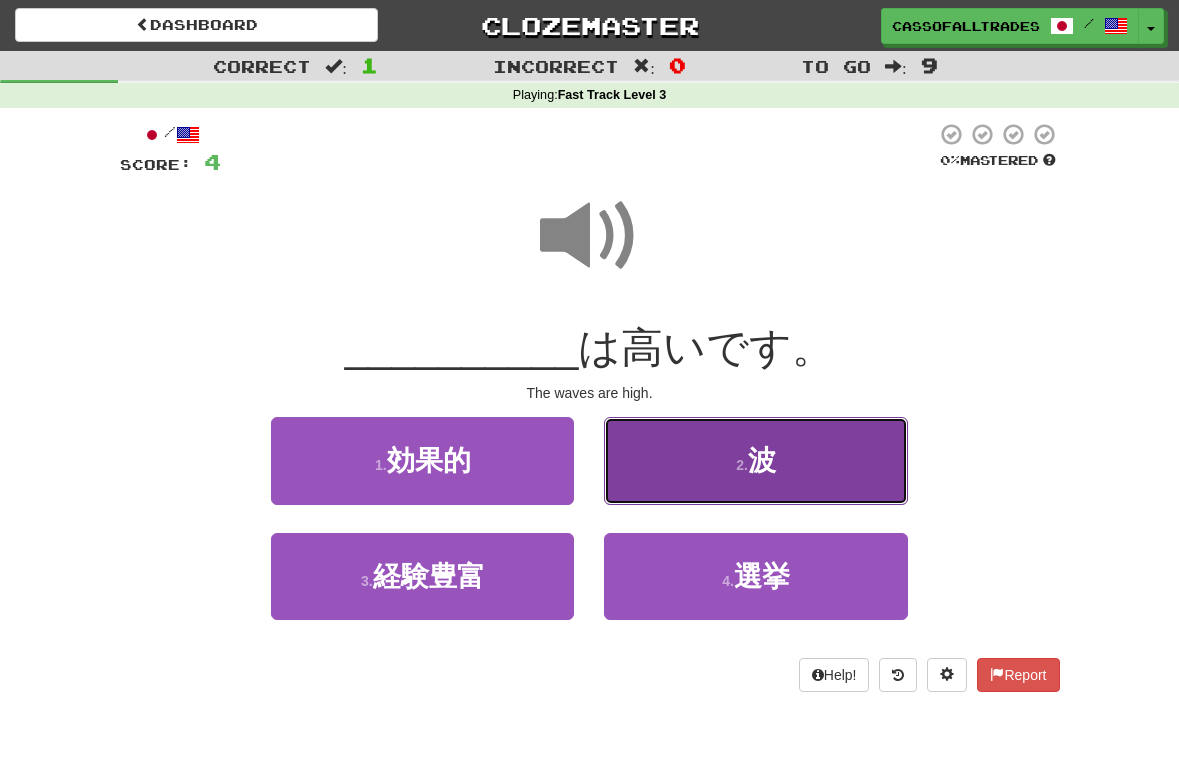 click on "2 ." at bounding box center [742, 465] 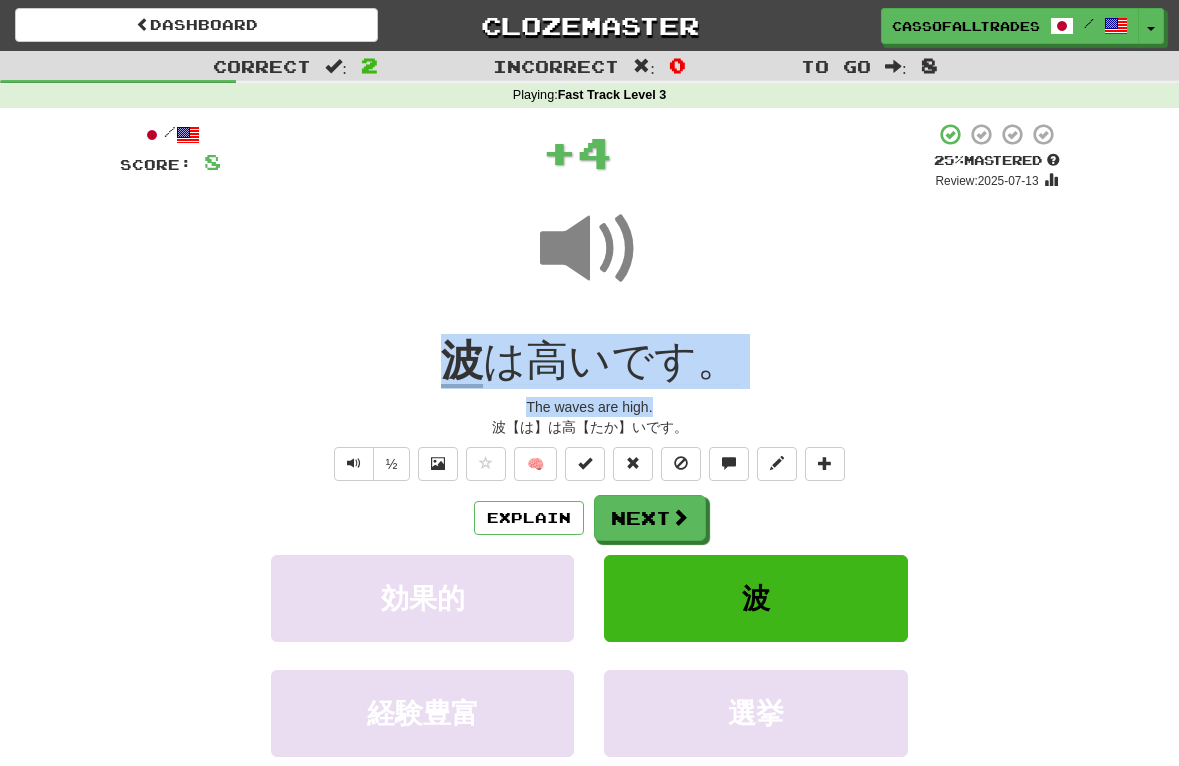 drag, startPoint x: 224, startPoint y: 328, endPoint x: 950, endPoint y: 413, distance: 730.959 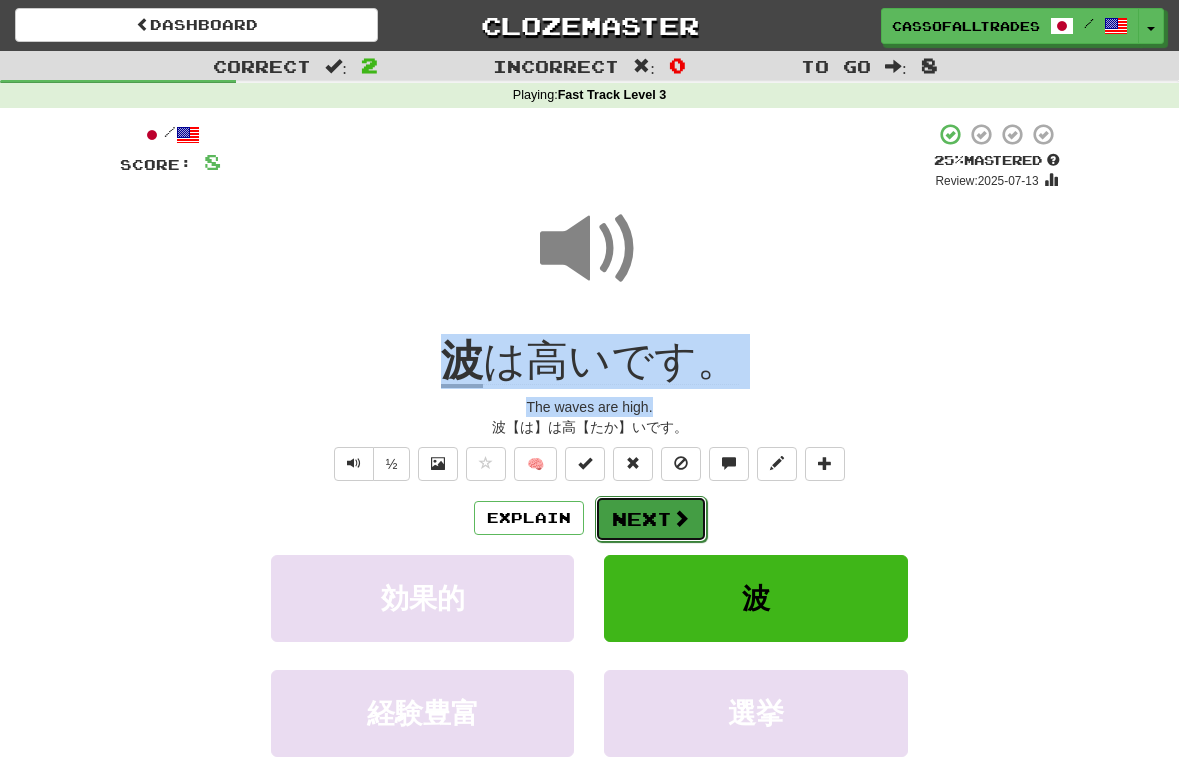 click on "Next" at bounding box center [651, 519] 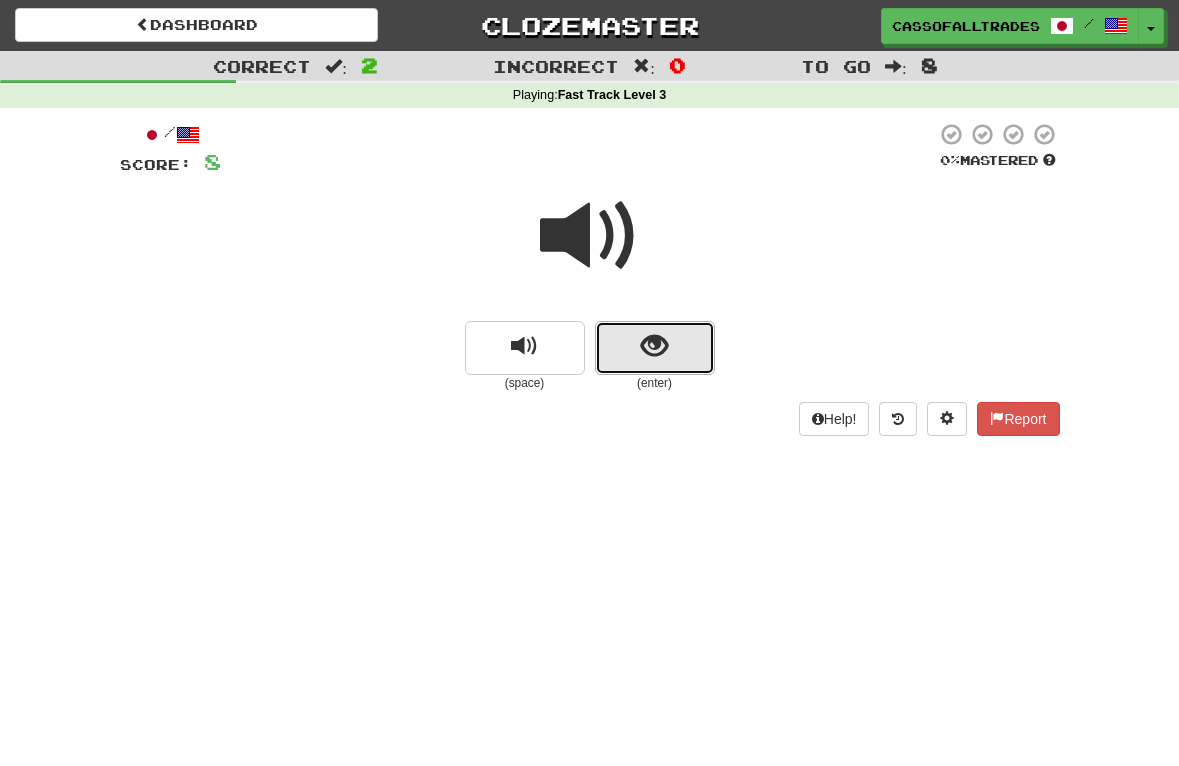 click at bounding box center (655, 348) 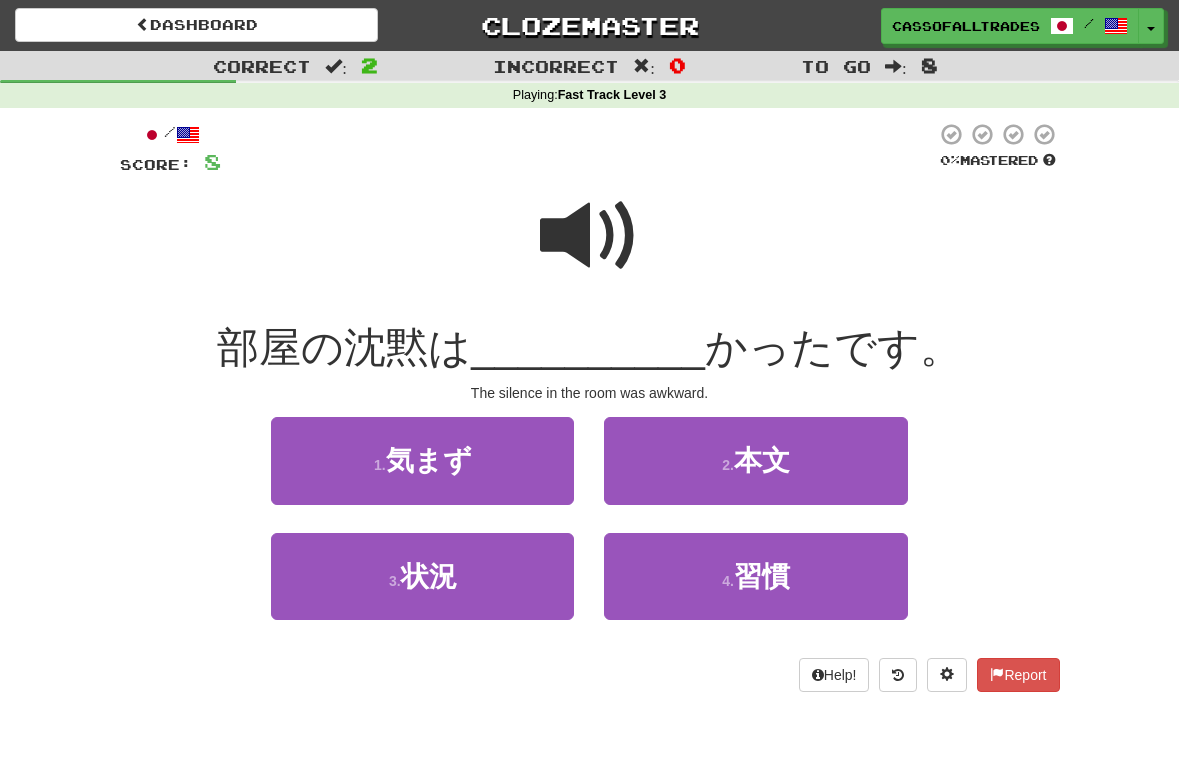 click at bounding box center [590, 236] 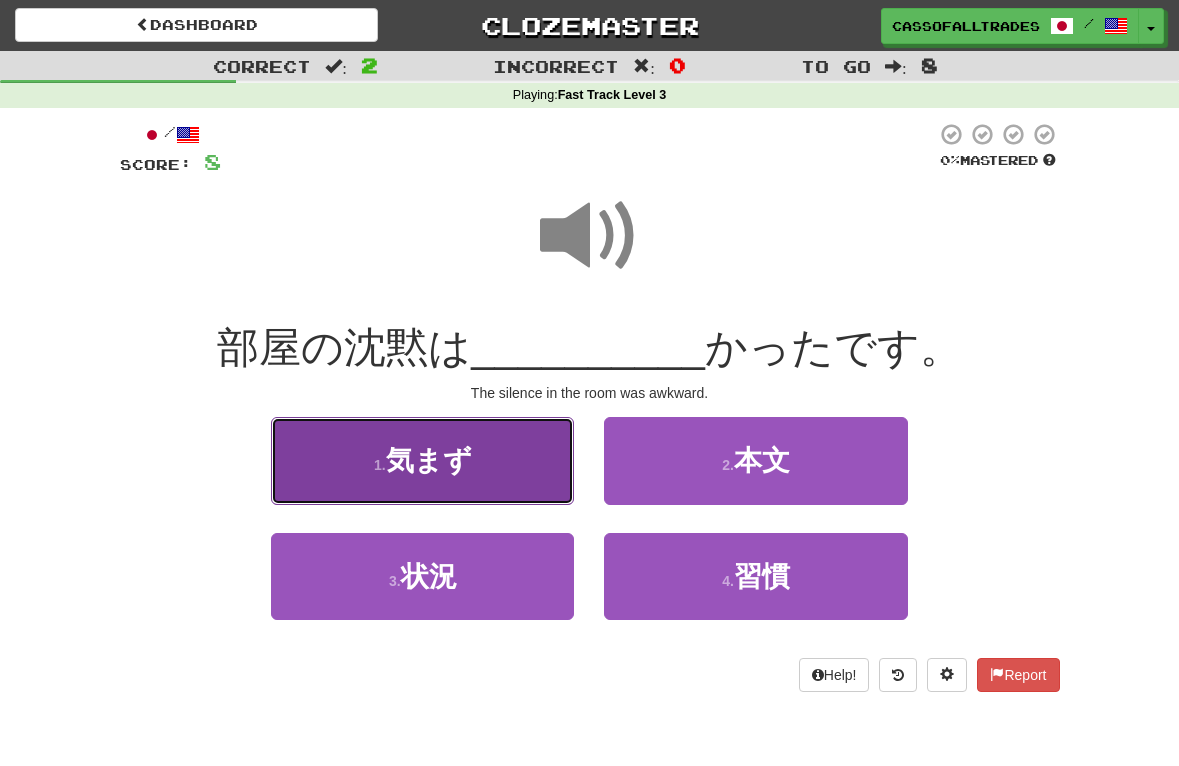 click on "1 .  気まず" at bounding box center (422, 460) 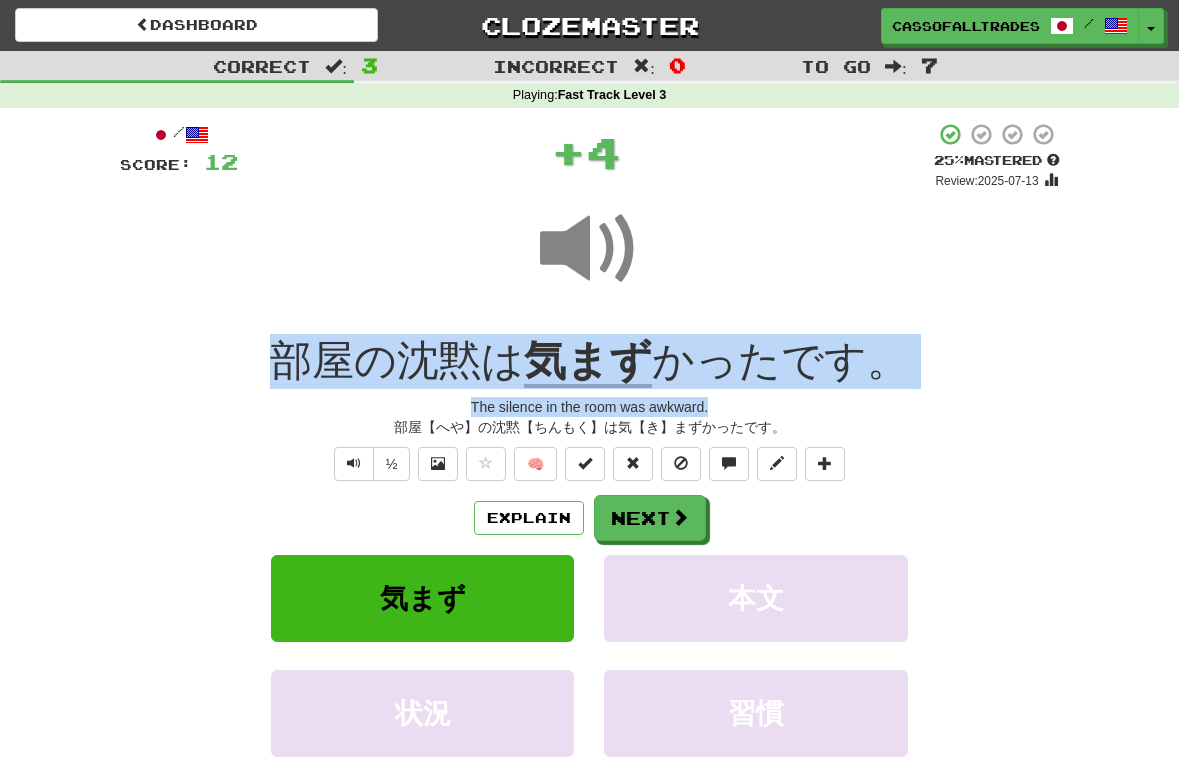 drag, startPoint x: 250, startPoint y: 341, endPoint x: 950, endPoint y: 406, distance: 703.01135 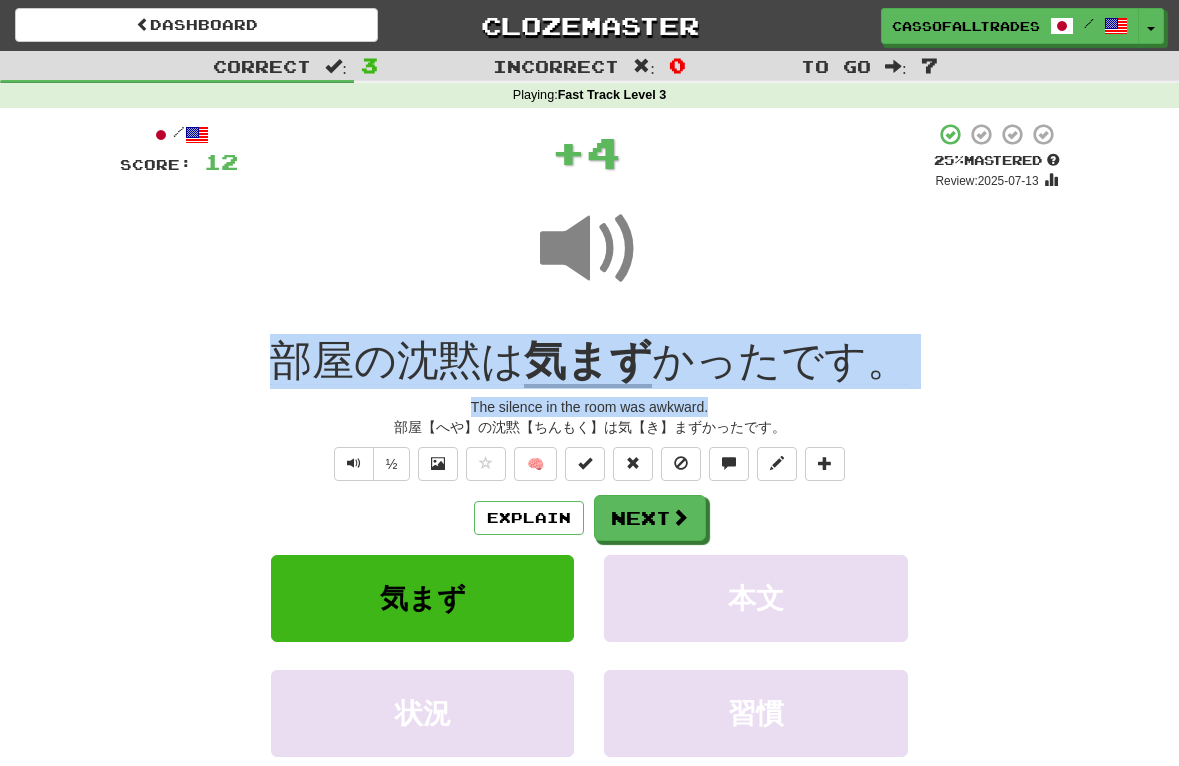 copy on "部屋の沈黙は 気まず かったです。 The silence in the room was awkward." 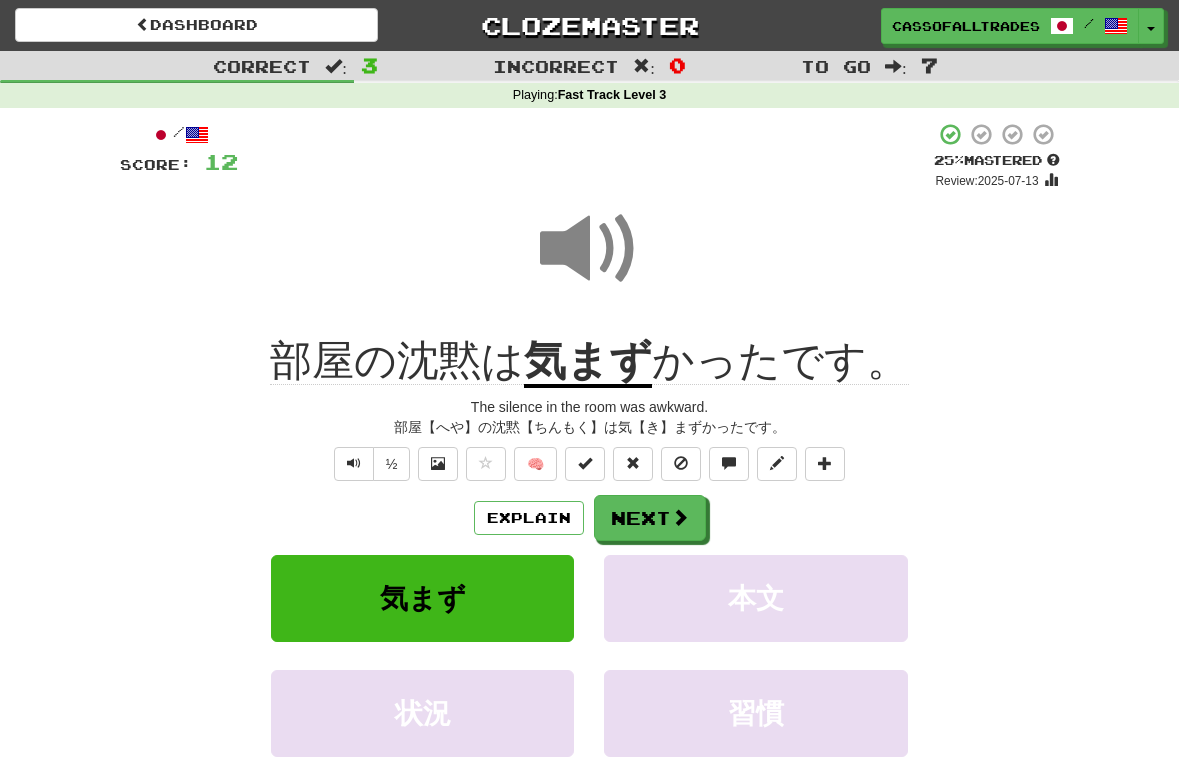 click on "Correct   :   3 Incorrect   :   0 To go   :   7 Playing :  Fast Track Level 3  /  Score:   12 + 4 25 %  Mastered Review:  2025-07-13 部屋の沈黙は 気まず かったです。 The silence in the room was awkward. 部屋【へや】の沈黙【ちんもく】は気【き】まずかったです。 ½ 🧠 Explain Next 気まず 本文 状況 習慣 Learn more: 気まず 本文 状況 習慣  Help!  Report" at bounding box center [589, 469] 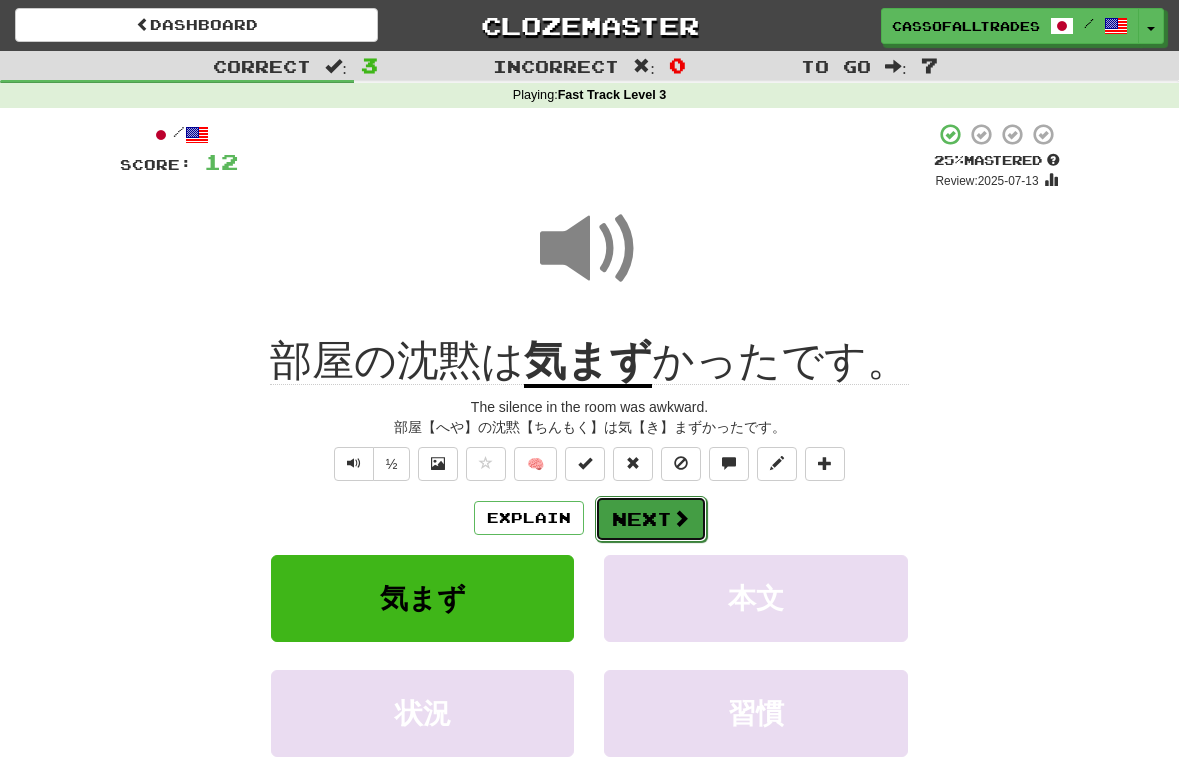 click on "Next" at bounding box center [651, 519] 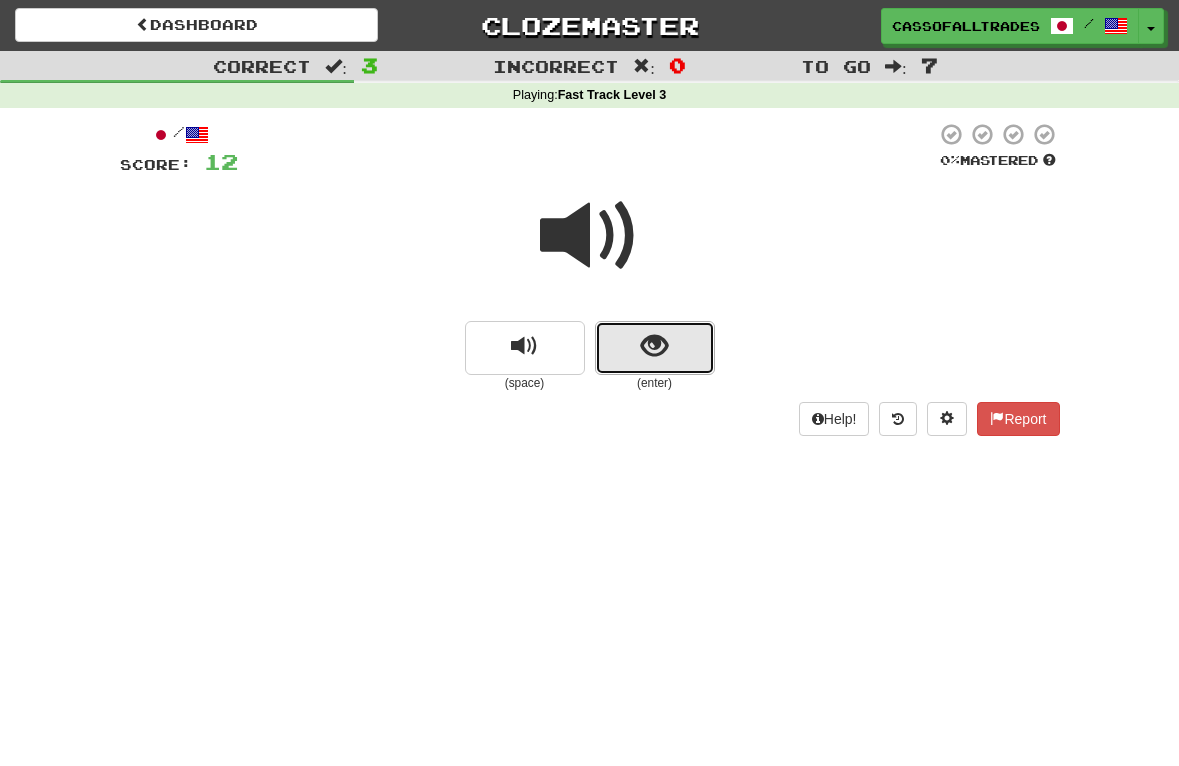 click at bounding box center [654, 346] 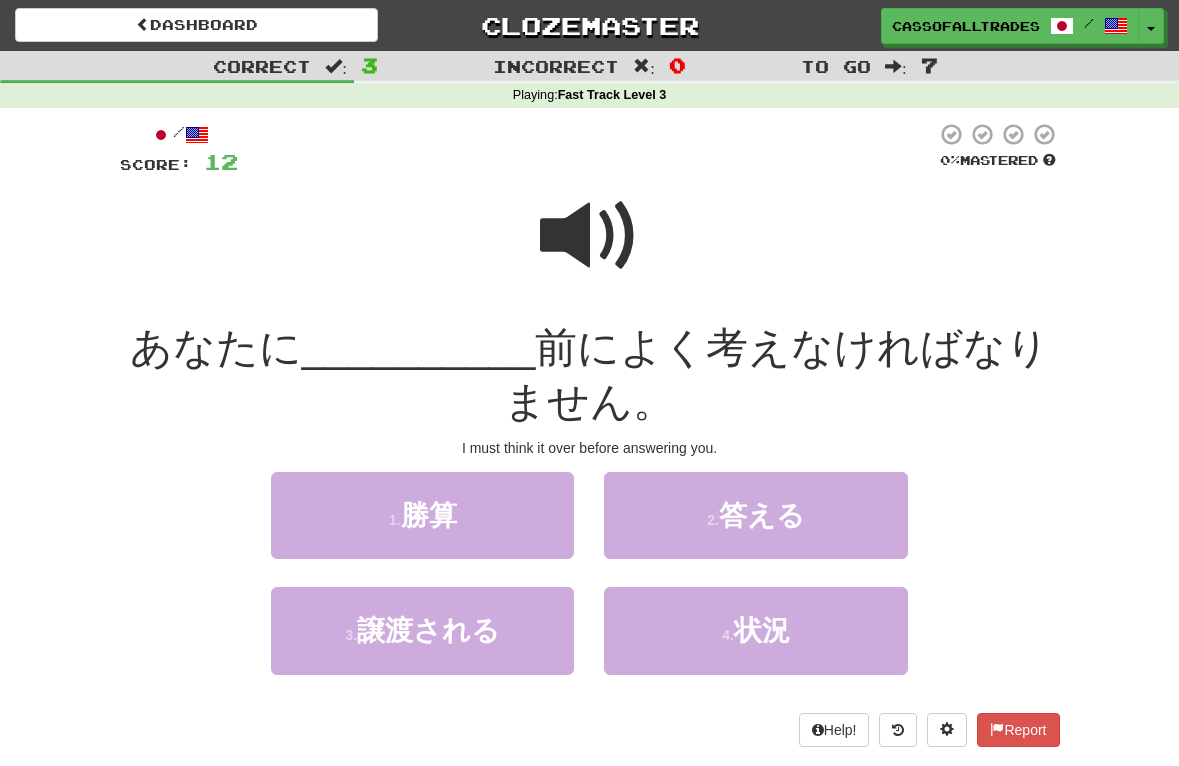 click at bounding box center [590, 236] 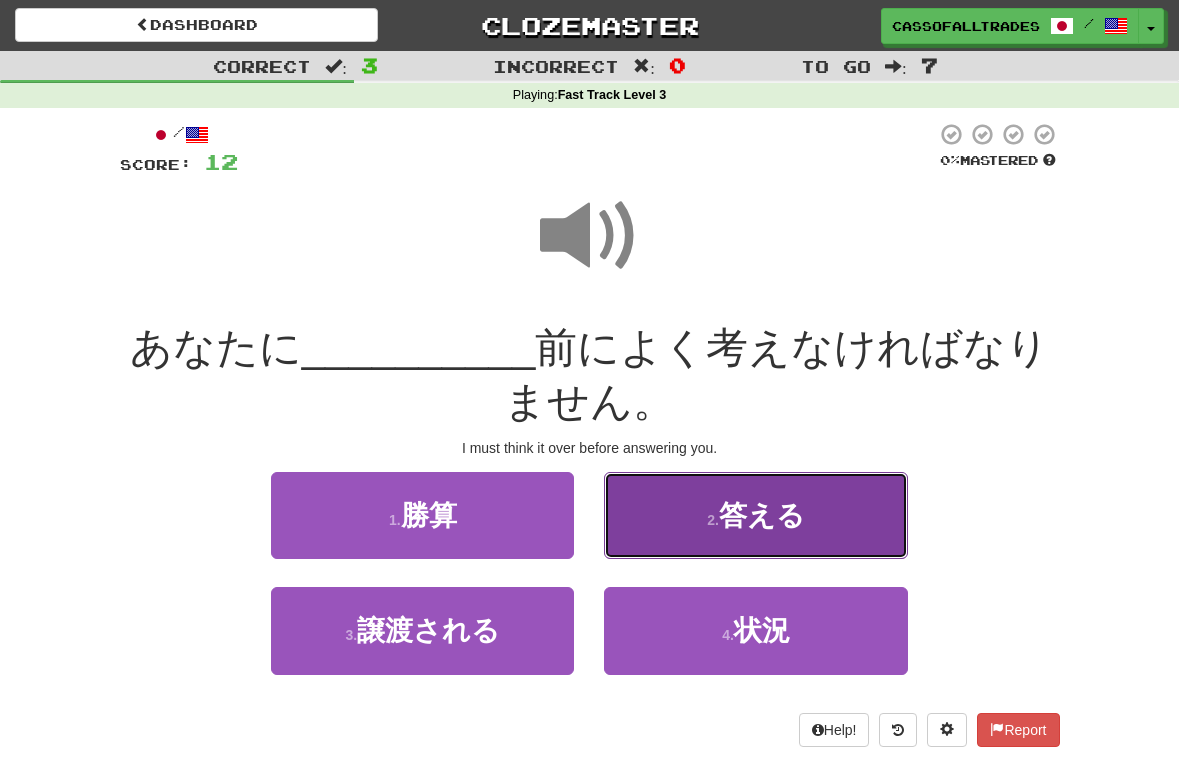 click on "2 .  答える" at bounding box center (755, 515) 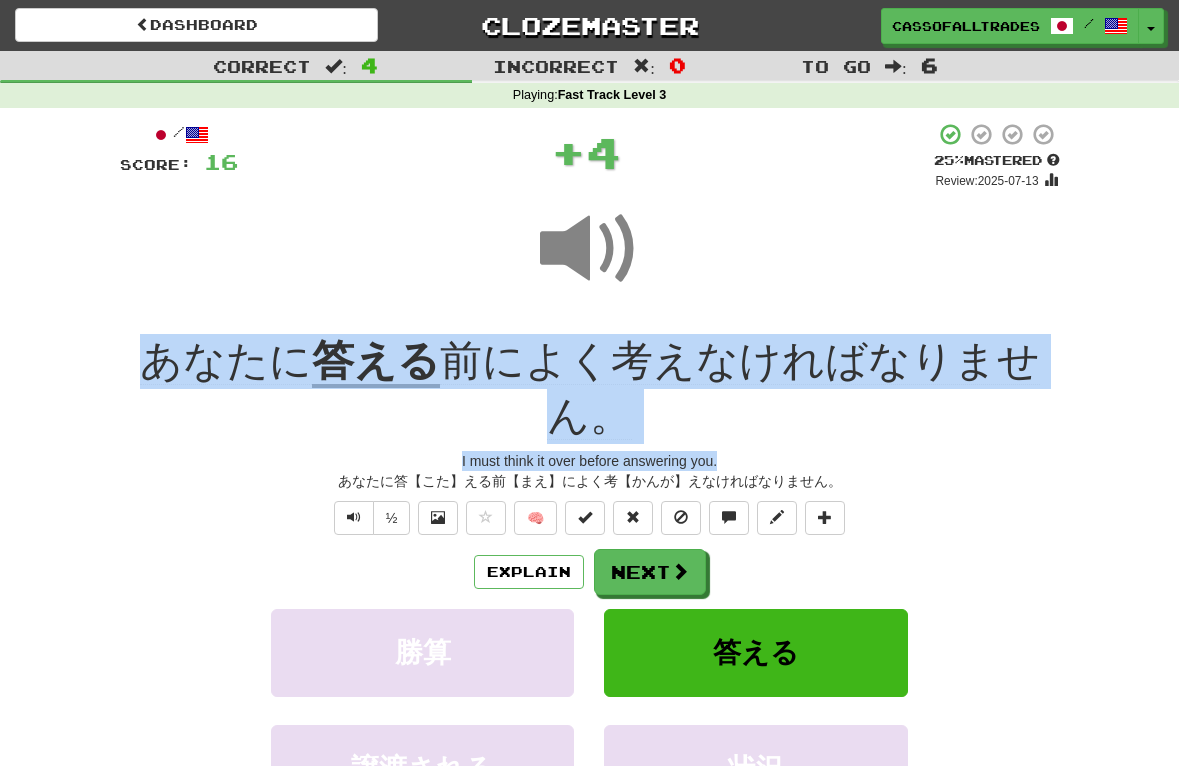 drag, startPoint x: 130, startPoint y: 351, endPoint x: 1020, endPoint y: 448, distance: 895.2703 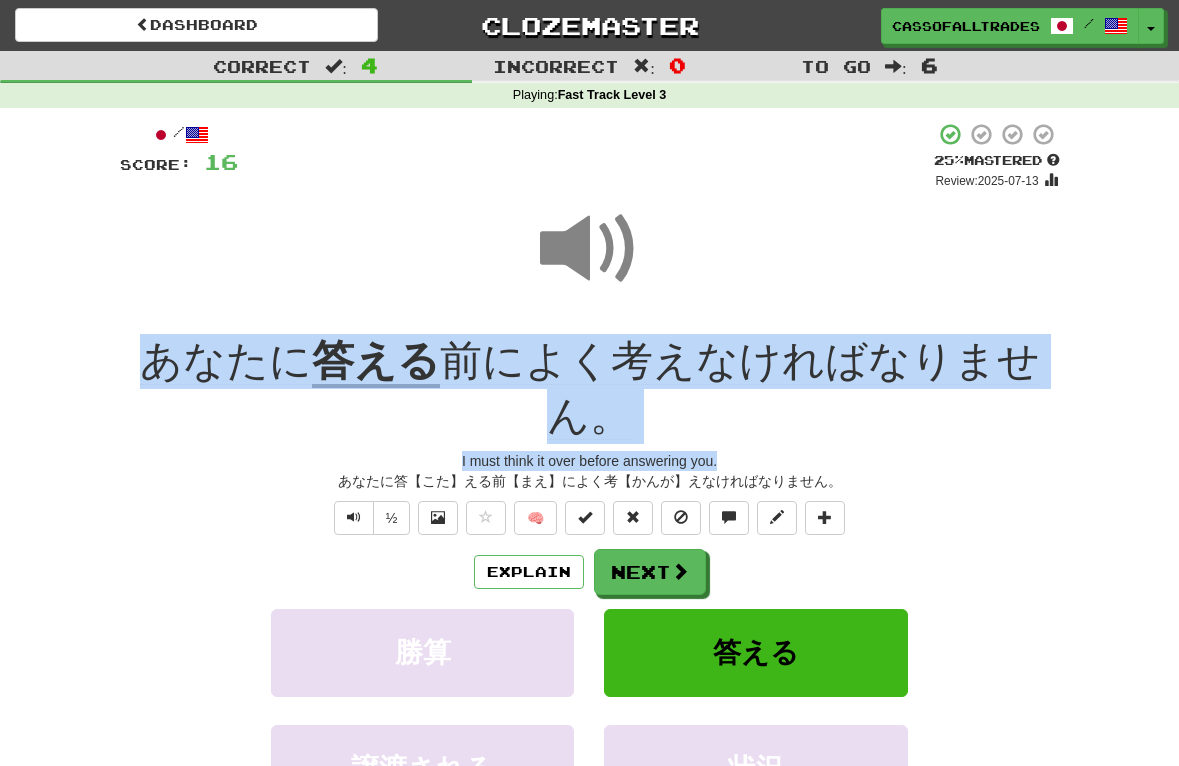 click on "Correct   :   4 Incorrect   :   0 To go   :   6 Playing :  Fast Track Level 3  /  Score:   16 + 4 25 %  Mastered Review:  2025-07-13 あなたに 答える 前によく考えなければなりません。 I must think it over before answering you. あなたに答【こた】える前【まえ】によく考【かんが】えなければなりません。 ½ 🧠 Explain Next 勝算 答える 譲渡される 状況 Learn more: 勝算 答える 譲渡される 状況  Help!  Report" at bounding box center [589, 496] 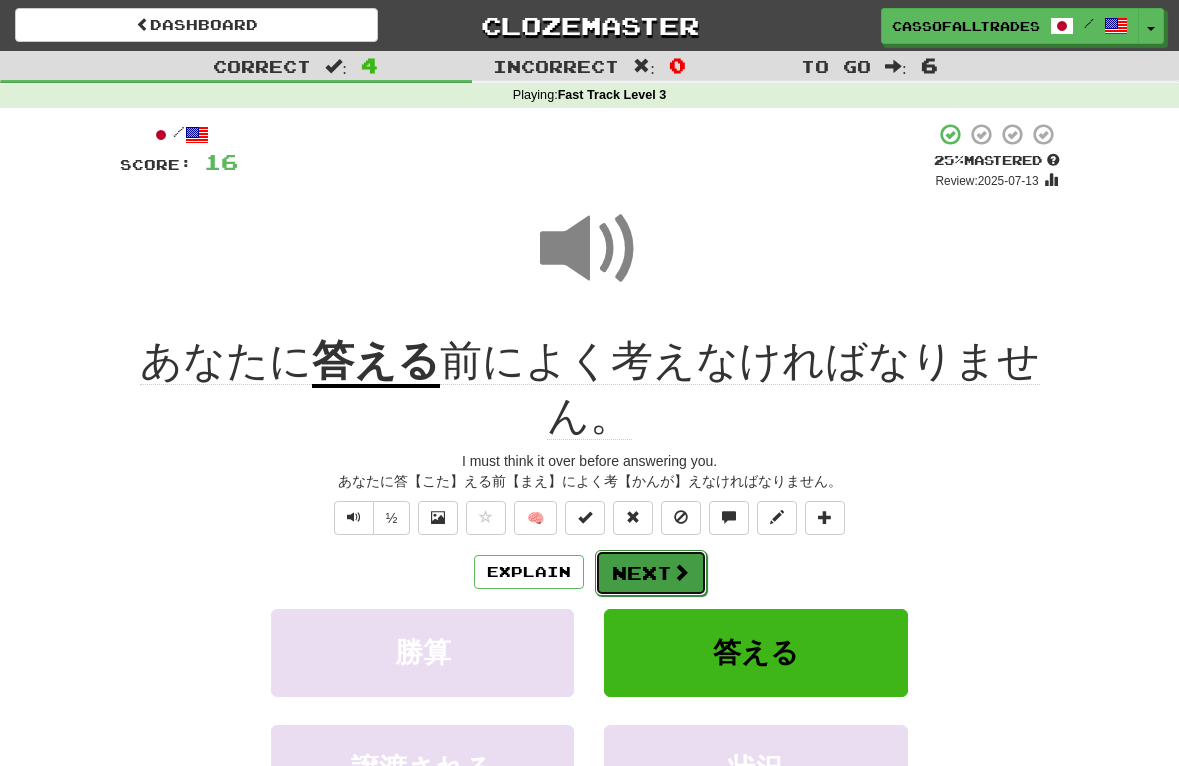 click on "Next" at bounding box center (651, 573) 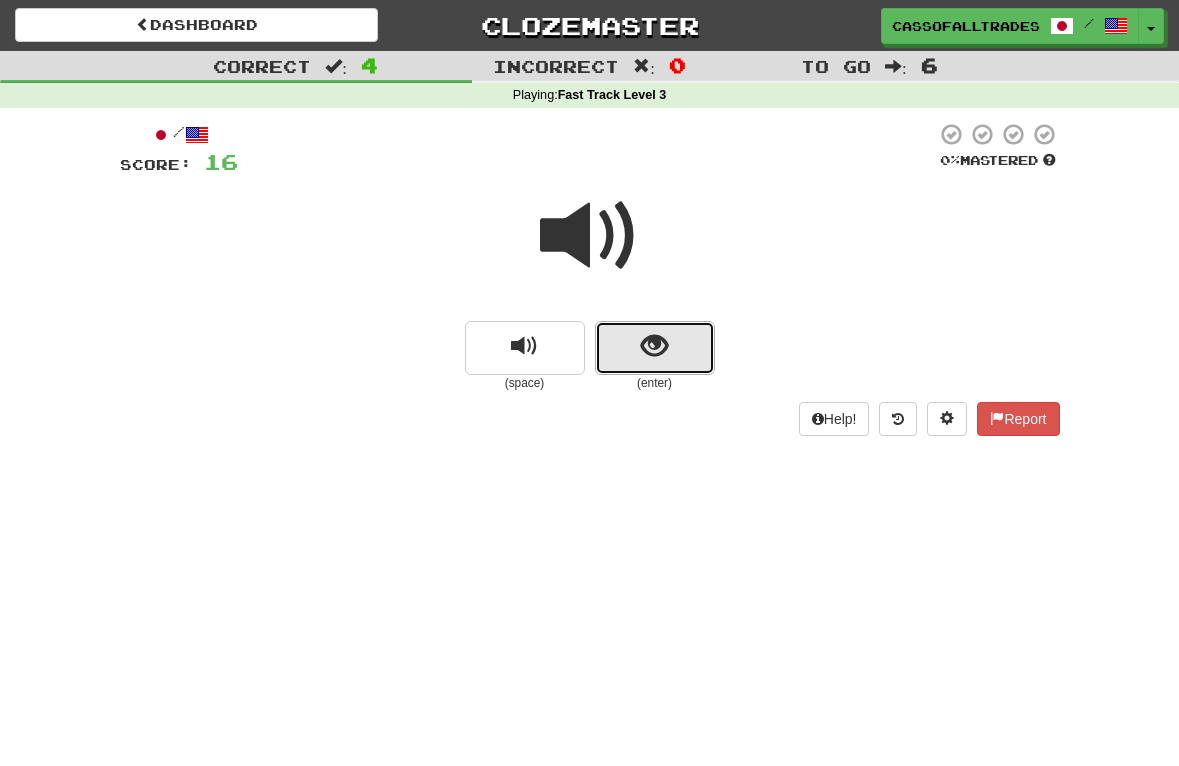 click at bounding box center [655, 348] 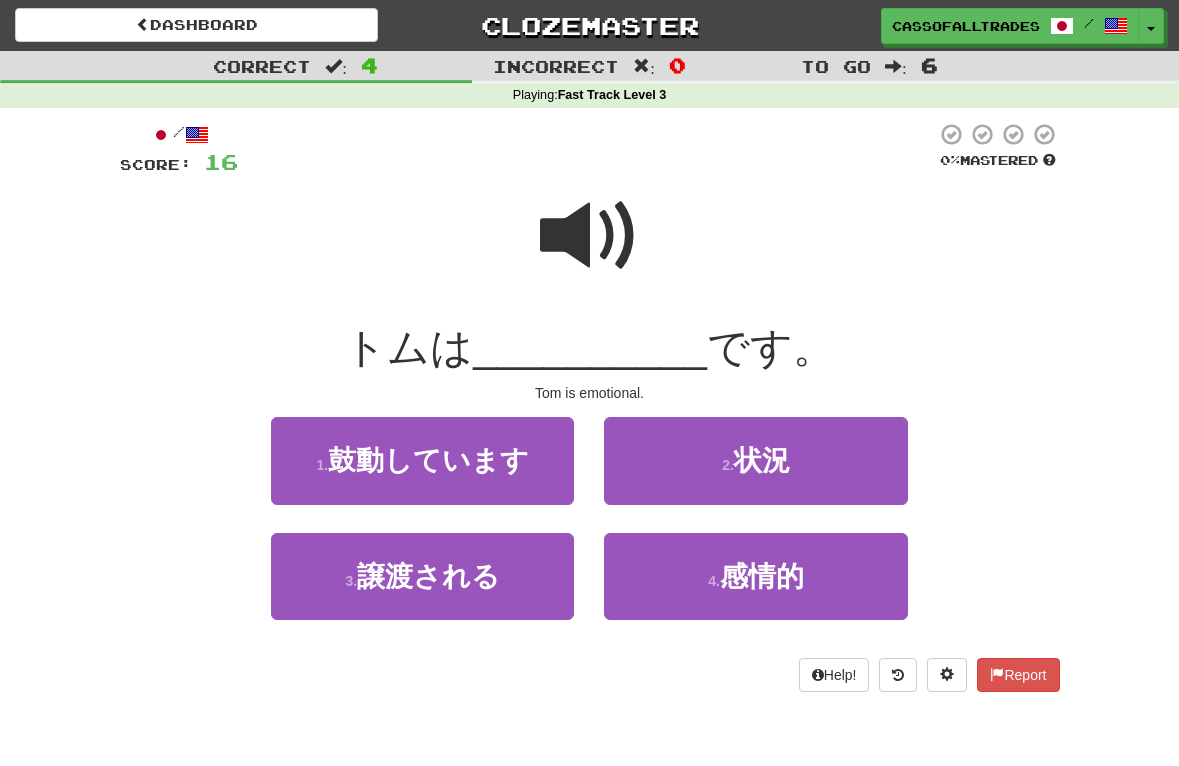 click at bounding box center [590, 236] 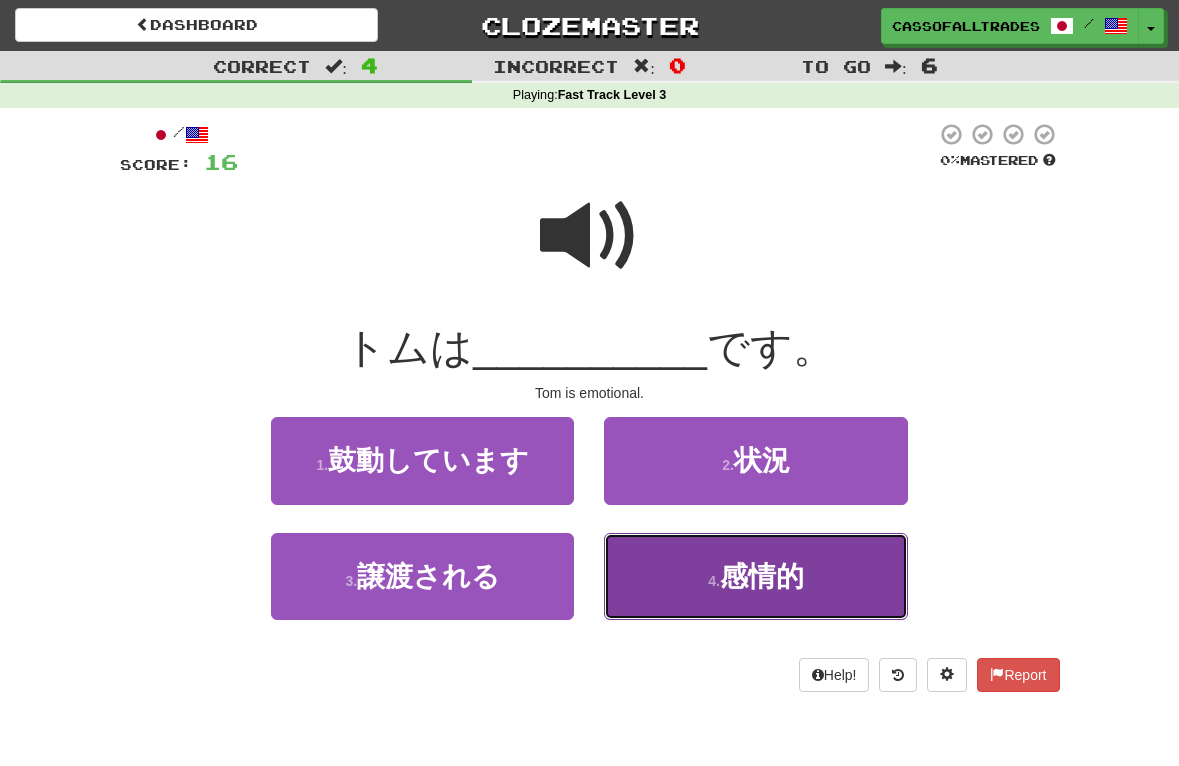 click on "4 .  感情的" at bounding box center (755, 576) 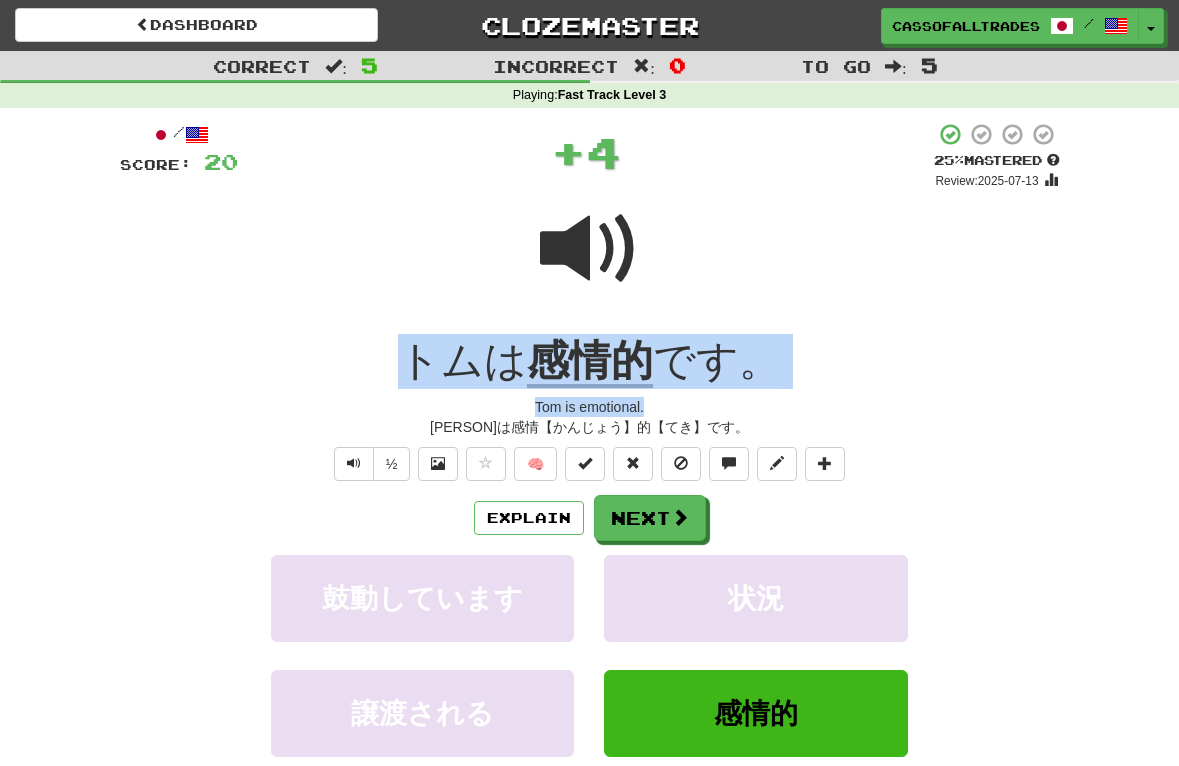 drag, startPoint x: 291, startPoint y: 353, endPoint x: 903, endPoint y: 392, distance: 613.2414 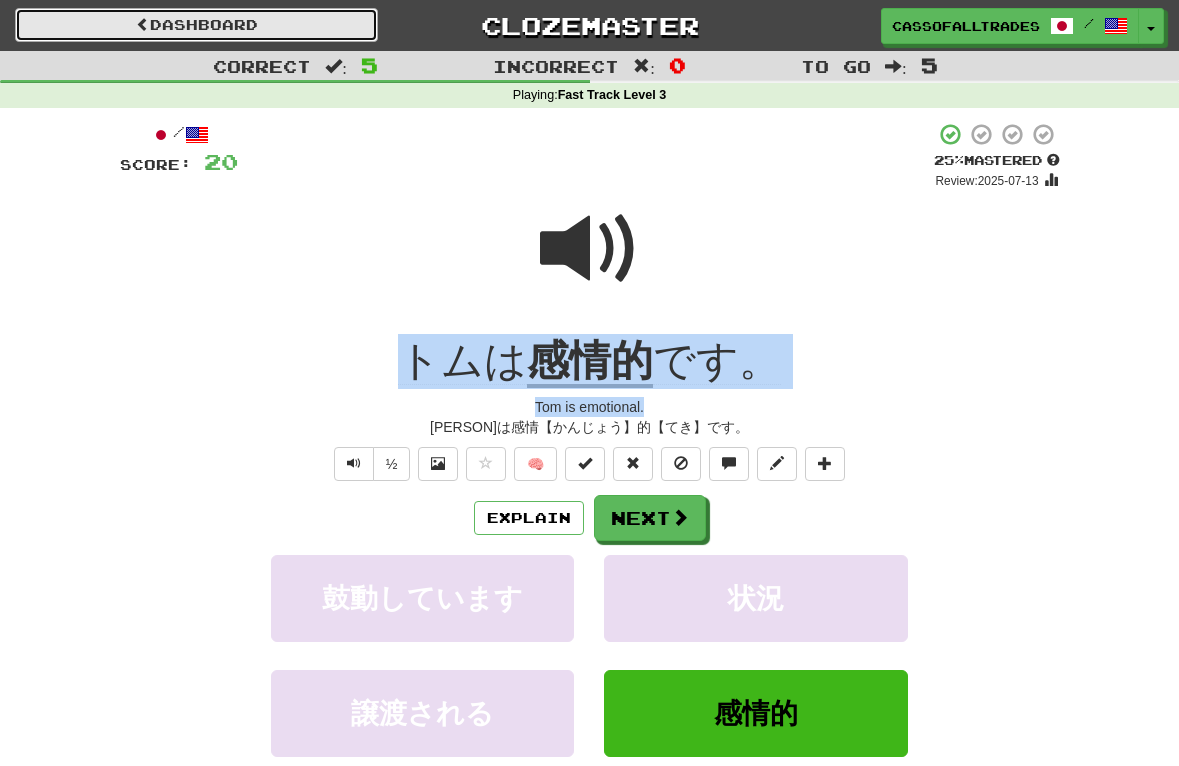 click on "Dashboard" at bounding box center (196, 25) 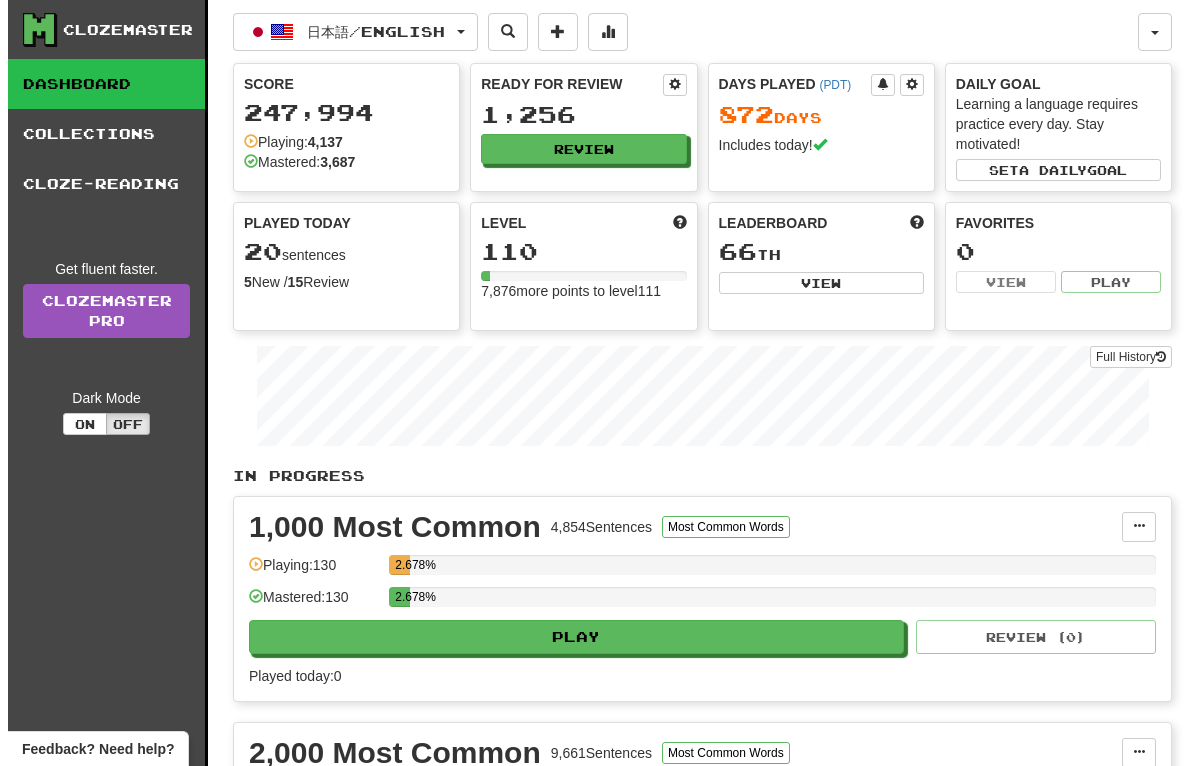 scroll, scrollTop: 0, scrollLeft: 0, axis: both 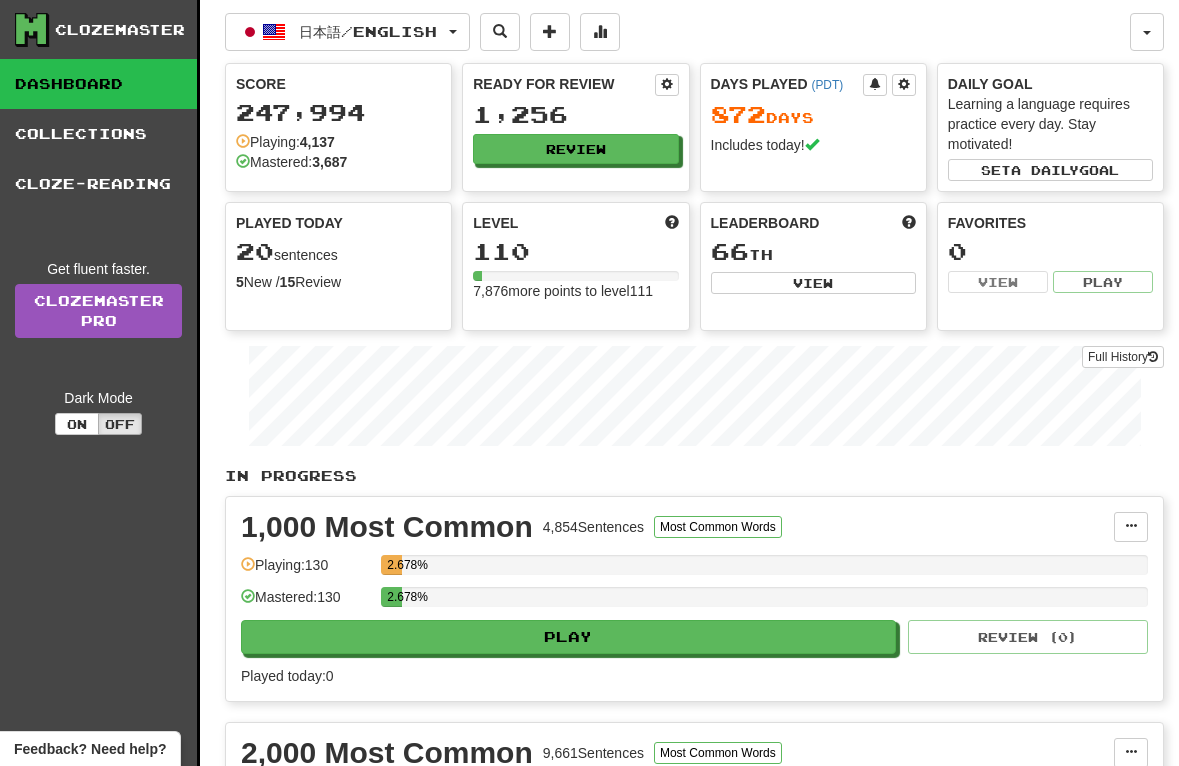 drag, startPoint x: 430, startPoint y: 494, endPoint x: 436, endPoint y: 456, distance: 38.470768 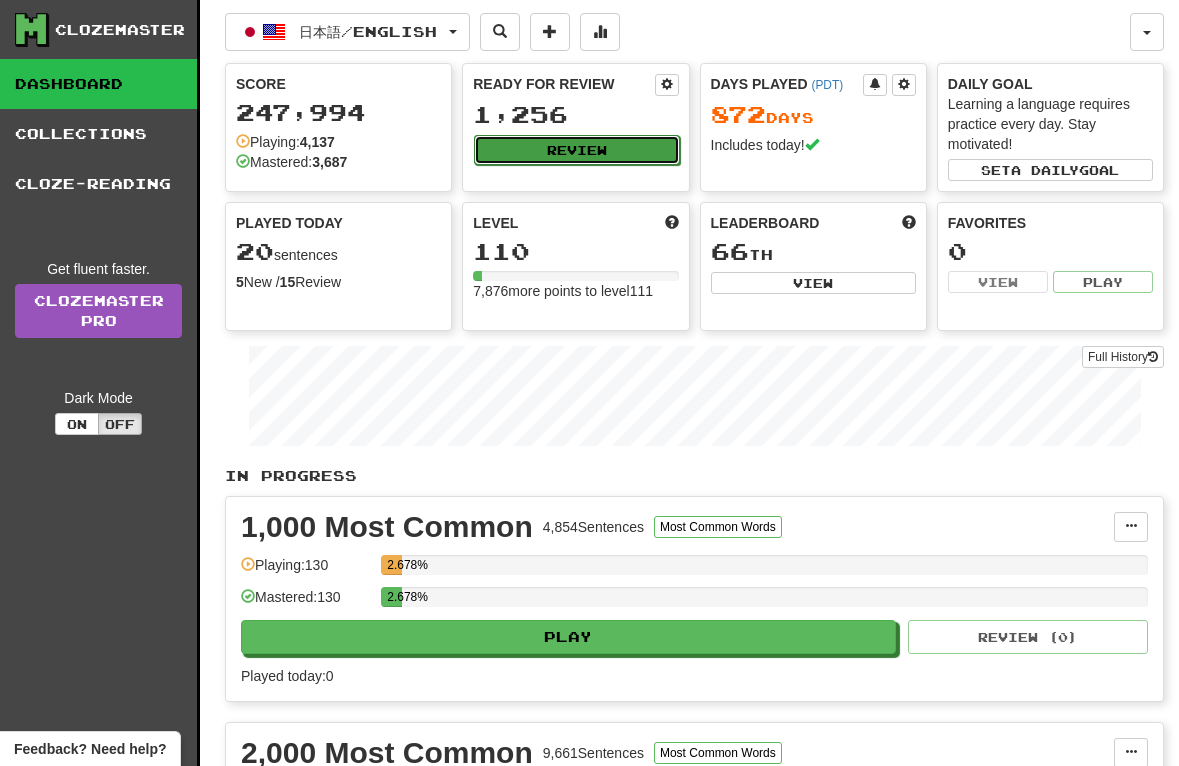 click on "Review" at bounding box center [576, 150] 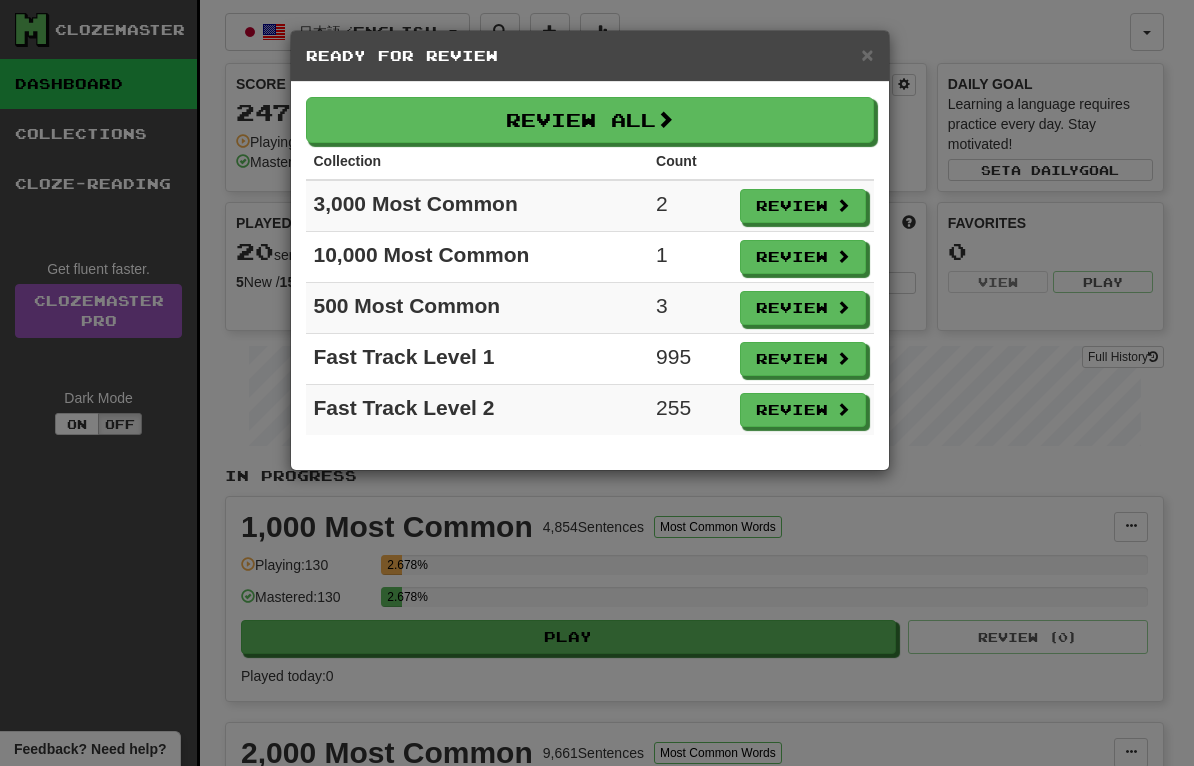 click on "Review" at bounding box center [803, 308] 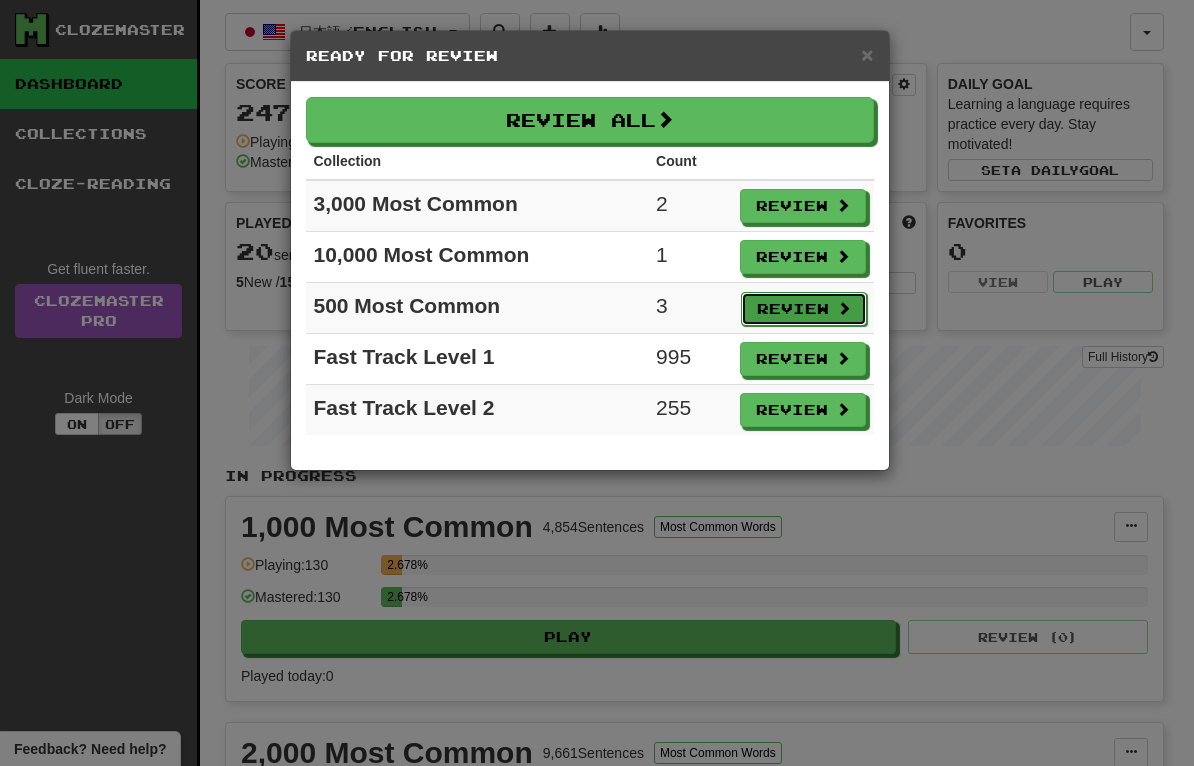click on "Review" at bounding box center (804, 309) 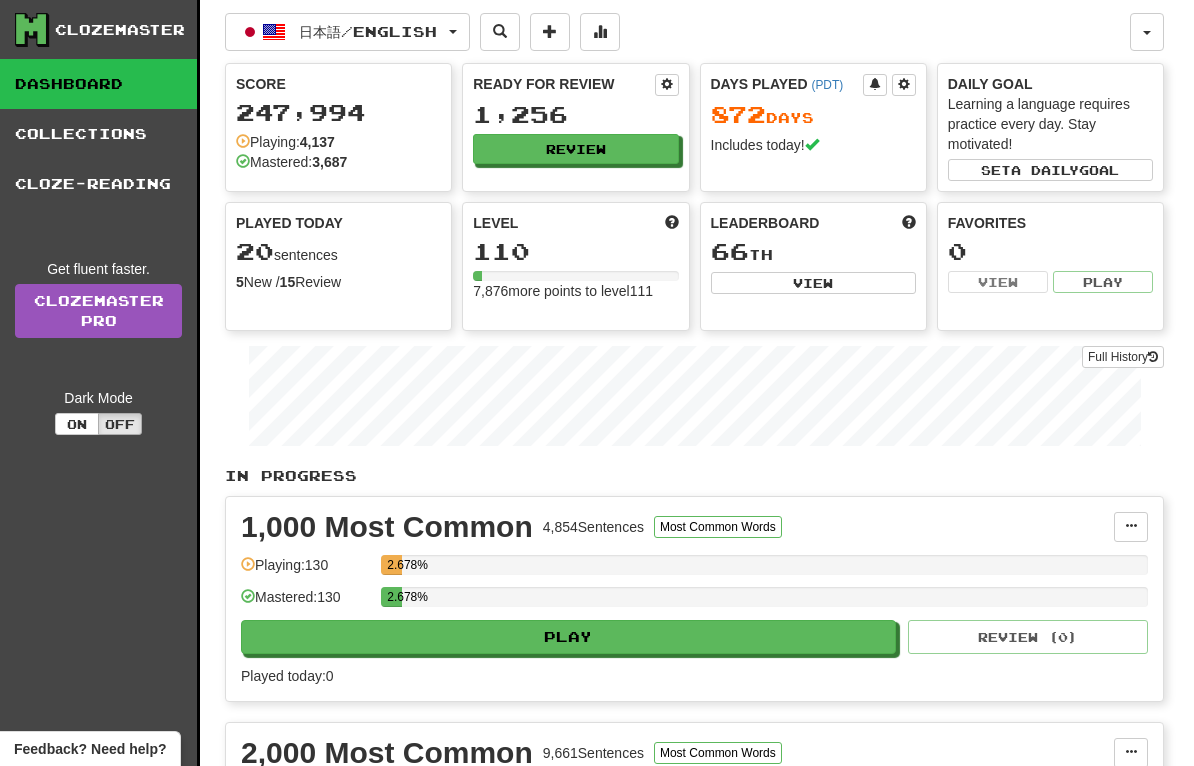 select on "**" 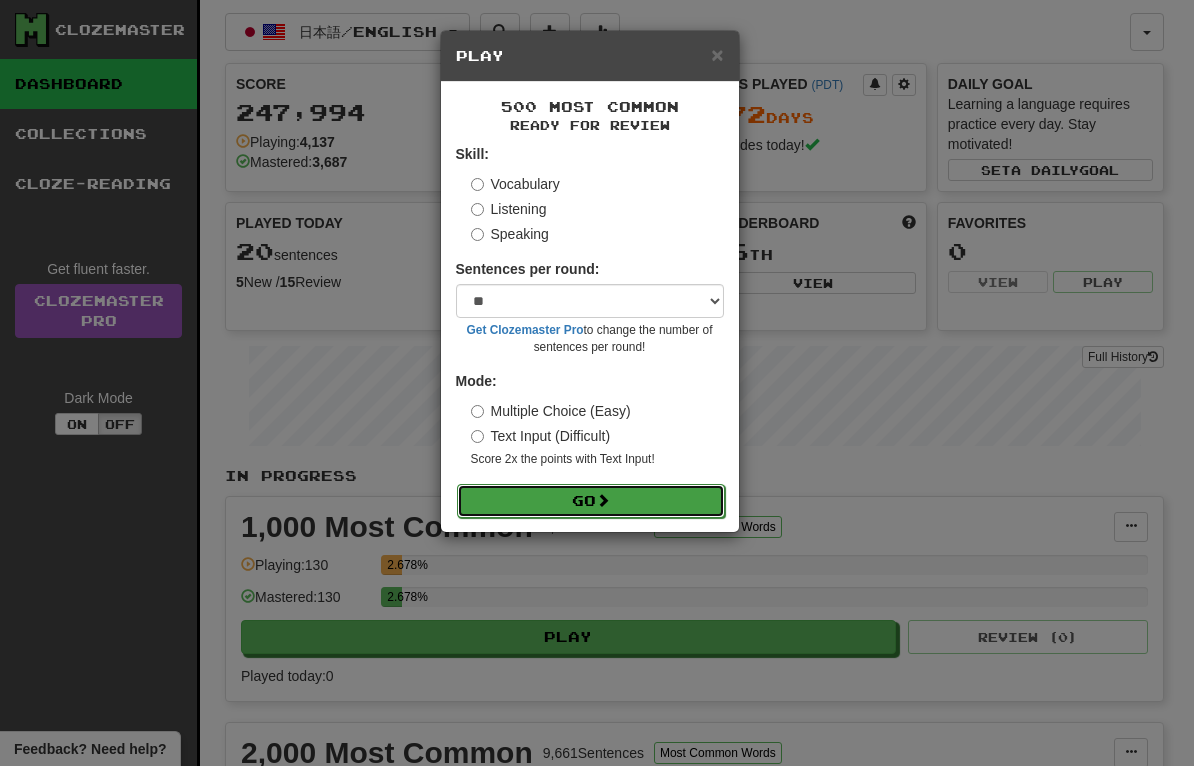 click at bounding box center [603, 500] 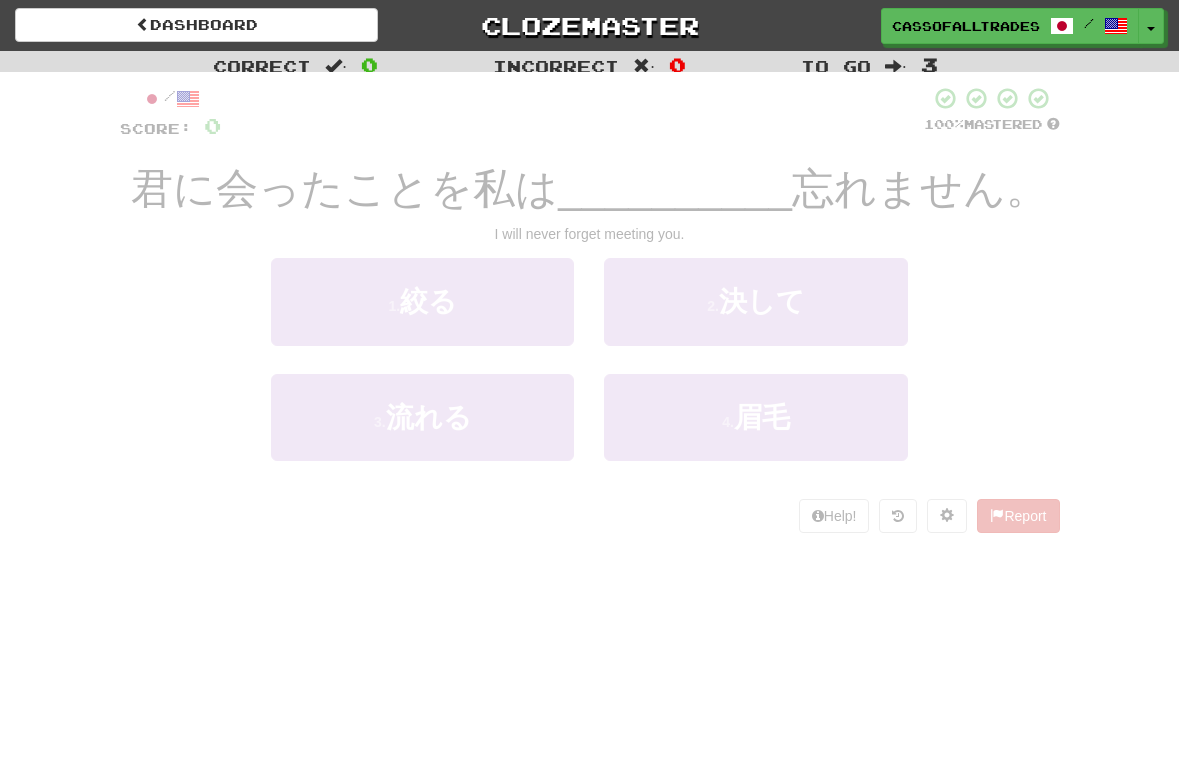 scroll, scrollTop: 0, scrollLeft: 0, axis: both 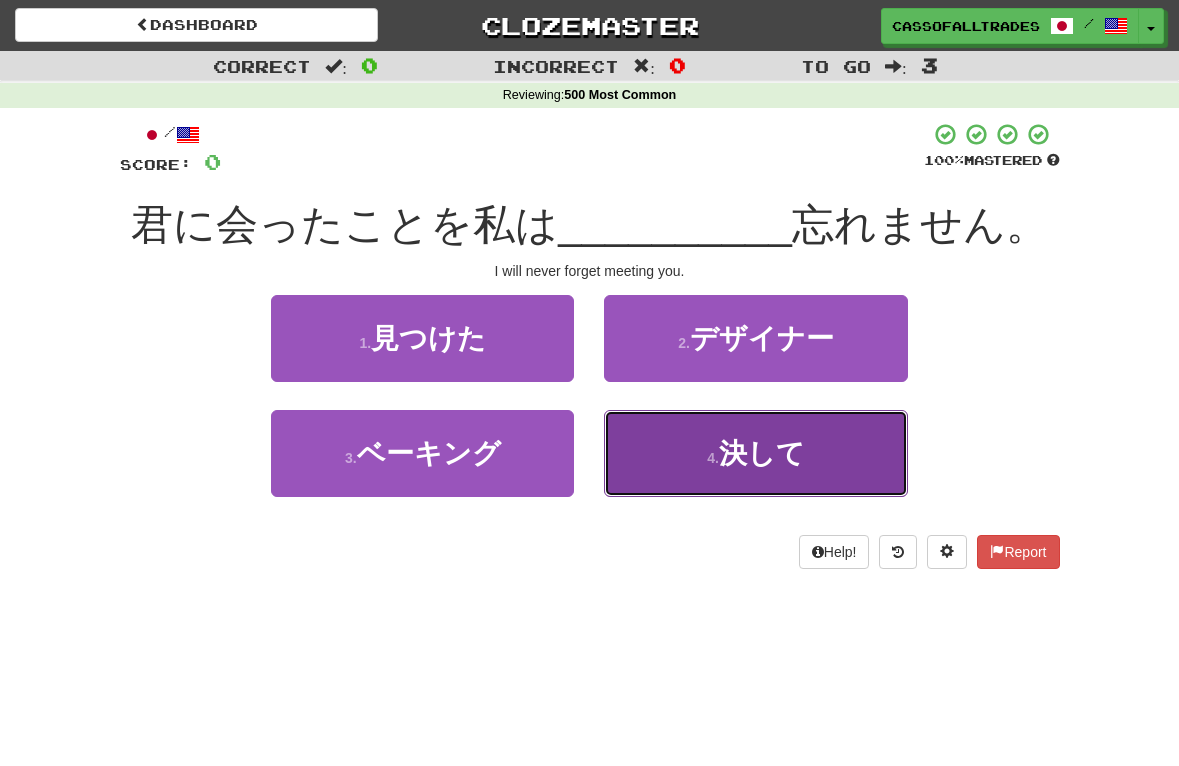 click on "4 .  決して" at bounding box center (755, 453) 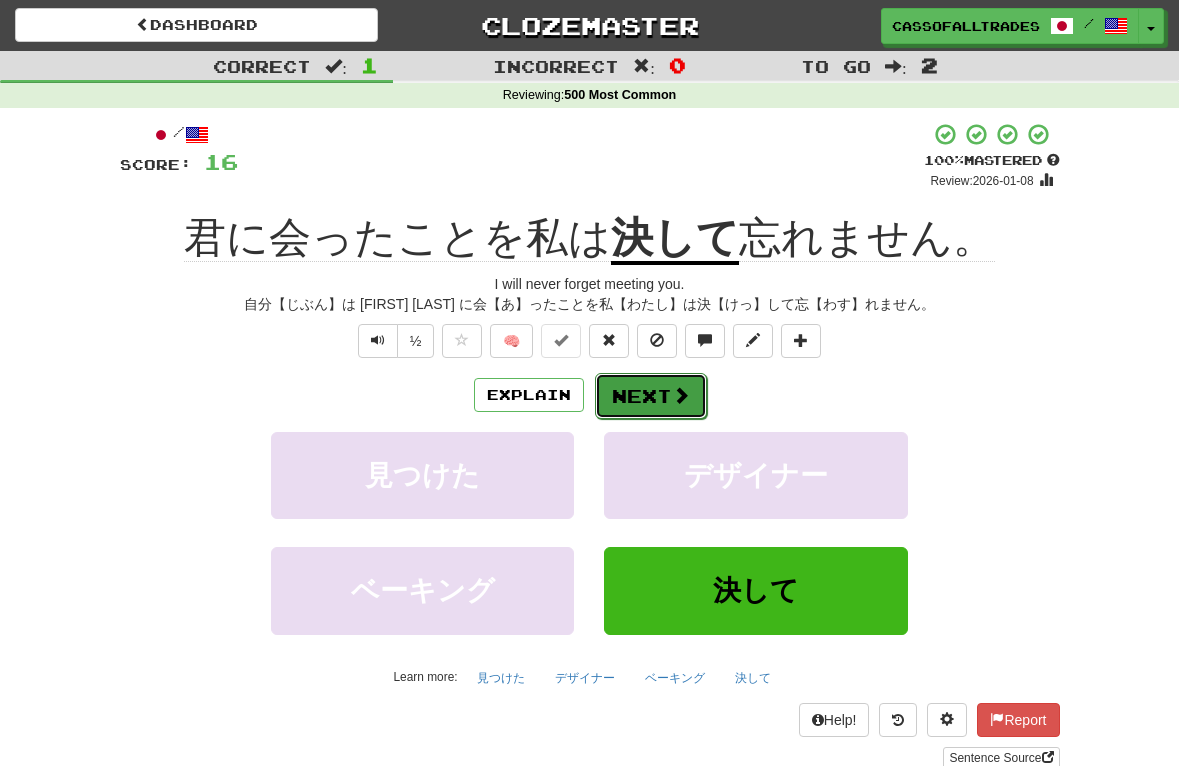 click on "Next" at bounding box center (651, 396) 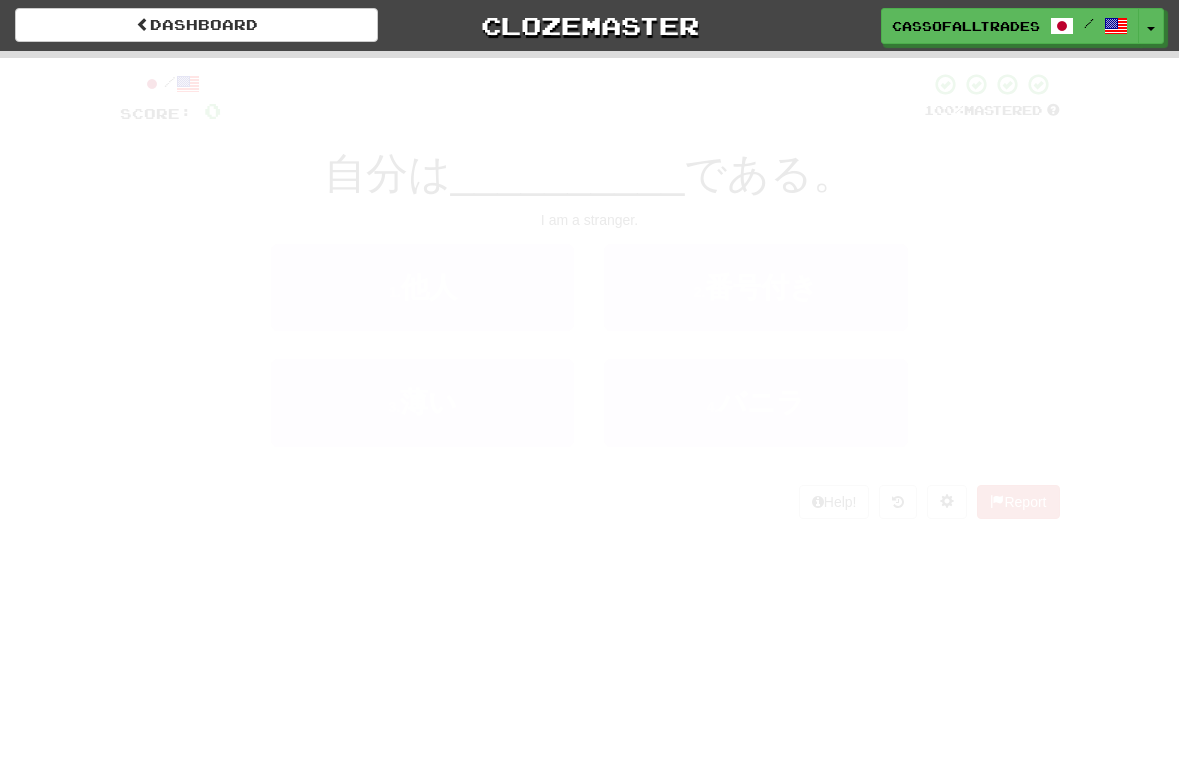 scroll, scrollTop: 0, scrollLeft: 0, axis: both 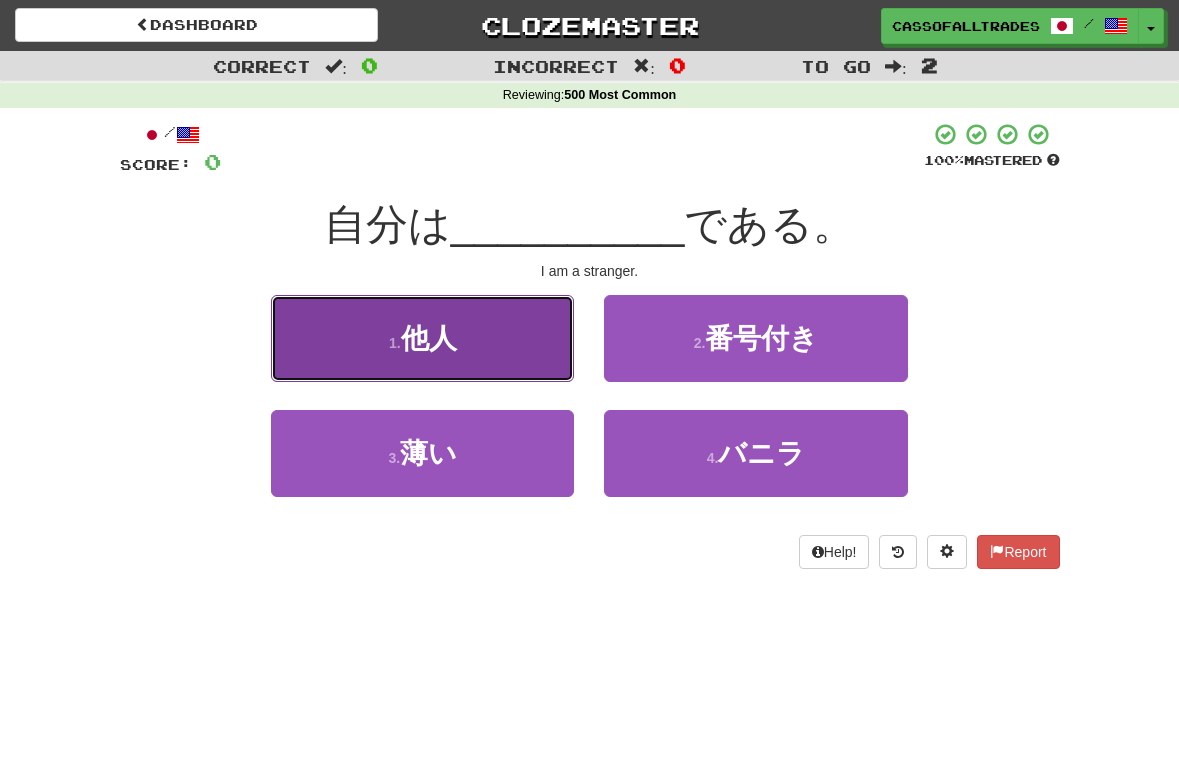click on "1 .  他人" at bounding box center [422, 338] 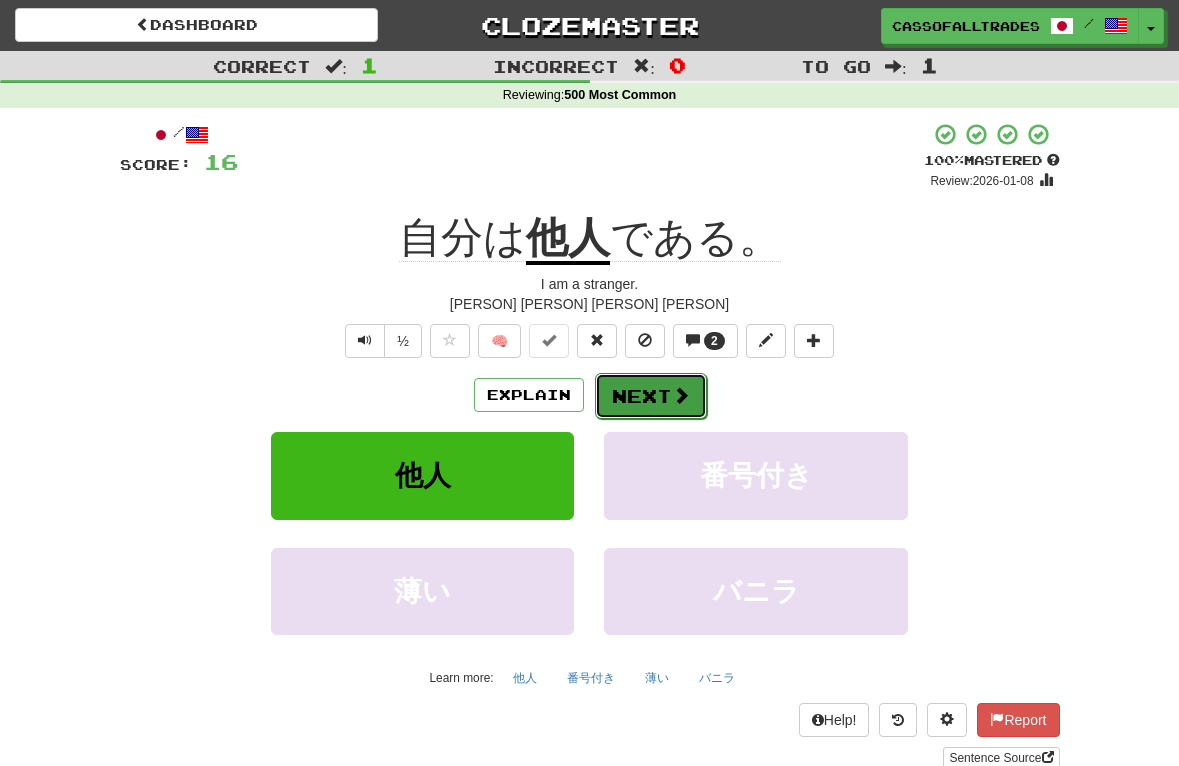 click on "Next" at bounding box center (651, 396) 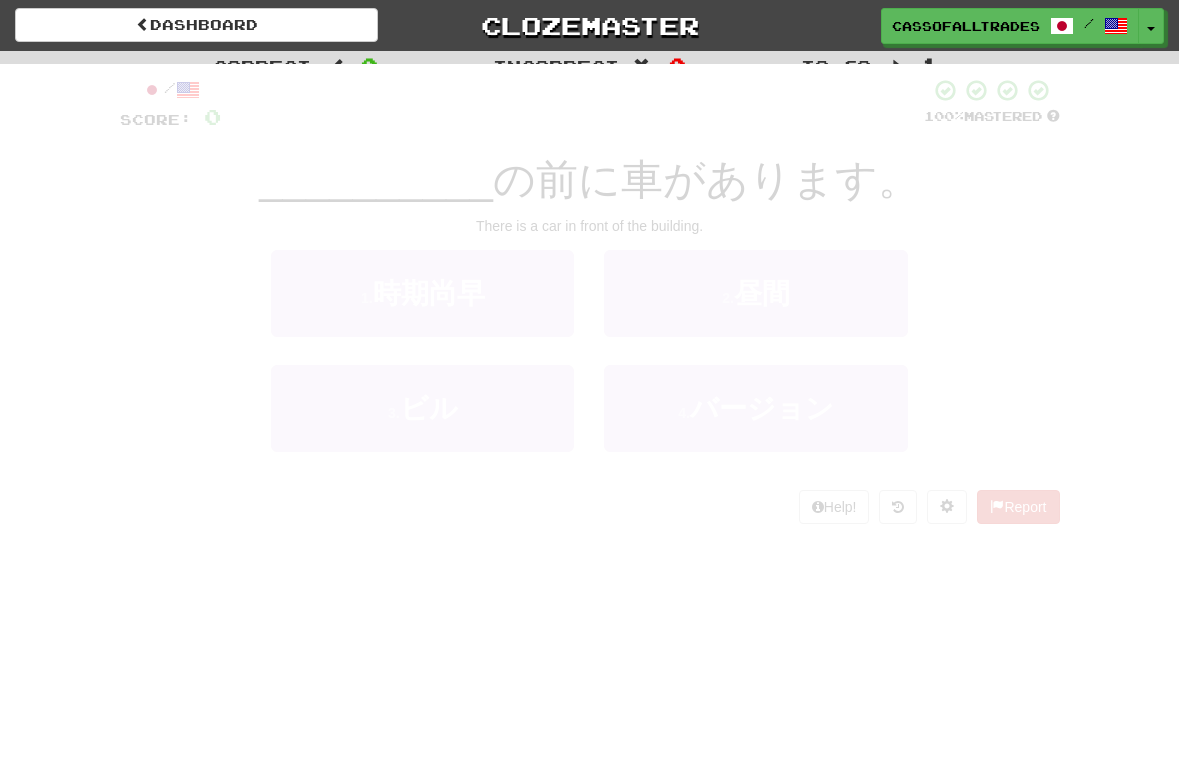 scroll, scrollTop: 0, scrollLeft: 0, axis: both 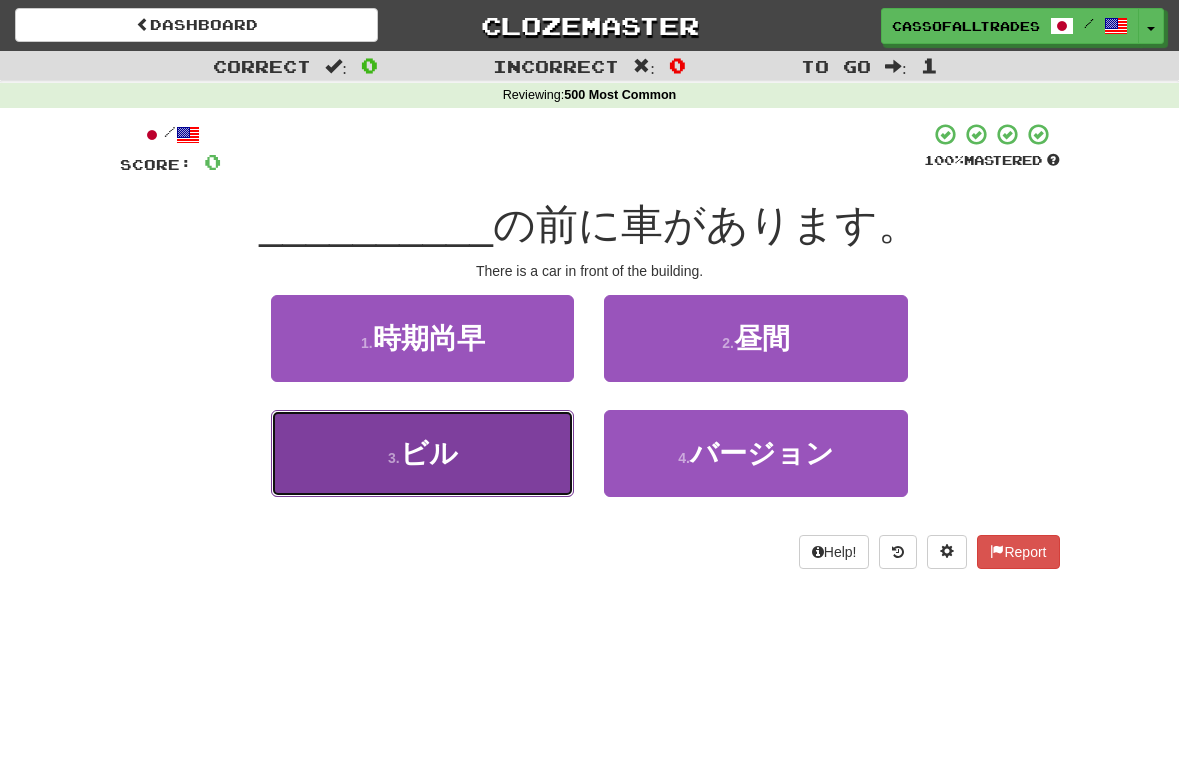 click on "7,828 .  ビル" at bounding box center (422, 453) 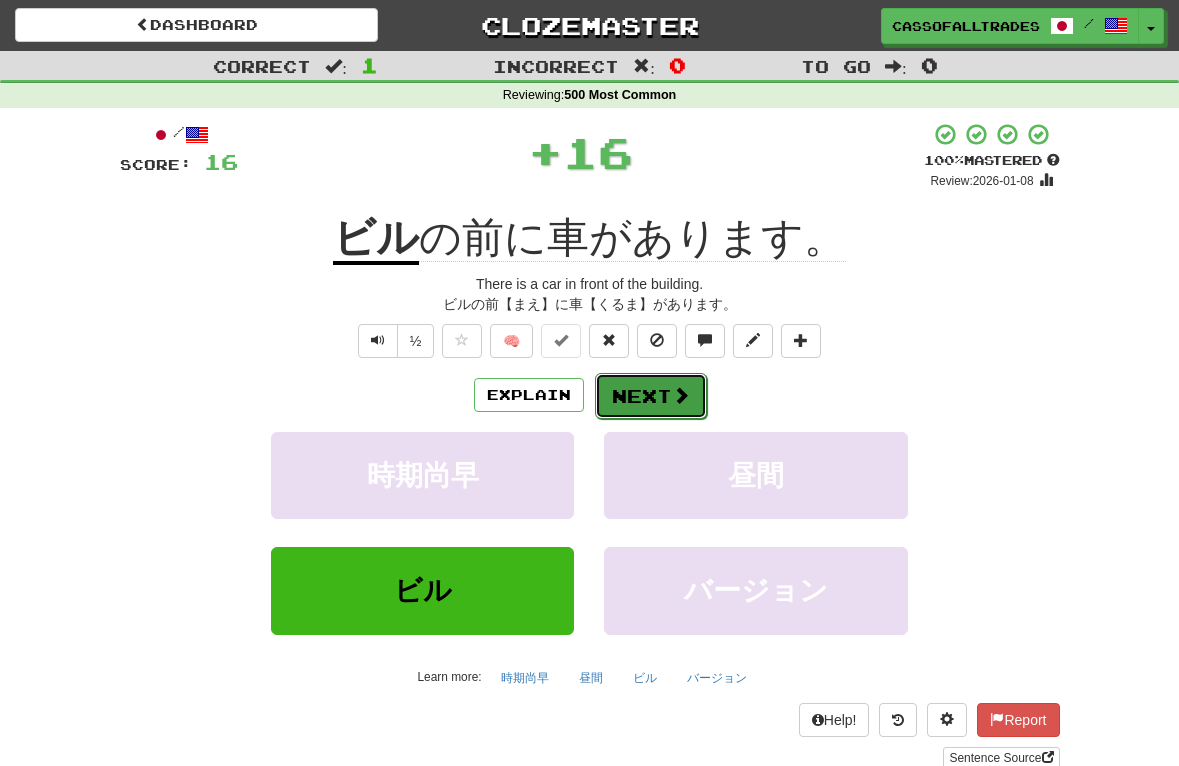click on "Next" at bounding box center (651, 396) 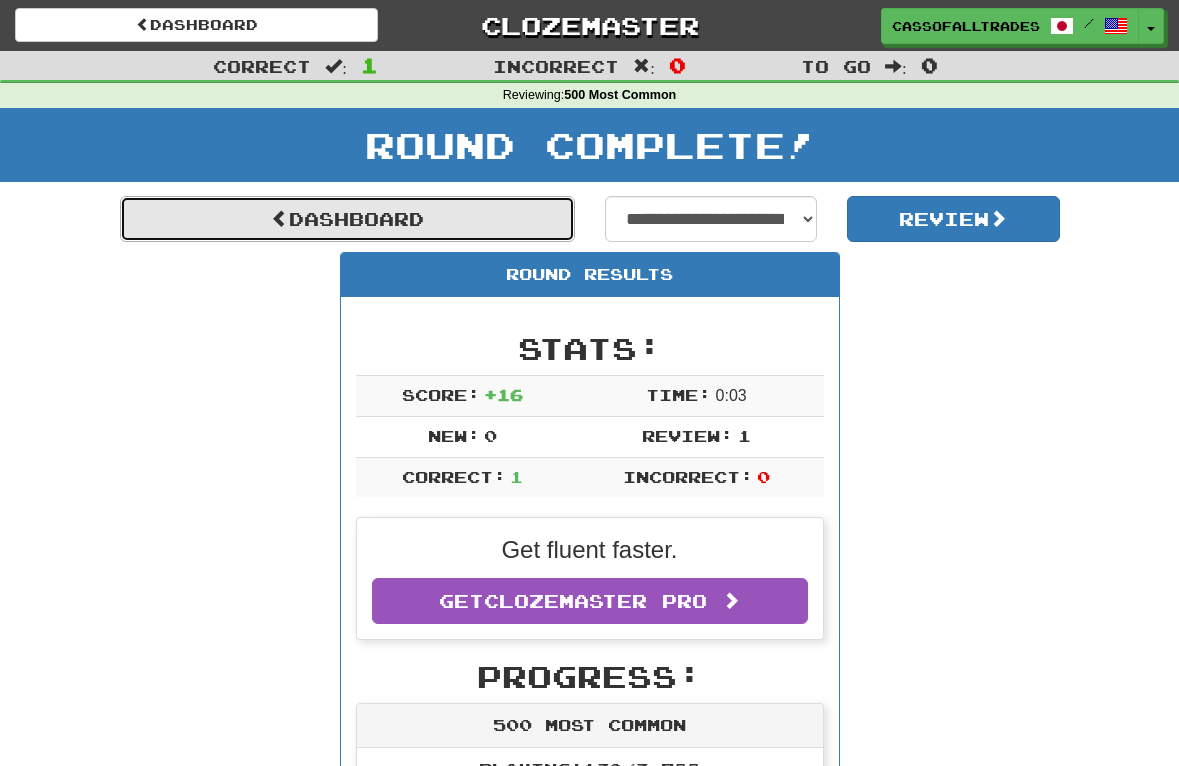 click on "Dashboard" at bounding box center [347, 219] 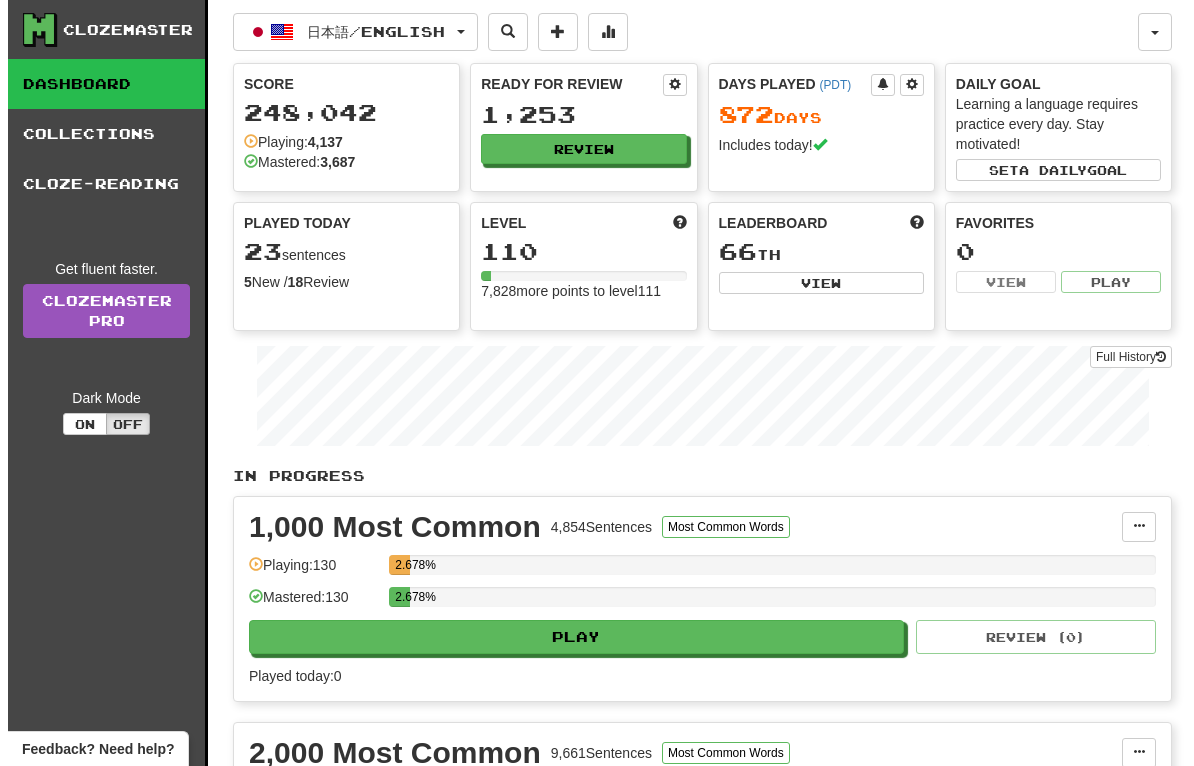 scroll, scrollTop: 0, scrollLeft: 0, axis: both 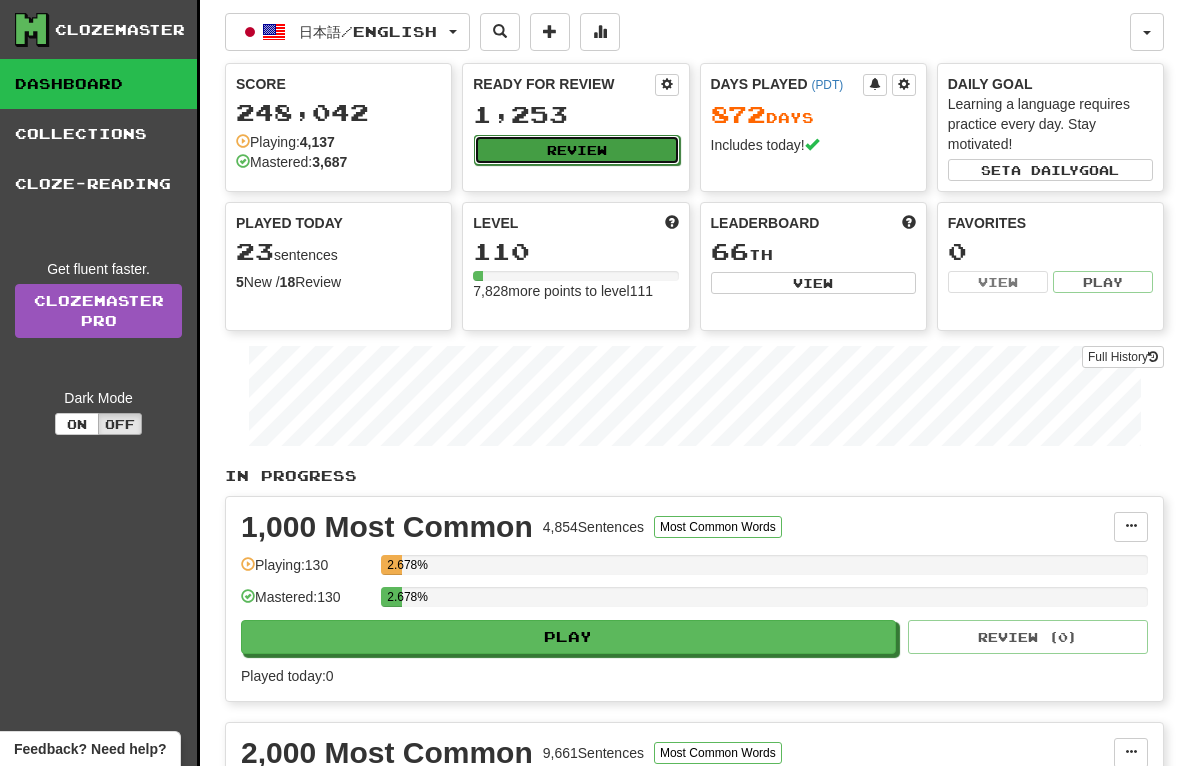 click on "Review" at bounding box center [576, 150] 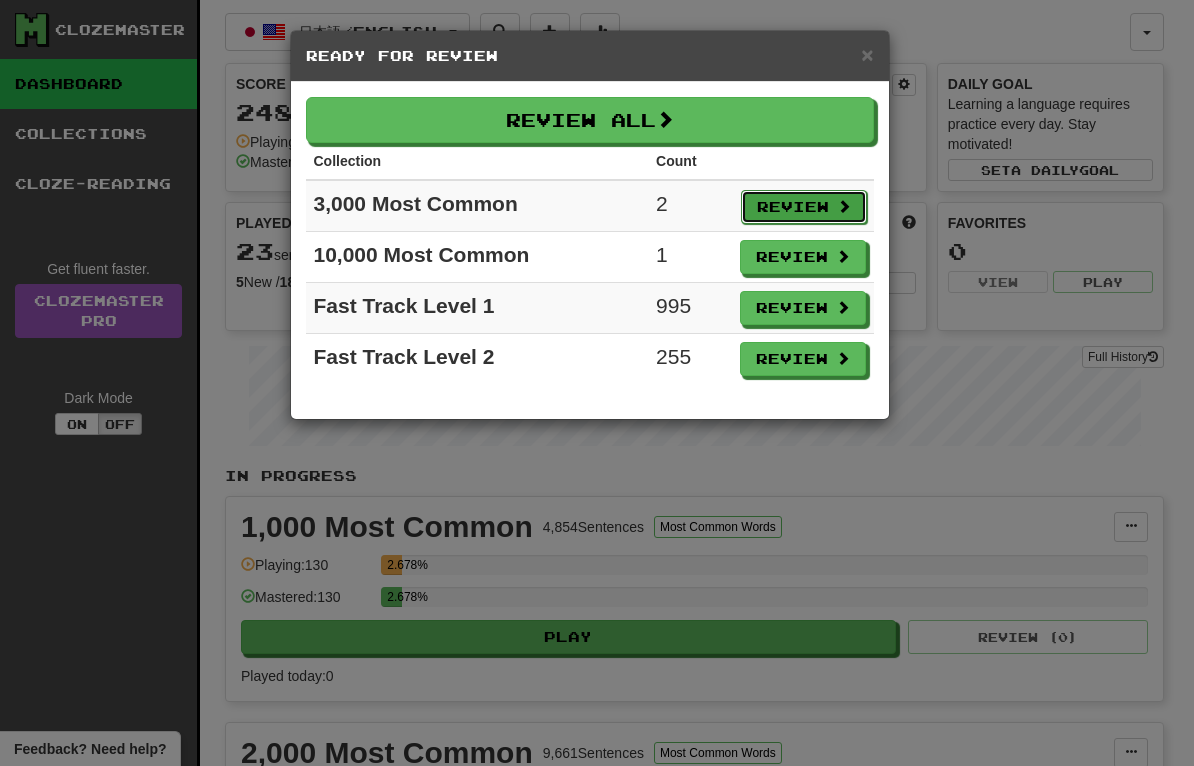 click on "Review" at bounding box center (804, 207) 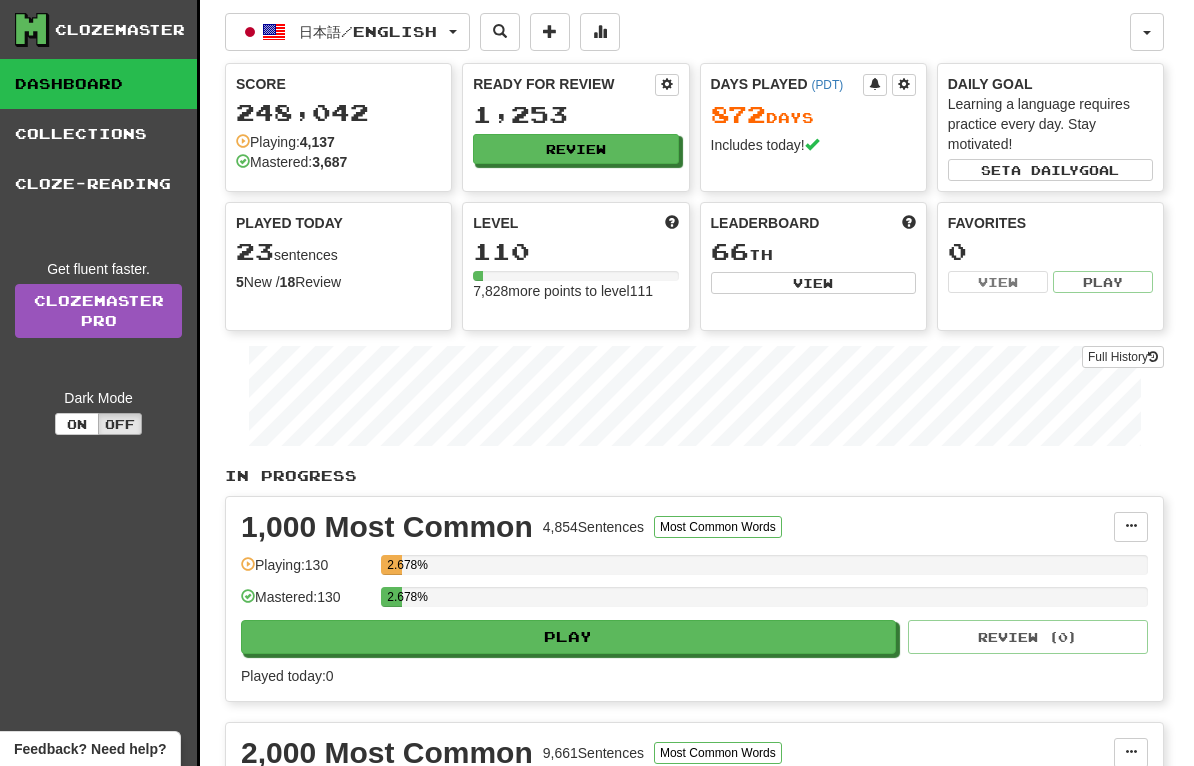 select on "**" 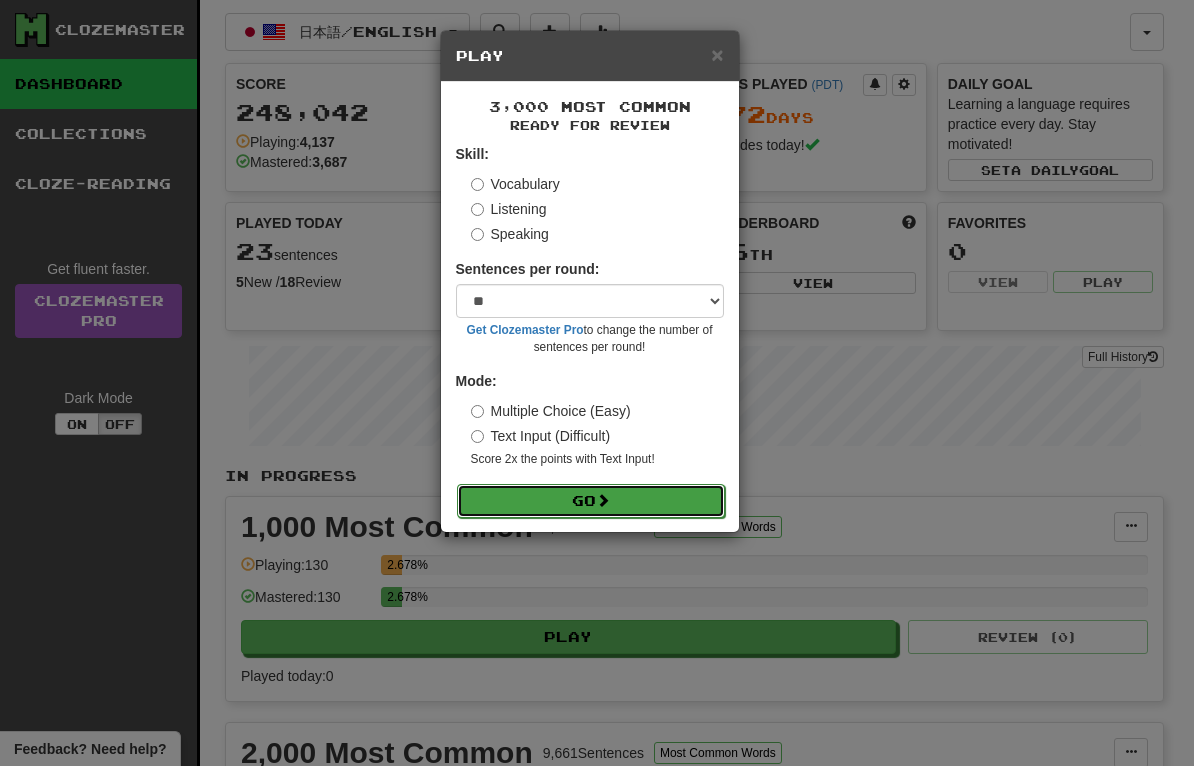 click on "Go" at bounding box center [591, 501] 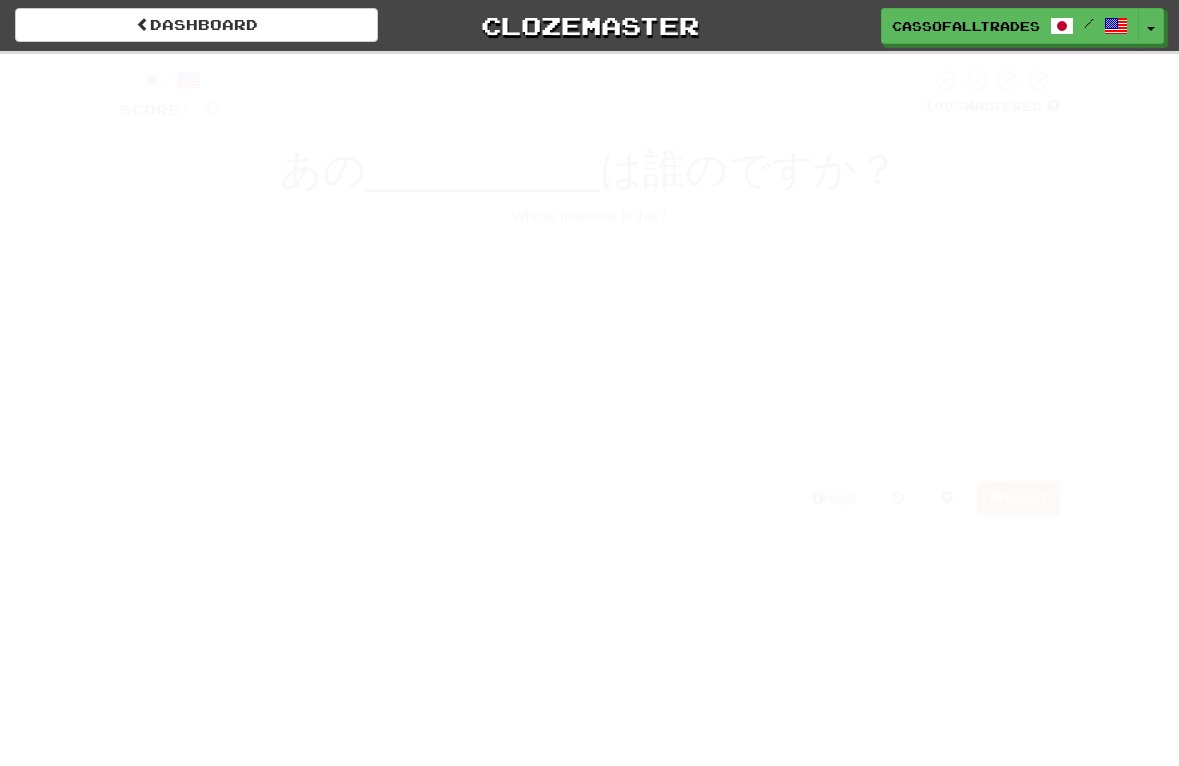 scroll, scrollTop: 0, scrollLeft: 0, axis: both 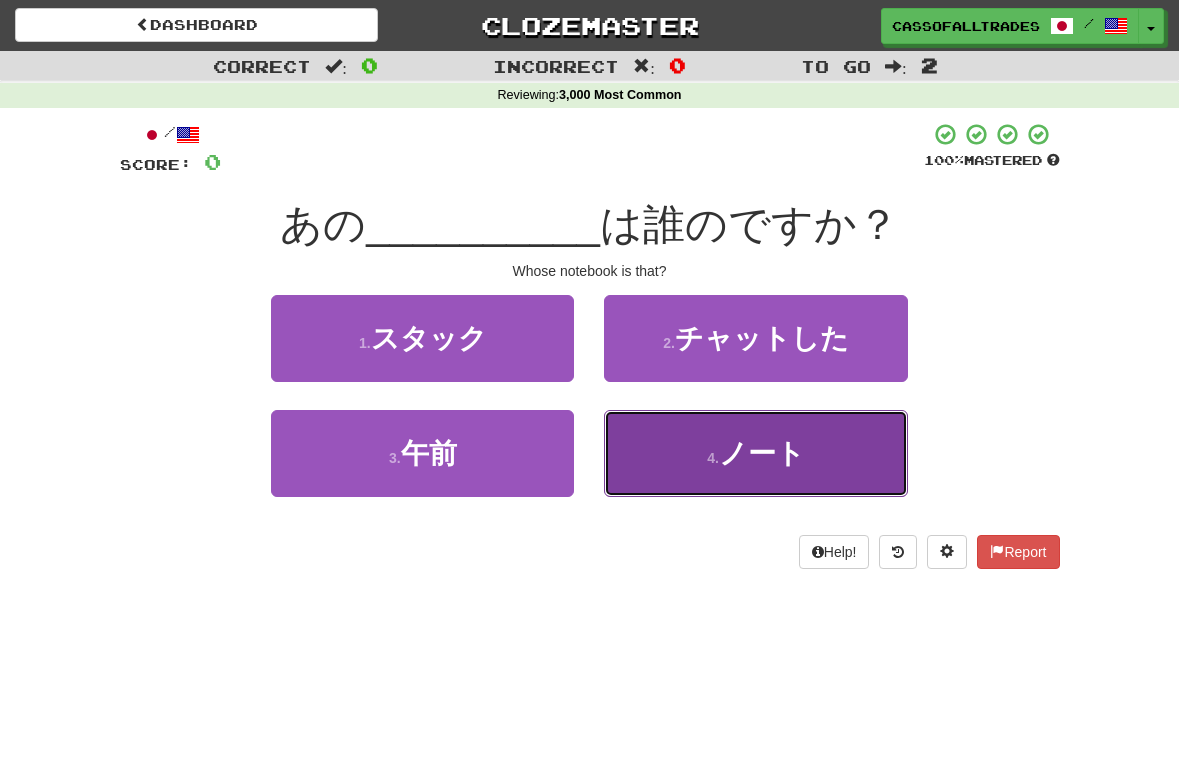 click on "4 .  ノート" at bounding box center (755, 453) 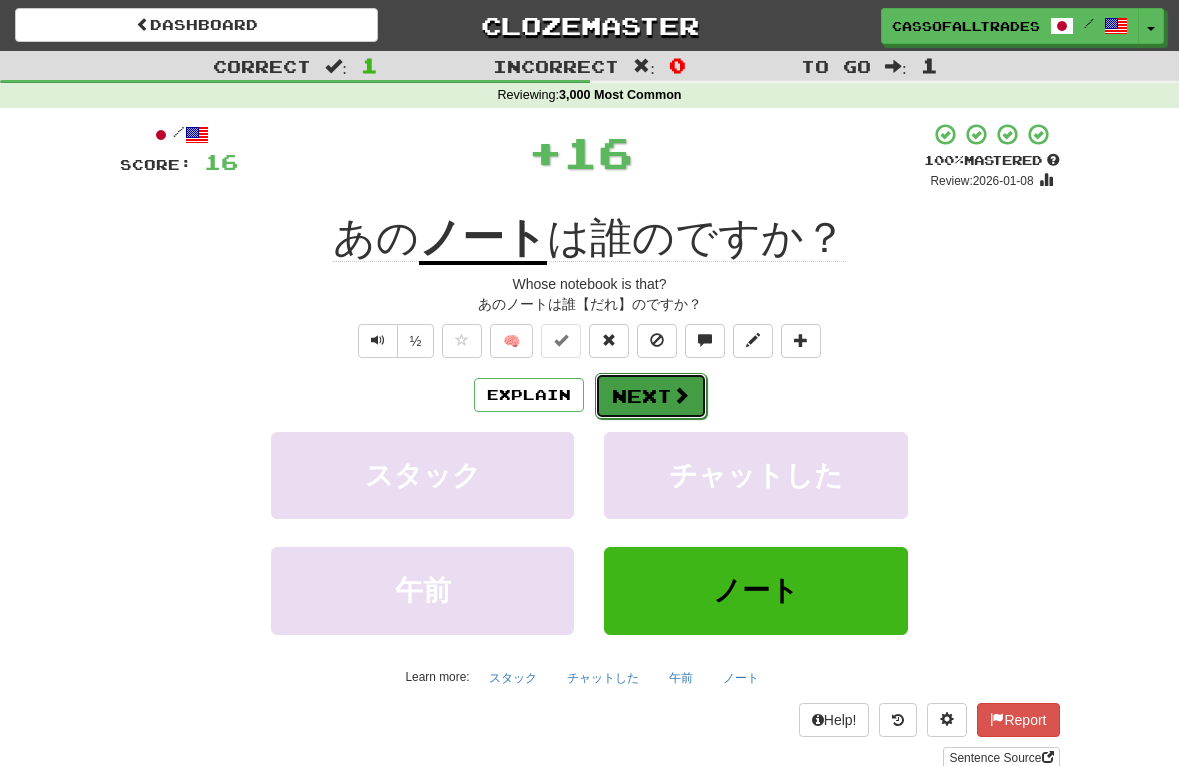 click on "Next" at bounding box center [651, 396] 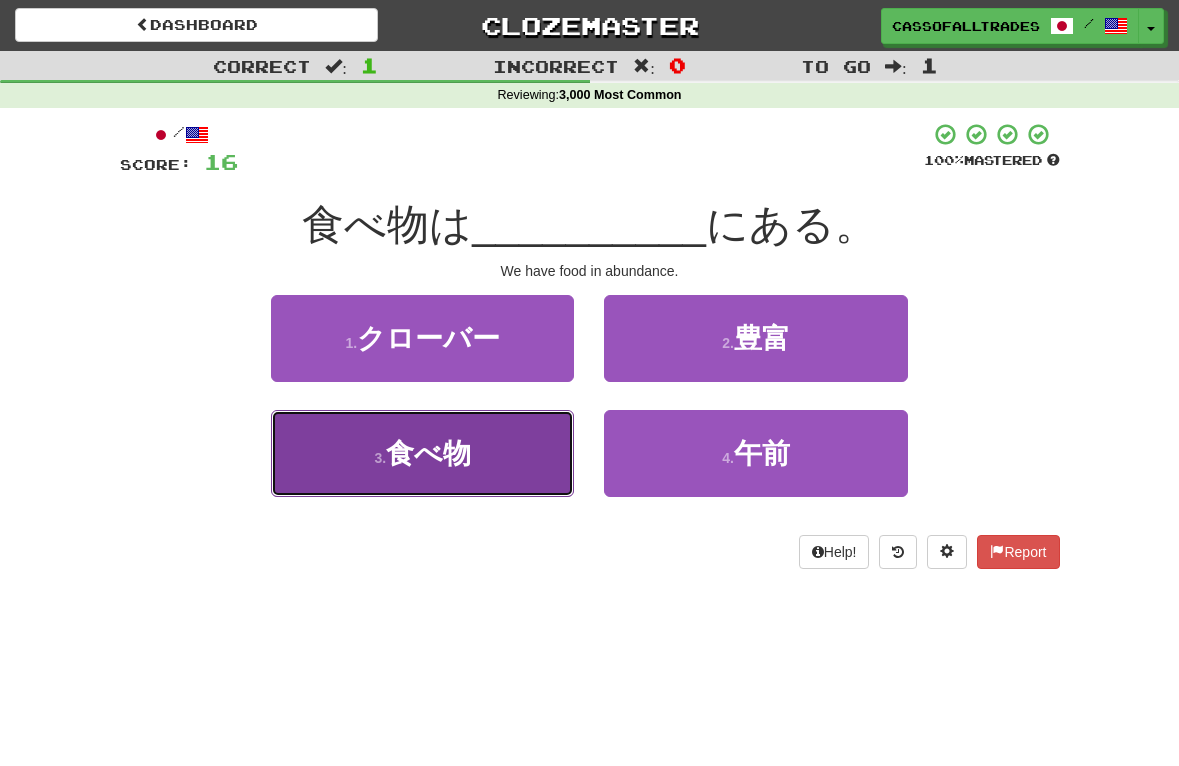 click on "3 .  食べ物" at bounding box center [422, 453] 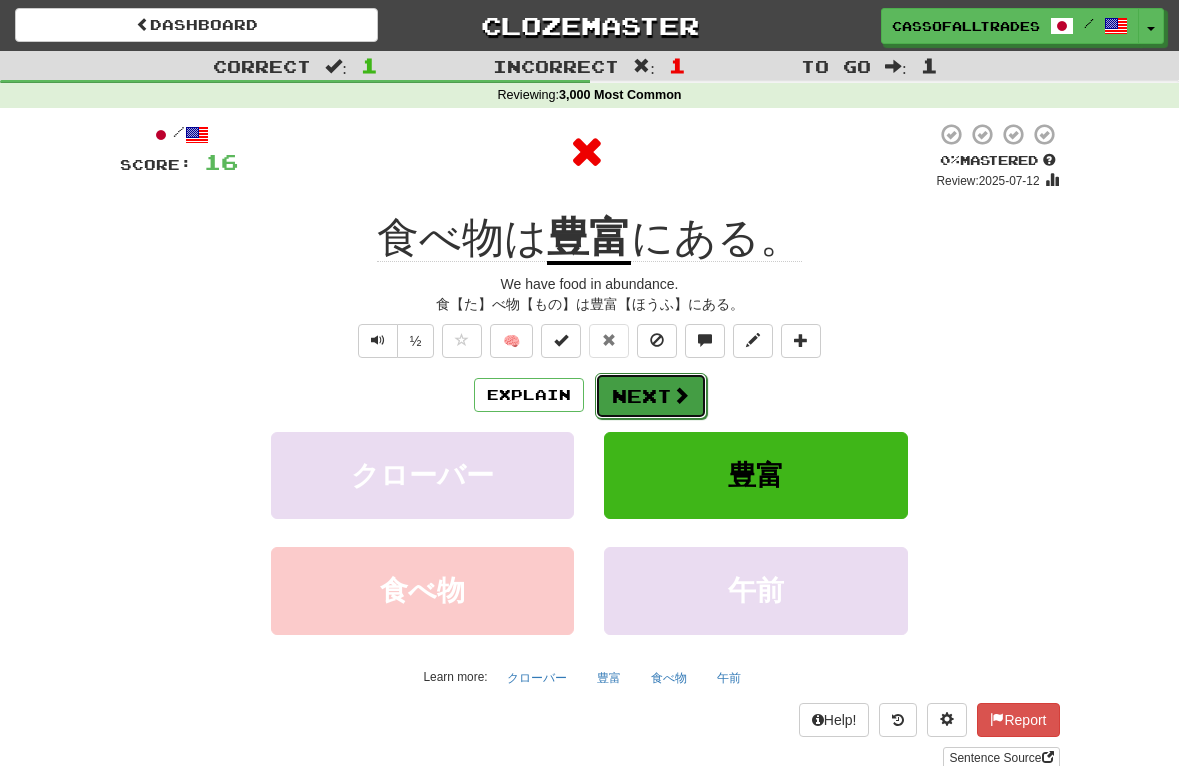 click on "Next" at bounding box center (651, 396) 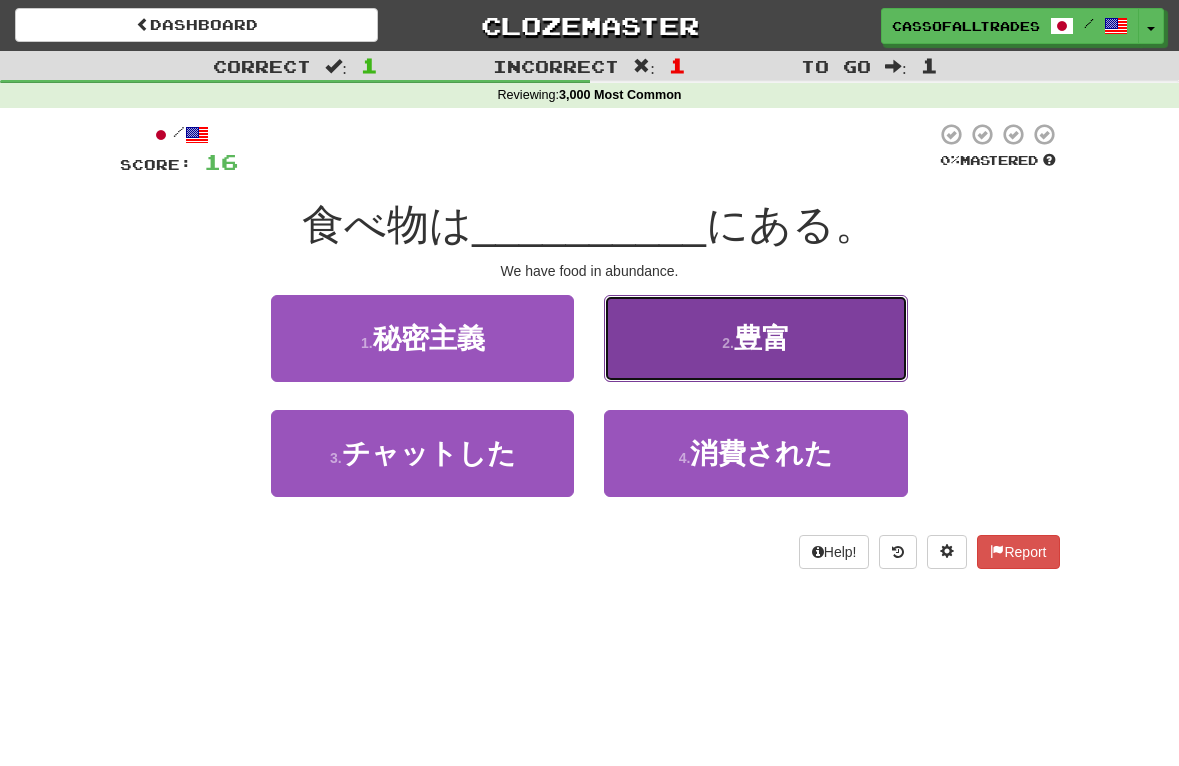 click on "豊富" at bounding box center (762, 338) 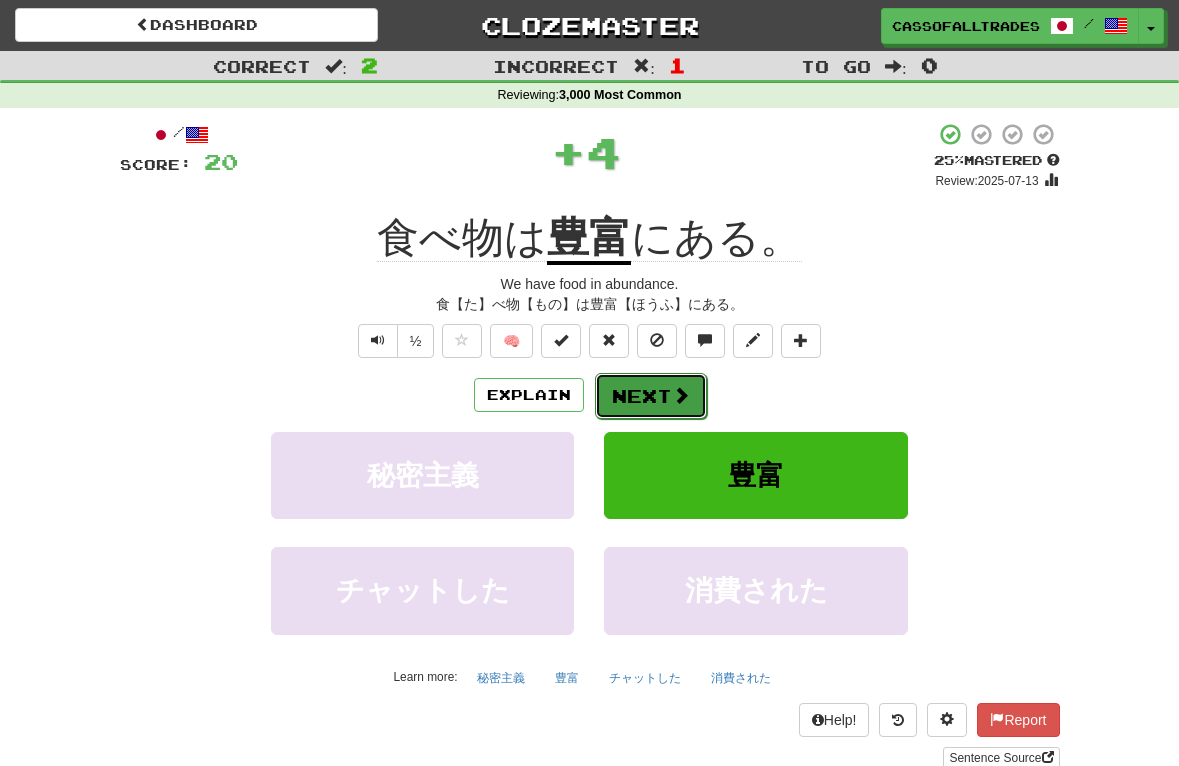 click on "Next" at bounding box center (651, 396) 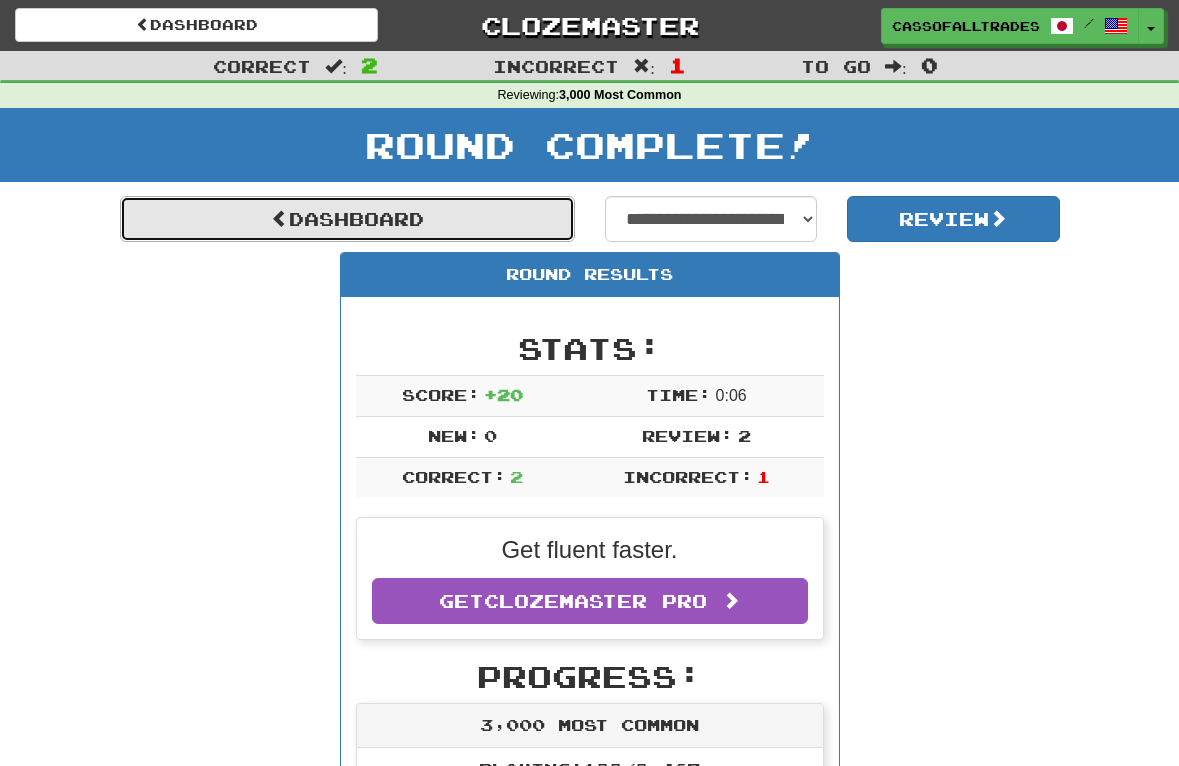 click on "Dashboard" at bounding box center [347, 219] 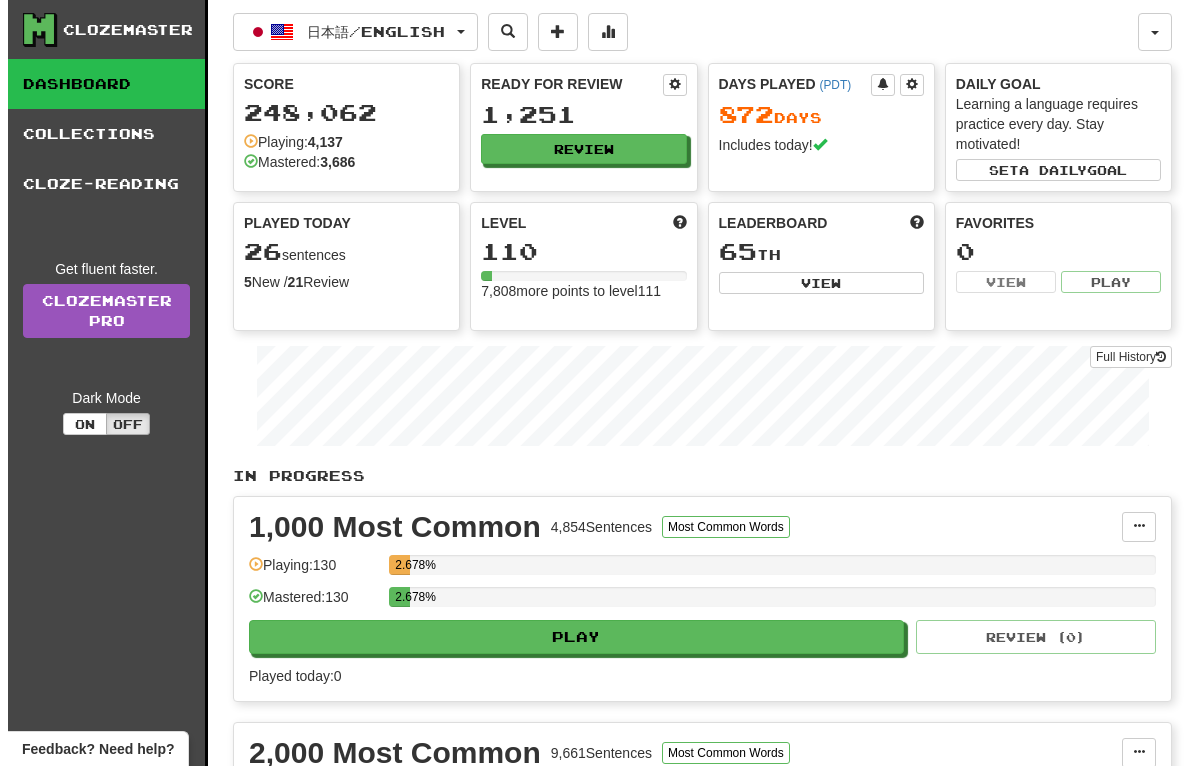 scroll, scrollTop: 0, scrollLeft: 0, axis: both 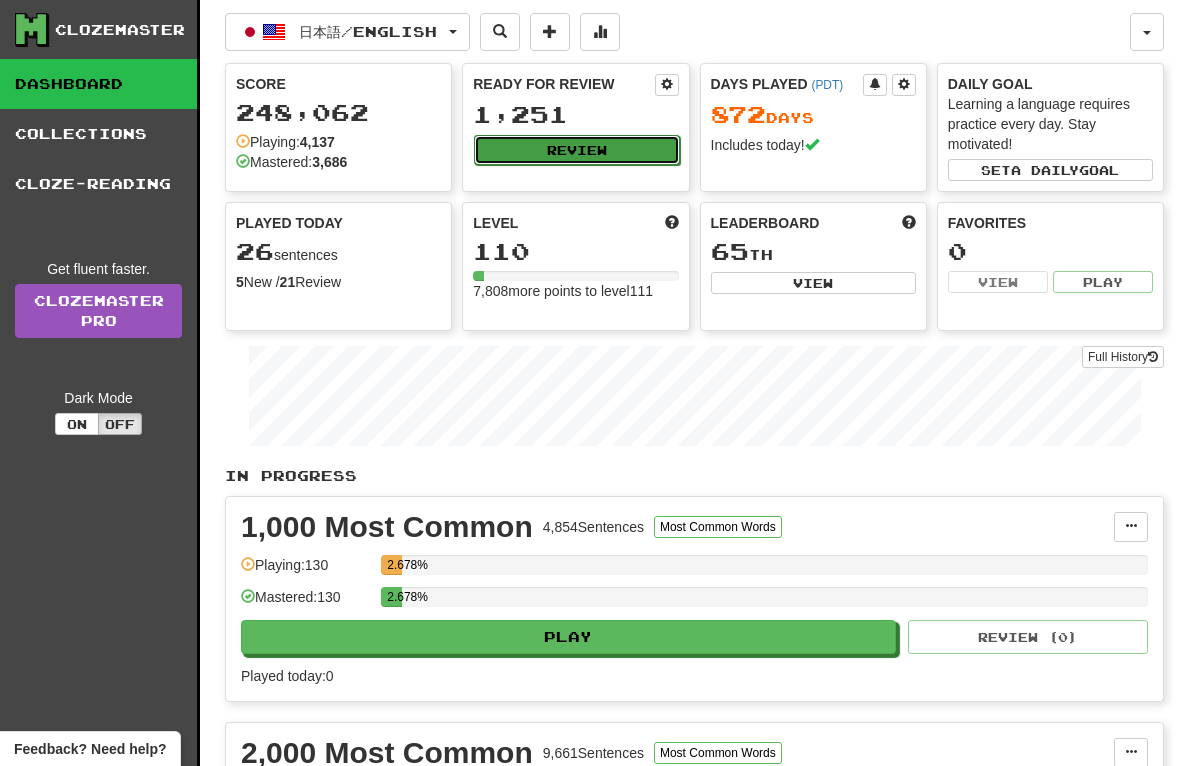 click on "Review" at bounding box center (576, 150) 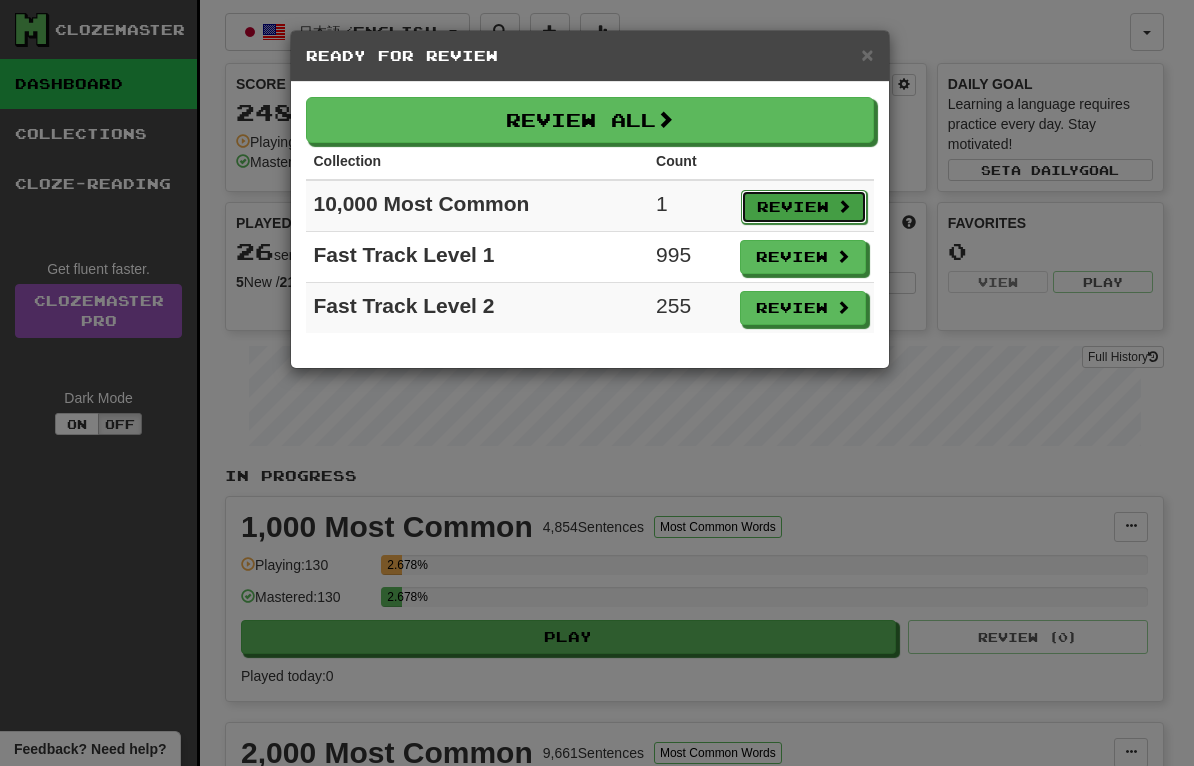 click on "Review" at bounding box center [804, 207] 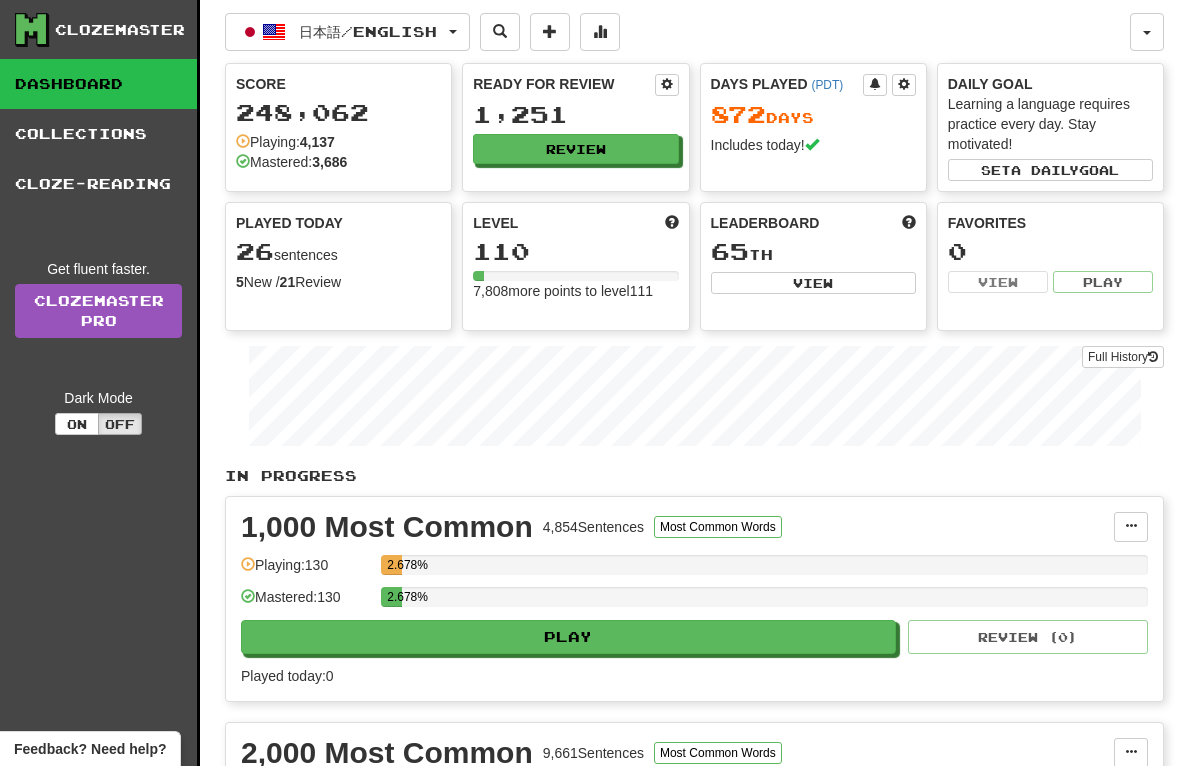 select on "**" 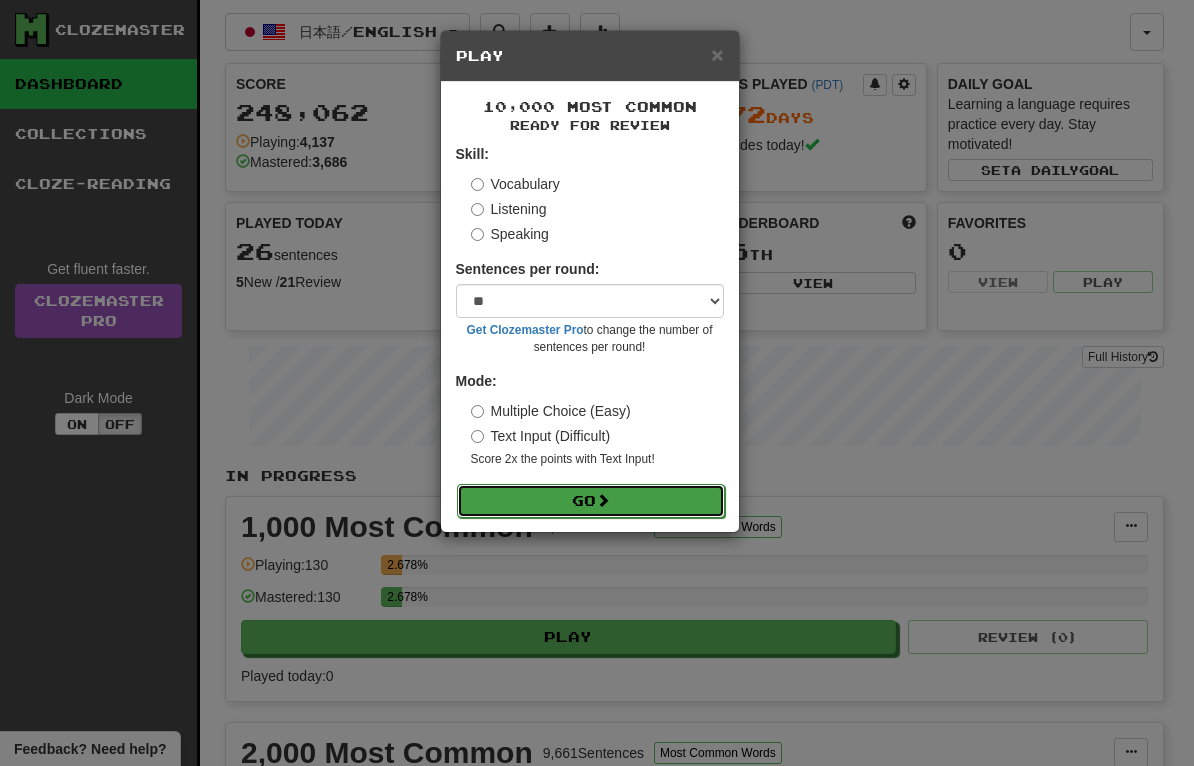 click on "Go" at bounding box center [591, 501] 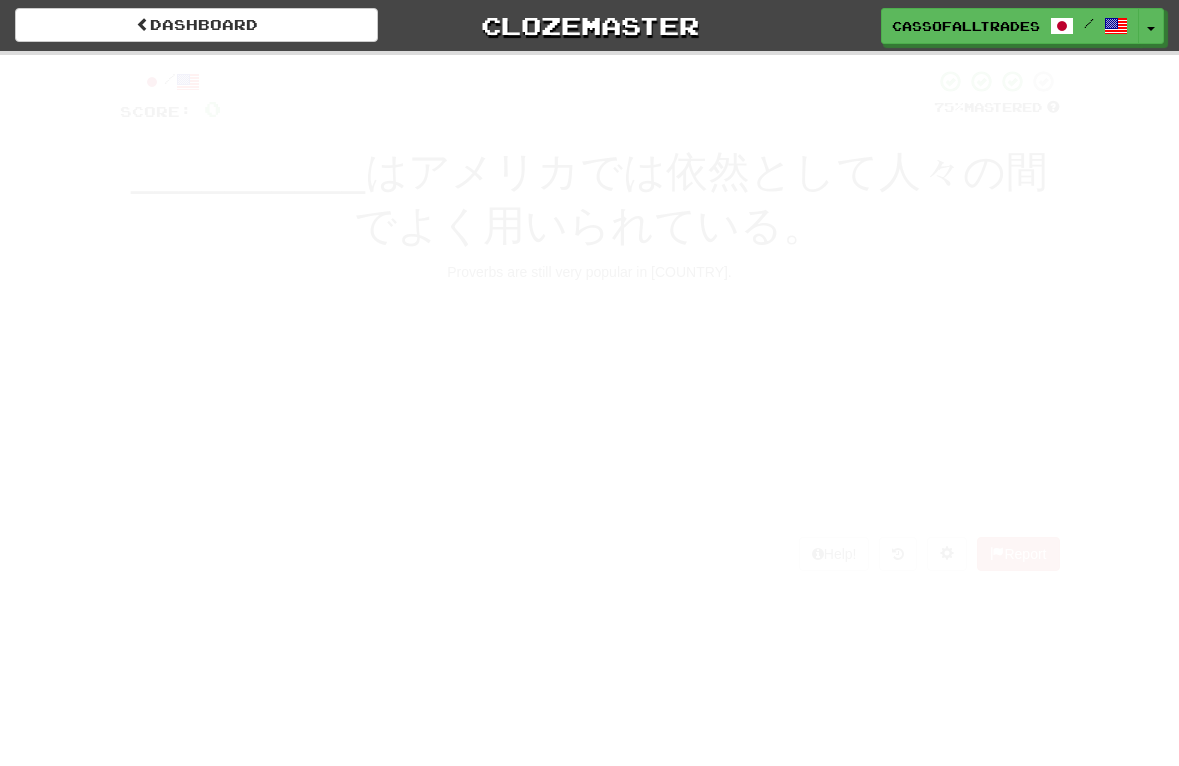 scroll, scrollTop: 0, scrollLeft: 0, axis: both 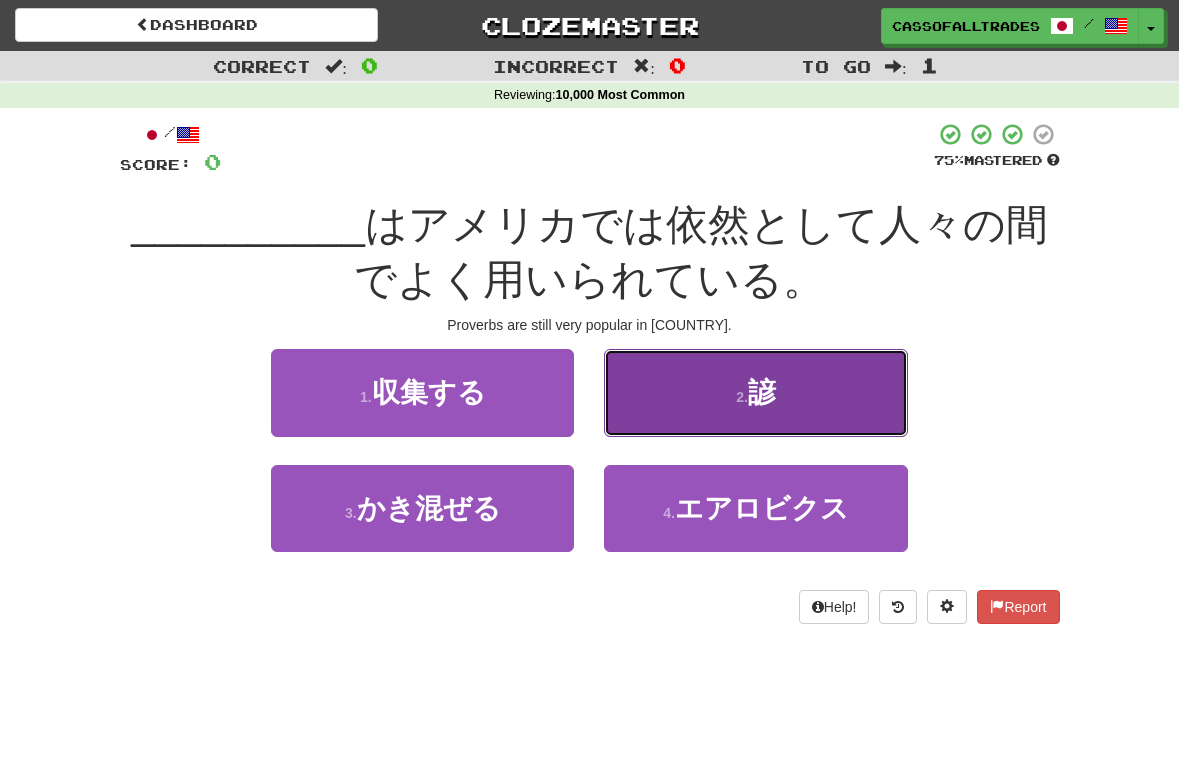click on "2 .  諺" at bounding box center [755, 392] 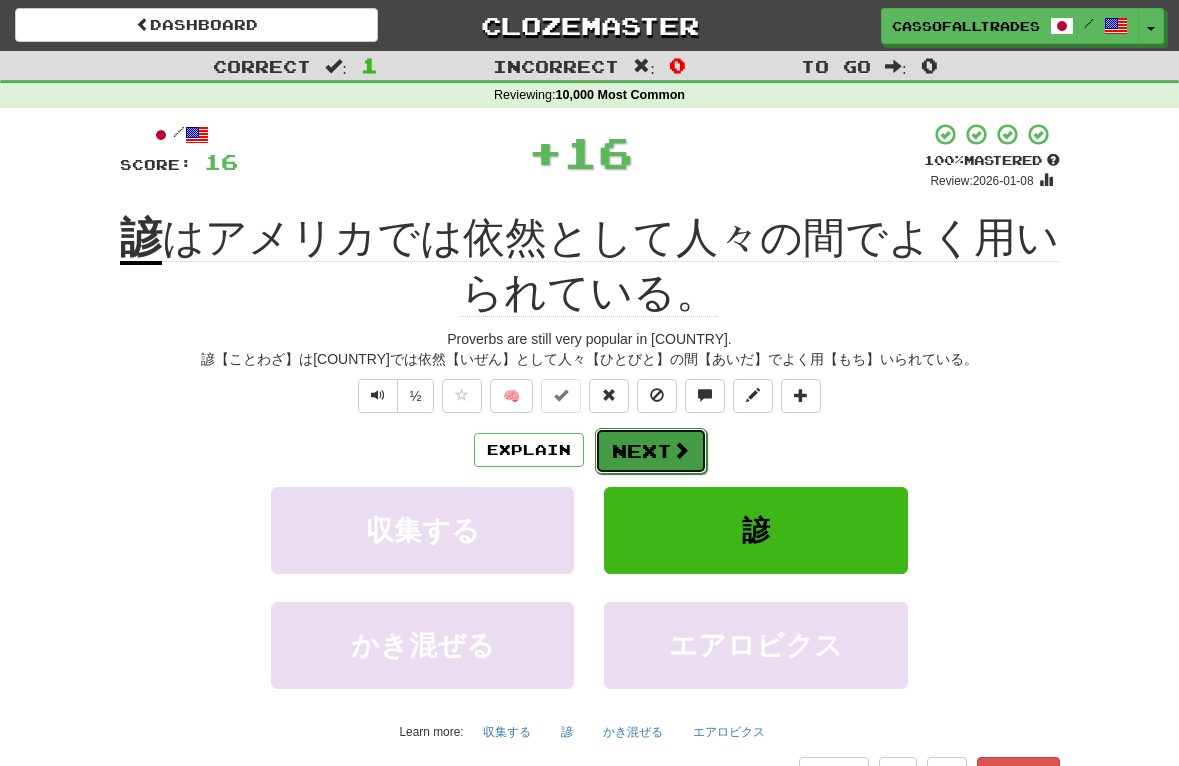 click on "Next" at bounding box center [651, 451] 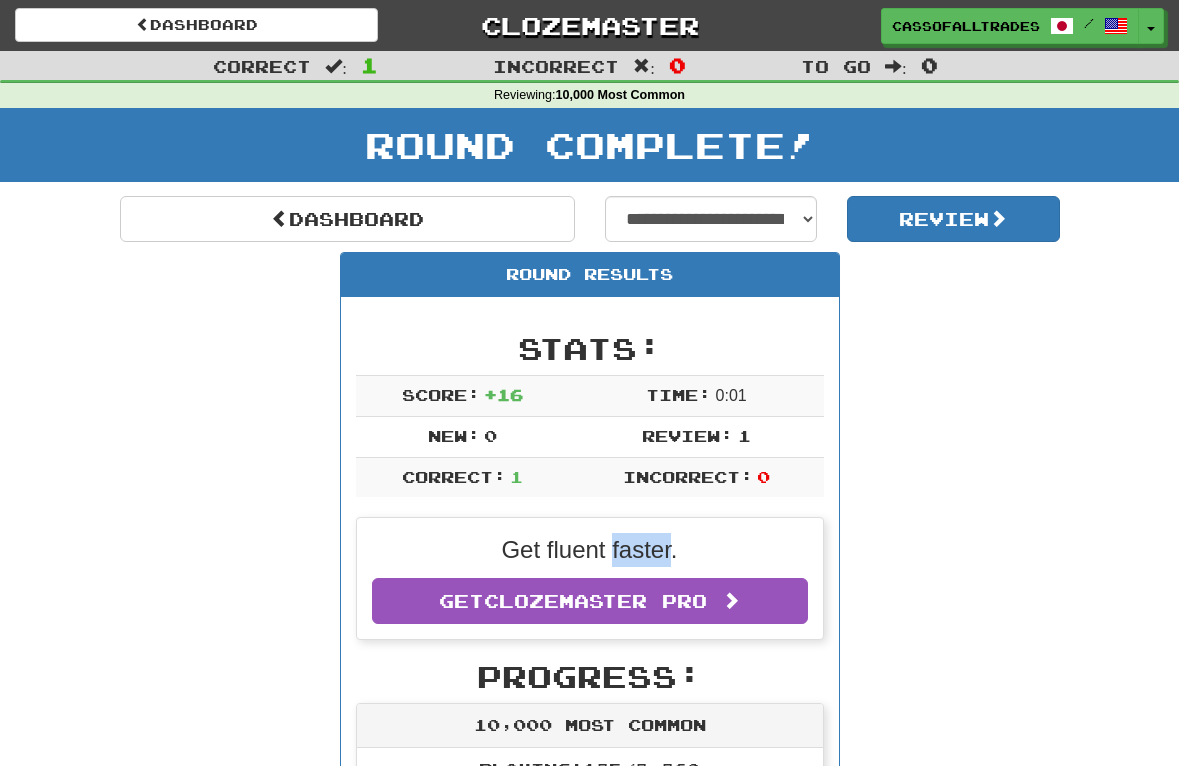 click on "Dashboard
Clozemaster
Cassofalltrades
/
Toggle Dropdown
Dashboard
Leaderboard
Activity Feed
Notifications
Profile
Discussions
Afrikaans
/
English
Streak:
0
Review:
1
Points Today: 0
Avañe'ẽ
/
English
Streak:
0
Review:
1
Points Today: 0
Español
/
English
Streak:
585
Review:
3,393
Points Today: 376
Español
/
Български
Streak:
0
Review:
0
Points Today: 0
Esperanto
/
English
Streak:
0
Review:
1
Points Today: 0
Français
/
English
Streak:
0
Review:
10
Points Today: 0
Interlingue
/
English
Streak:
0
Review:
10
Points Today: 0
/" at bounding box center (589, 700) 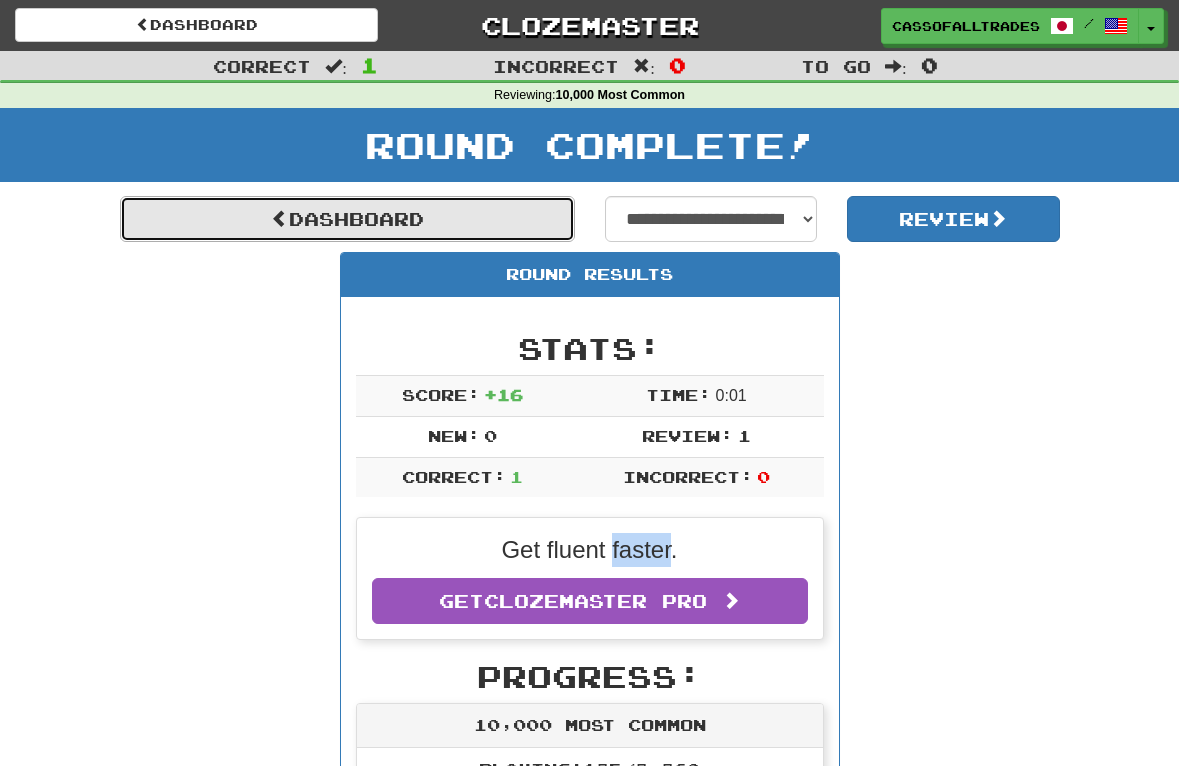 drag, startPoint x: 635, startPoint y: 452, endPoint x: 416, endPoint y: 207, distance: 328.61224 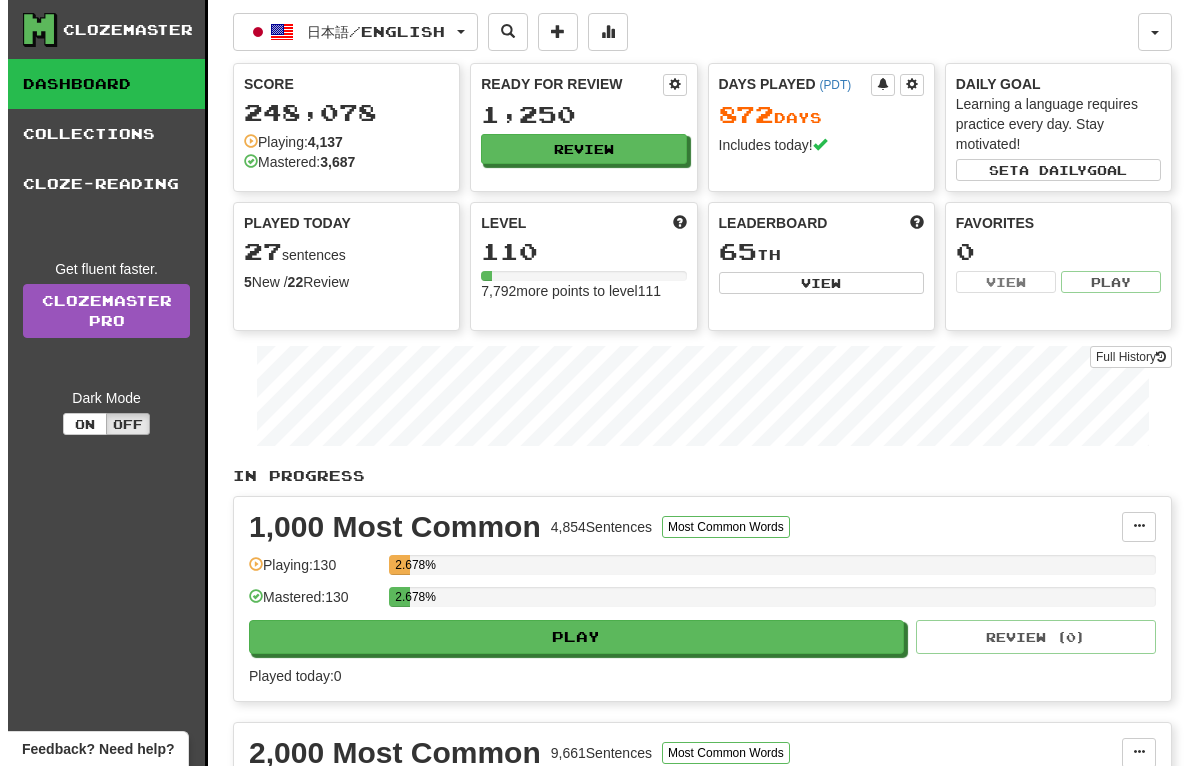 scroll, scrollTop: 0, scrollLeft: 0, axis: both 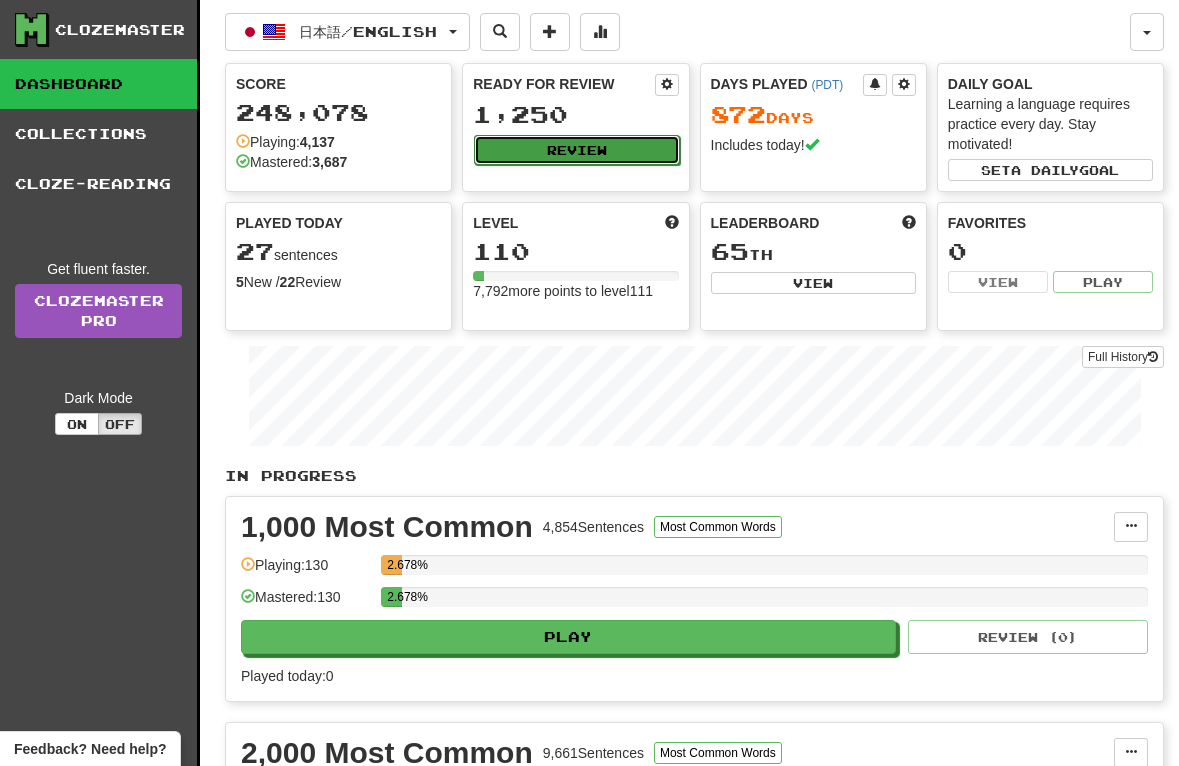 click on "Review" at bounding box center (576, 150) 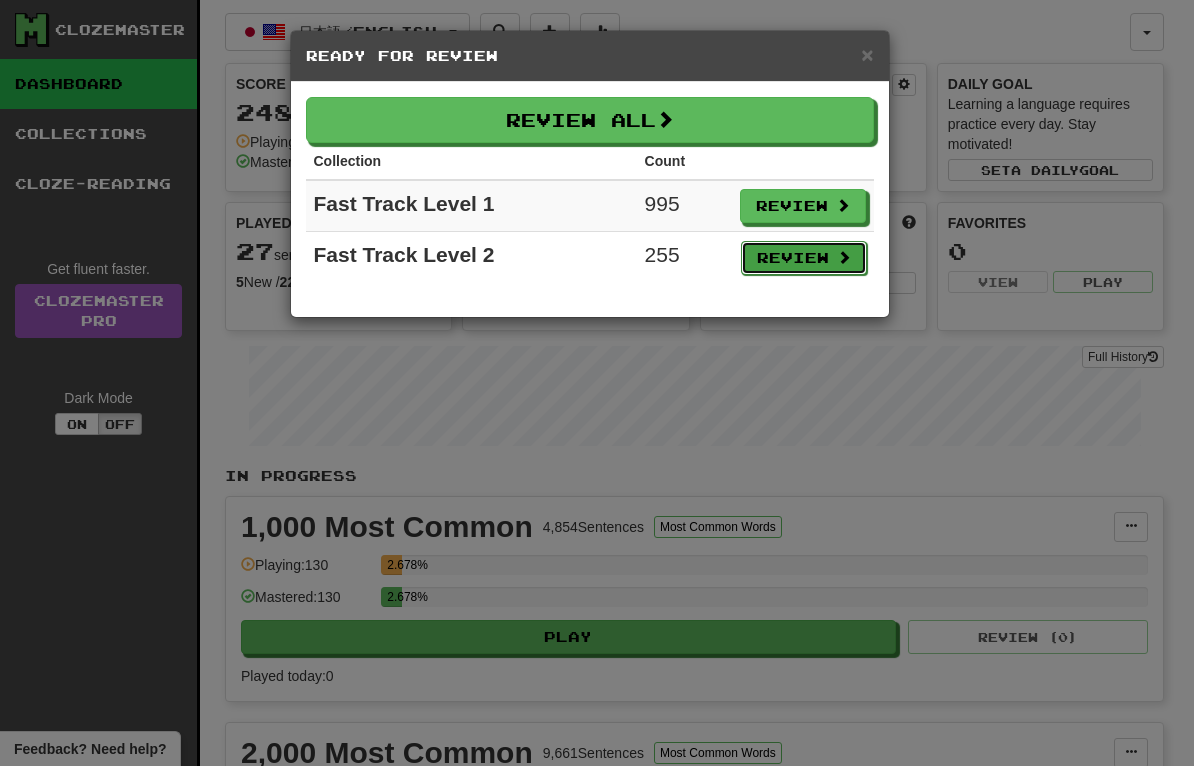click on "Review" at bounding box center [804, 258] 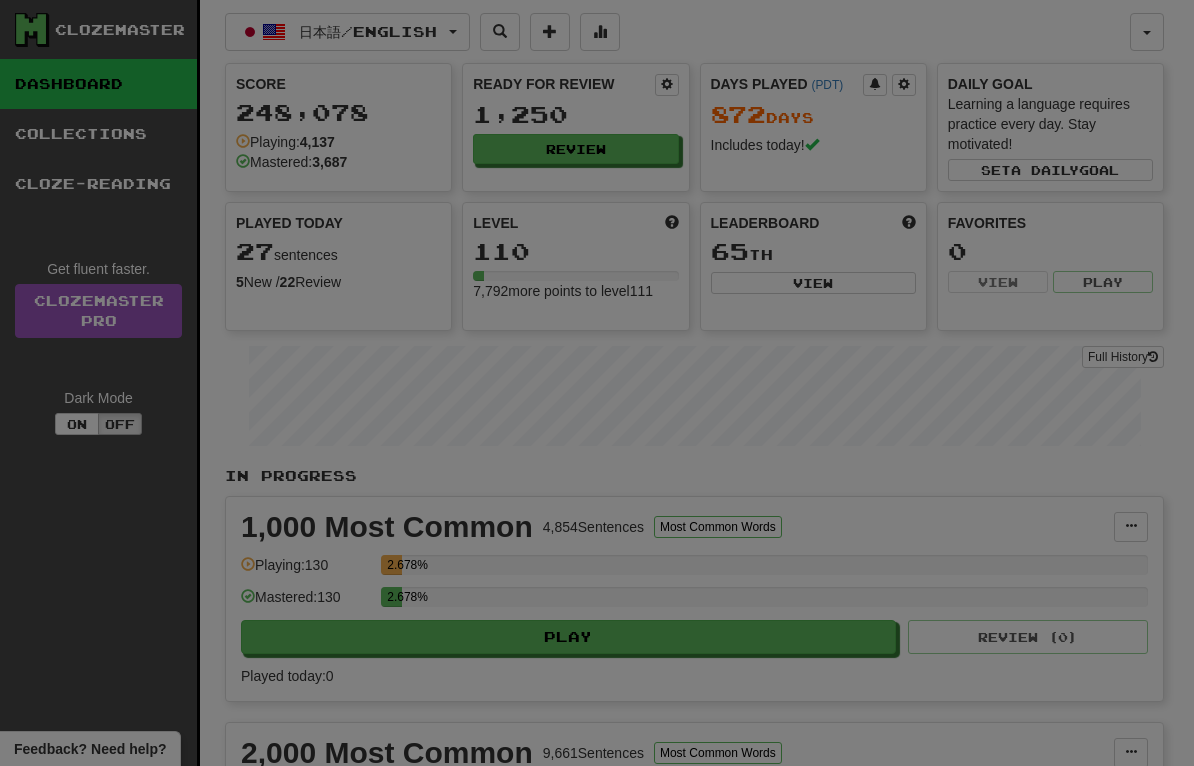 select on "**" 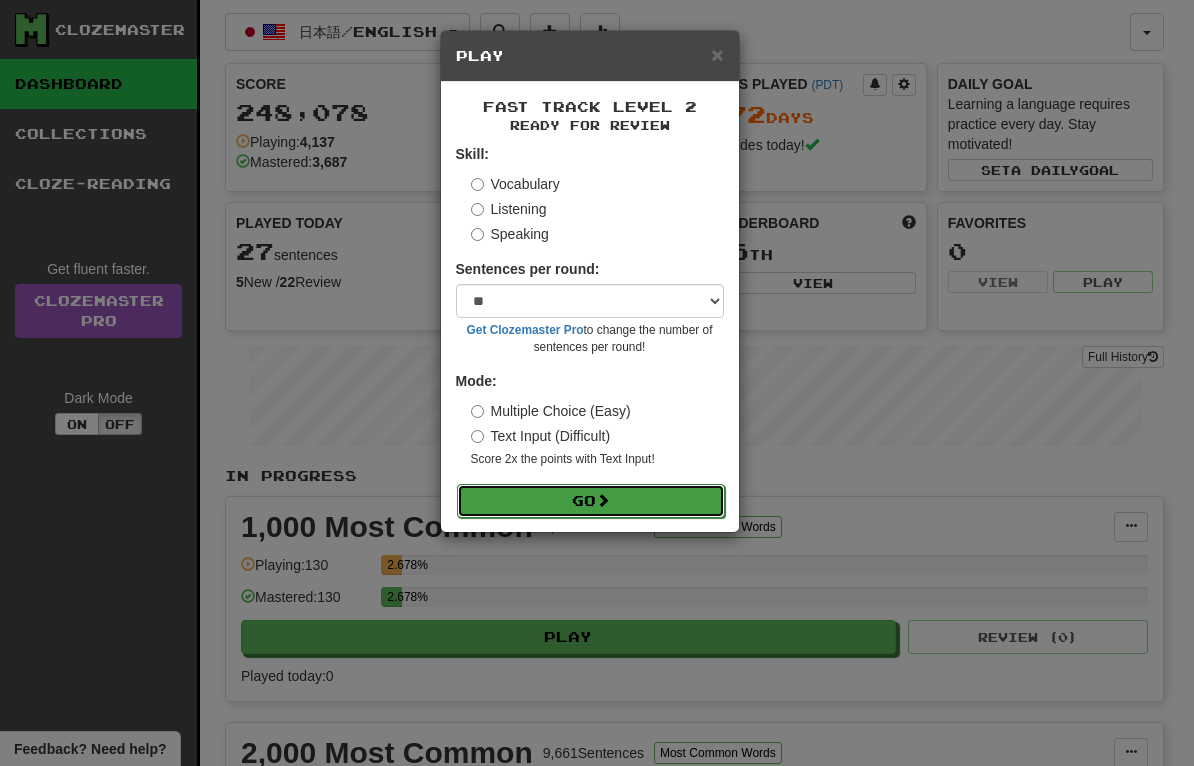 click on "Go" at bounding box center [591, 501] 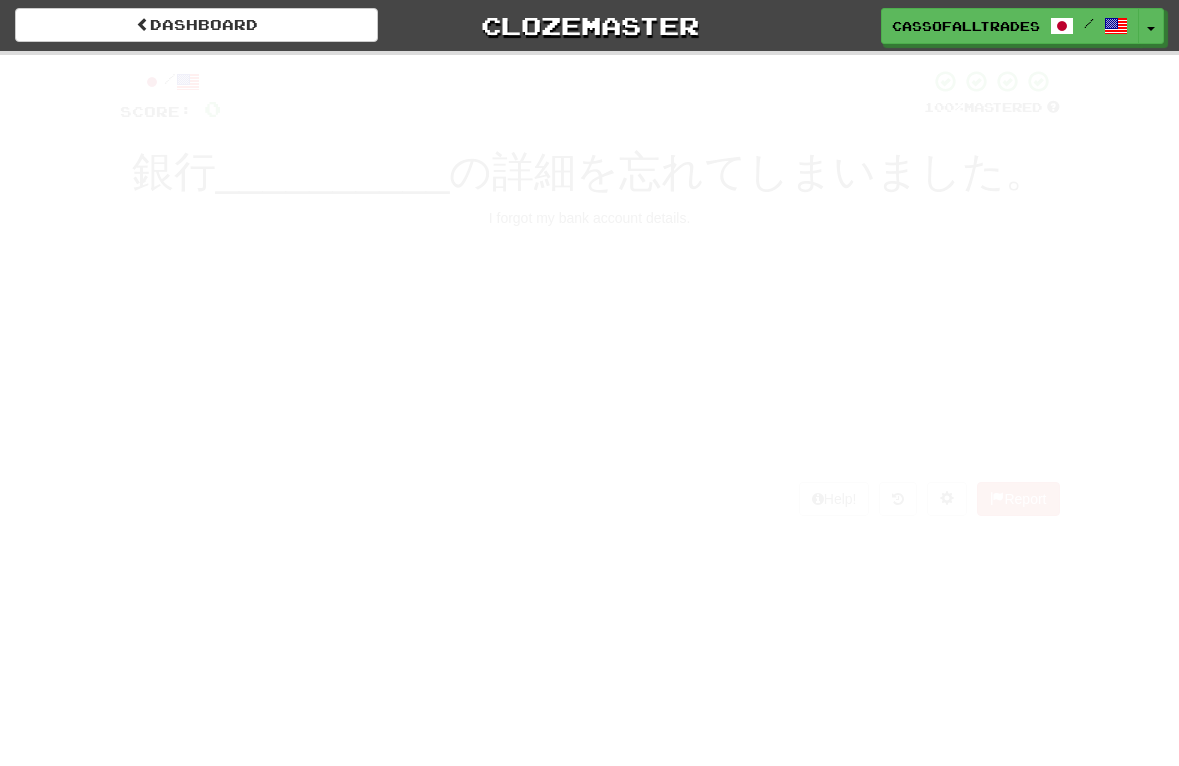 scroll, scrollTop: 0, scrollLeft: 0, axis: both 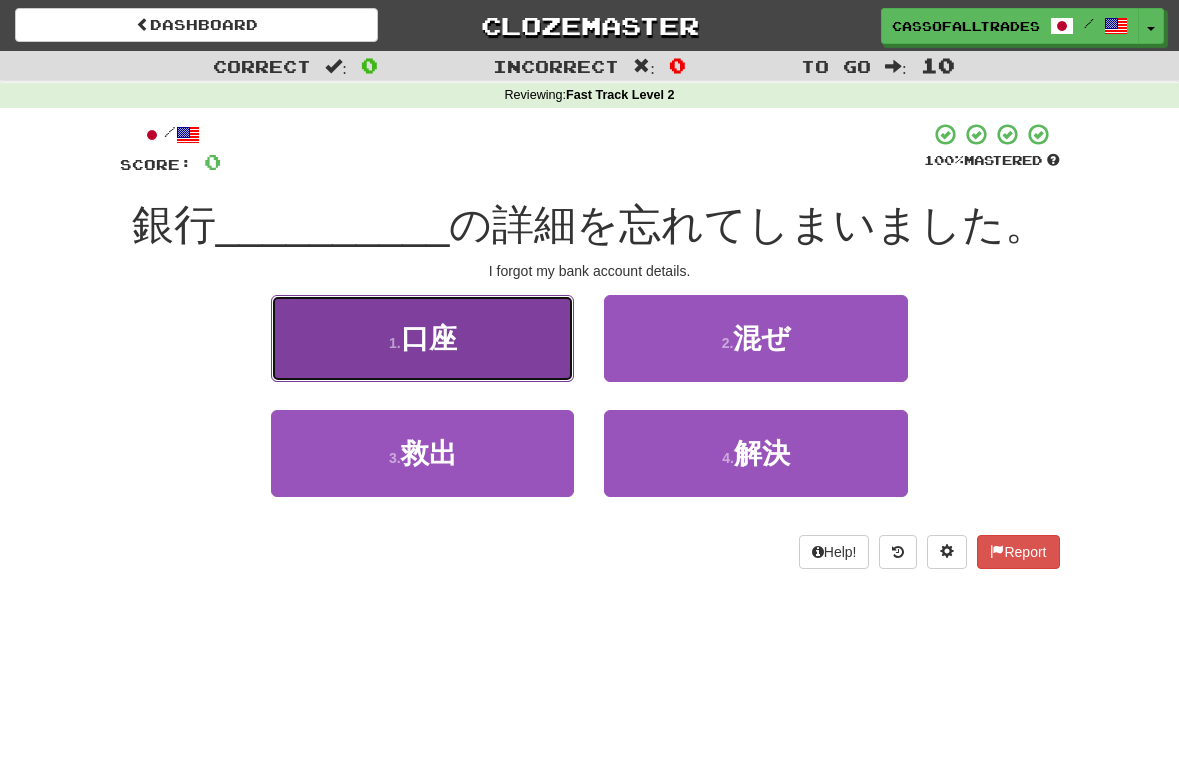 click on "1 .  口座" at bounding box center [422, 338] 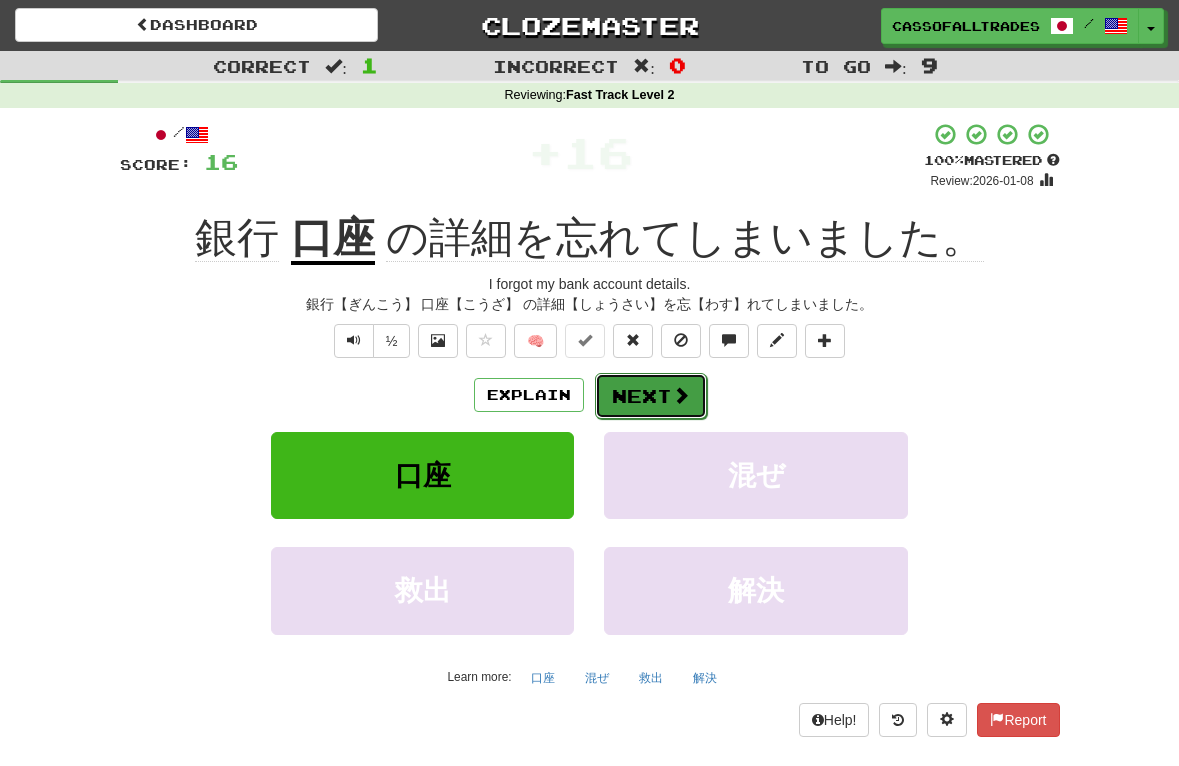 click on "Next" at bounding box center [651, 396] 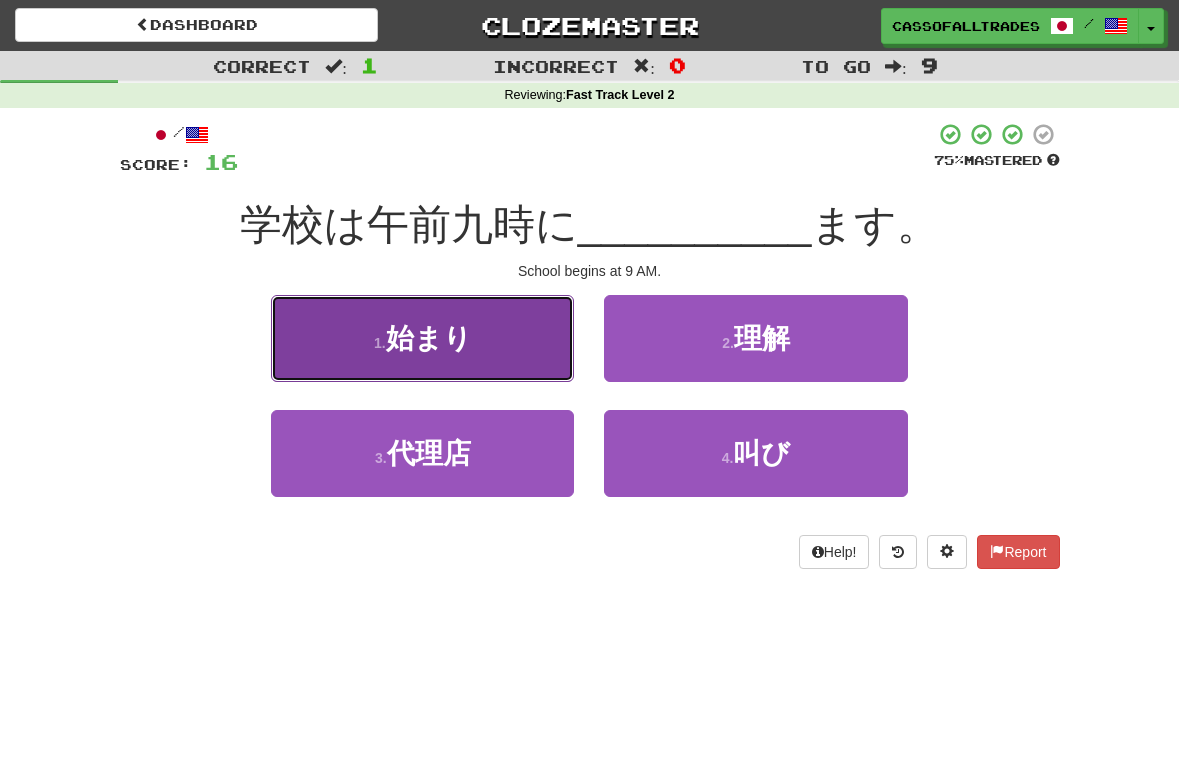click on "1 .  始まり" at bounding box center (422, 338) 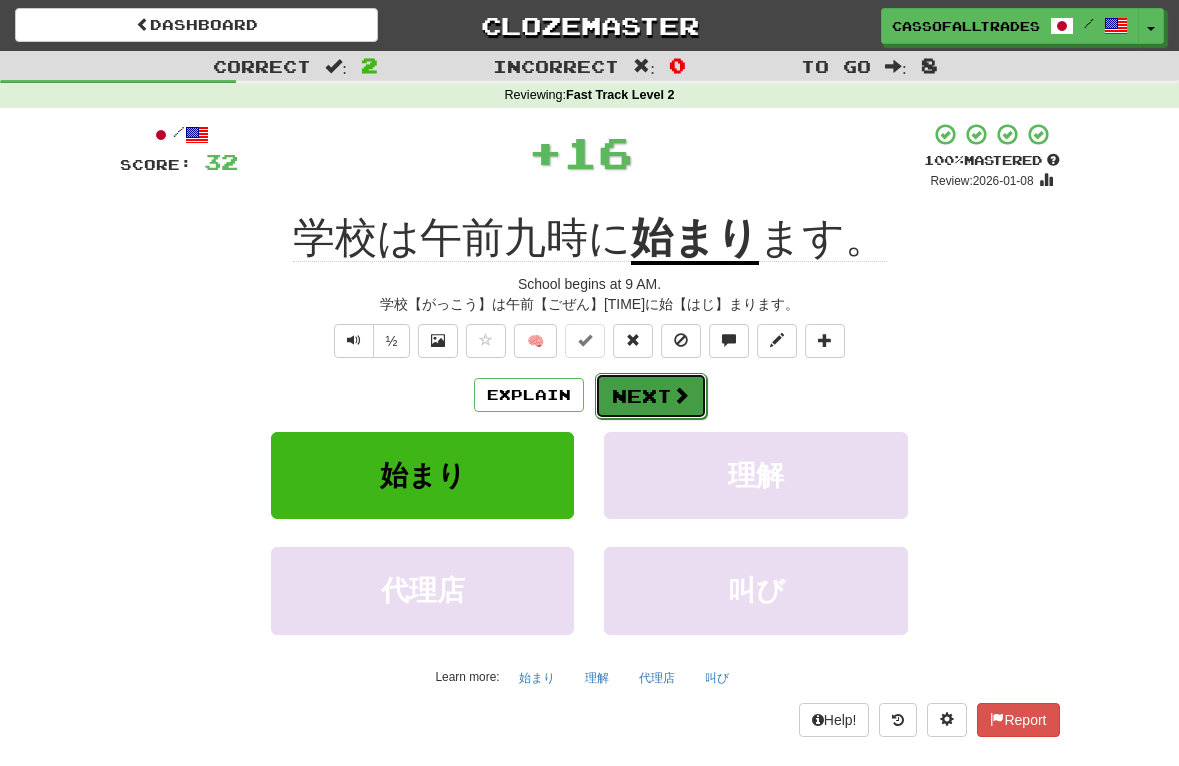 click on "Next" at bounding box center [651, 396] 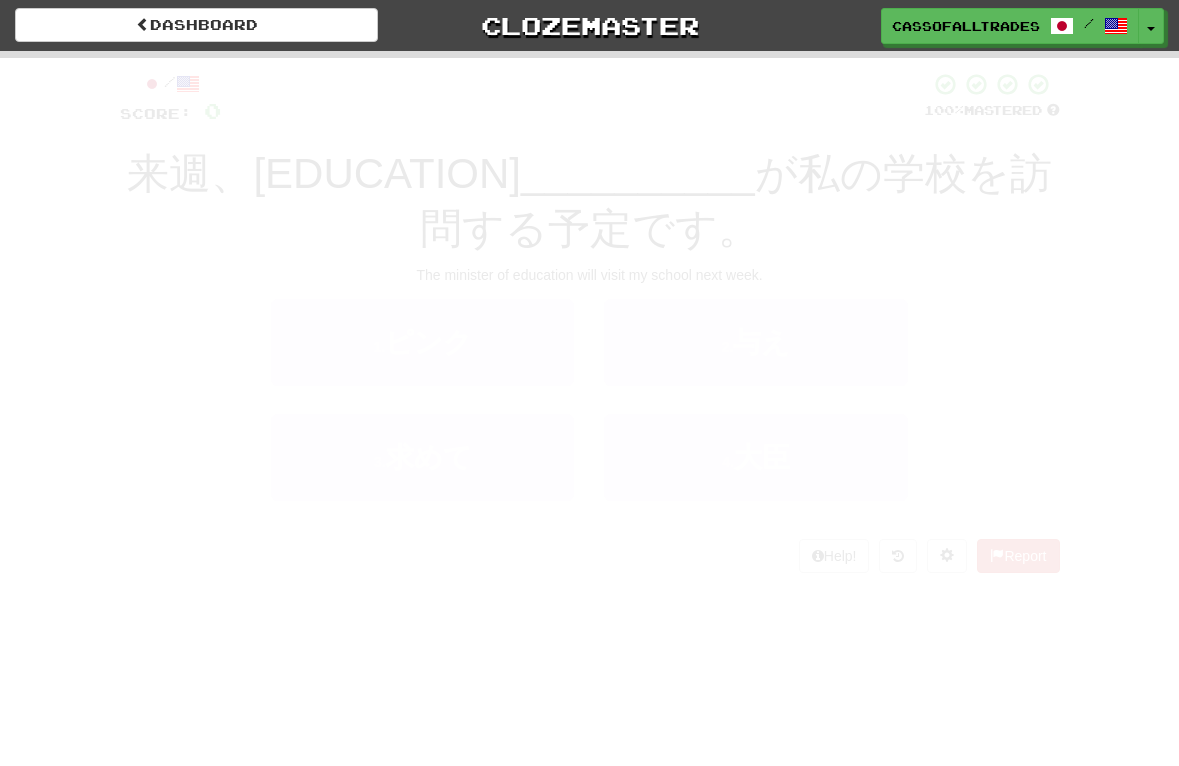 scroll, scrollTop: 0, scrollLeft: 0, axis: both 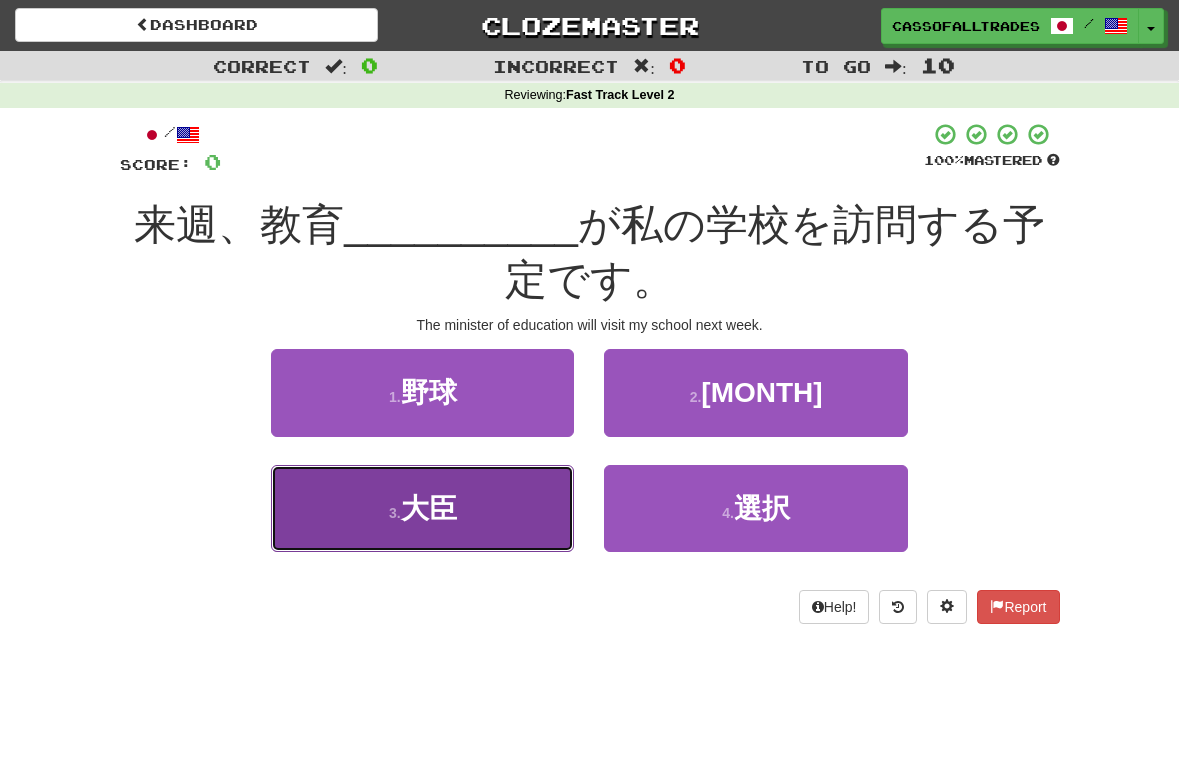 click on "3 .  大臣" at bounding box center (422, 508) 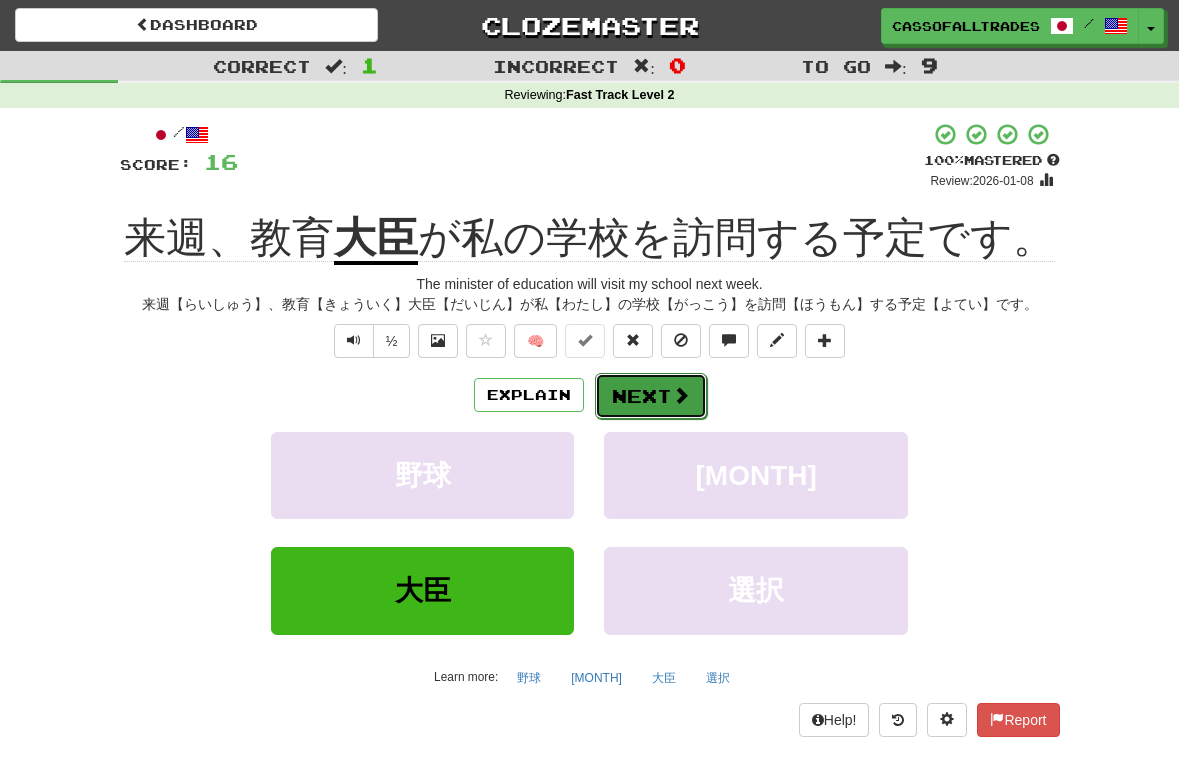 click on "Next" at bounding box center (651, 396) 